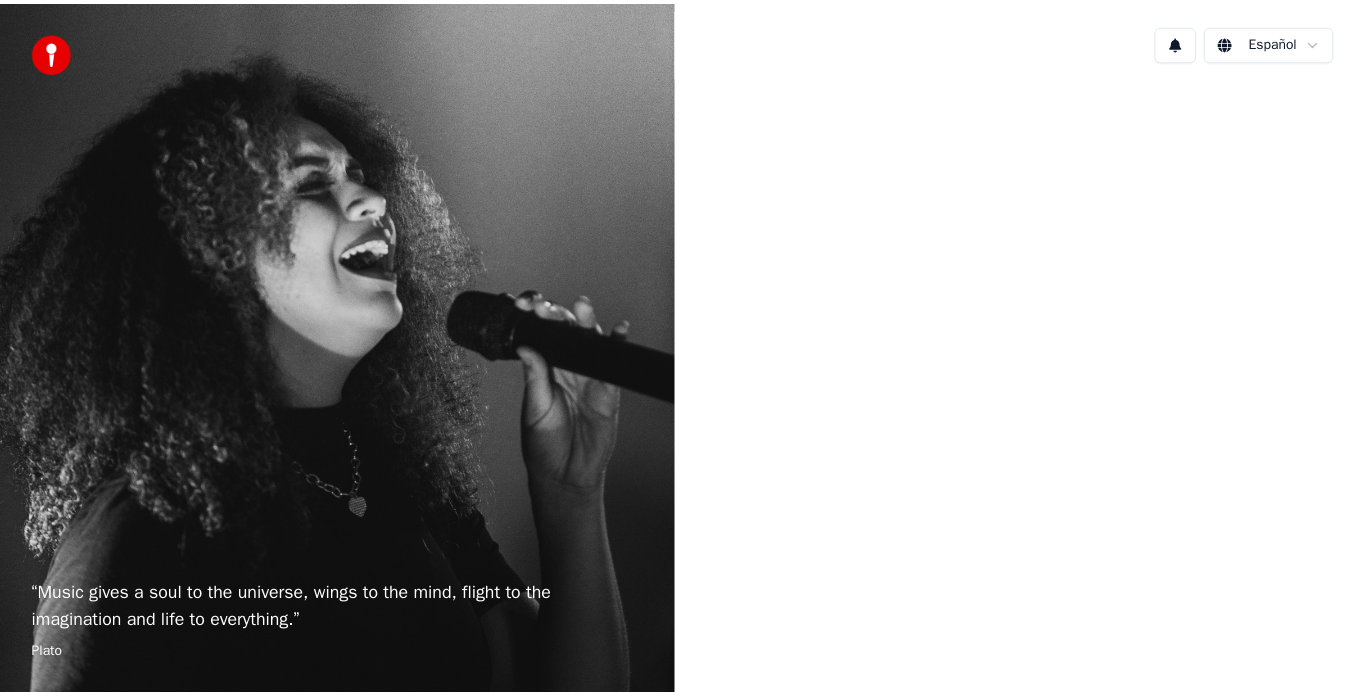scroll, scrollTop: 0, scrollLeft: 0, axis: both 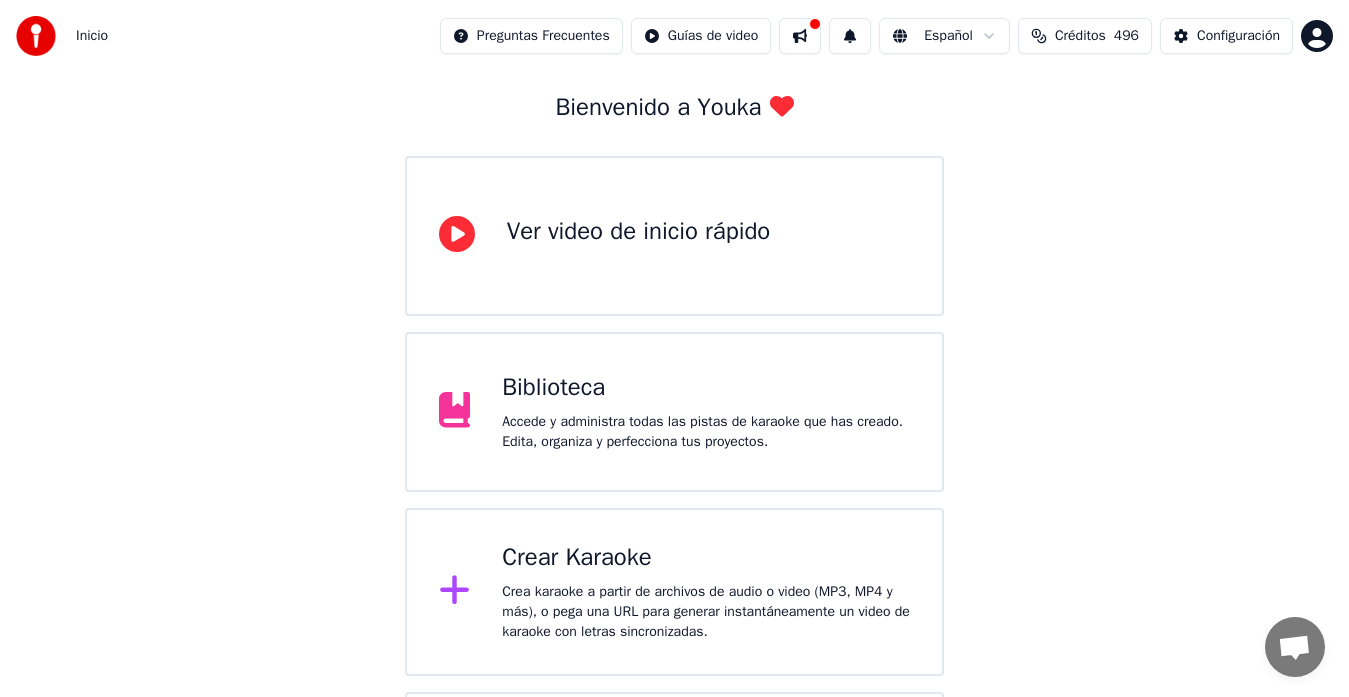 click on "Crea karaoke a partir de archivos de audio o video (MP3, MP4 y más), o pega una URL para generar instantáneamente un video de karaoke con letras sincronizadas." at bounding box center (706, 612) 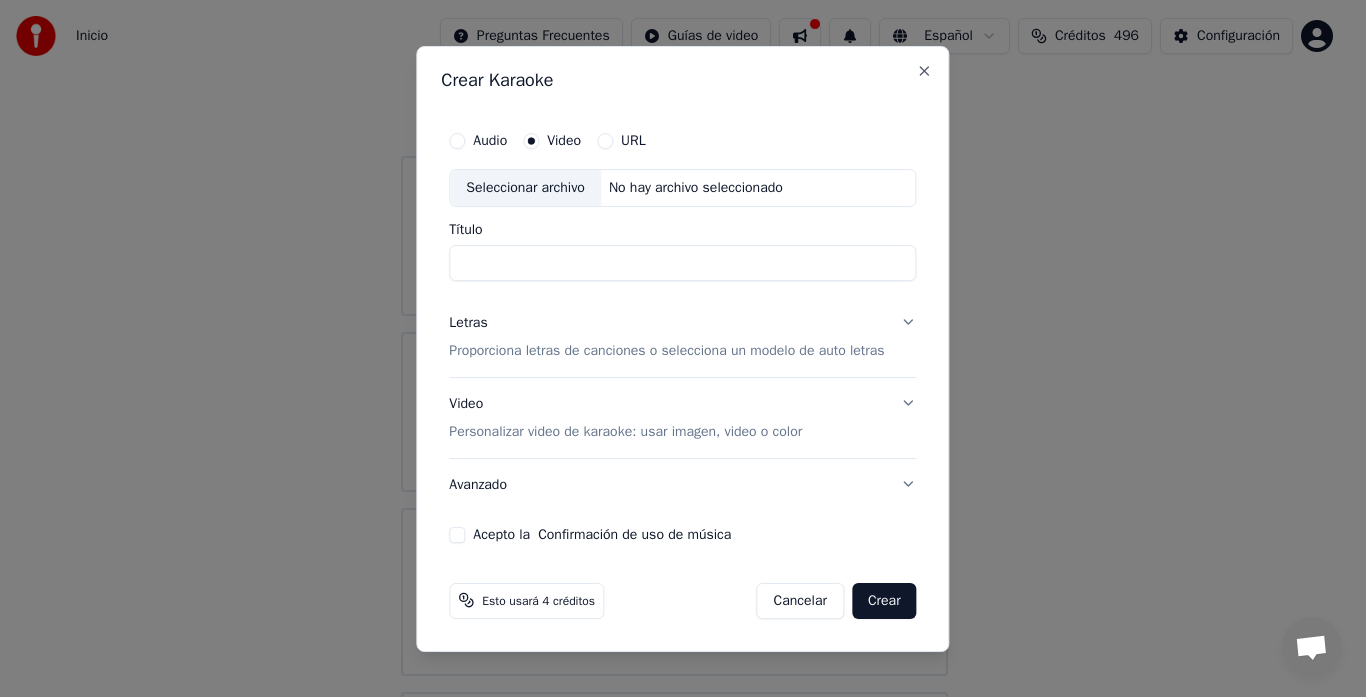 click on "Seleccionar archivo" at bounding box center [525, 188] 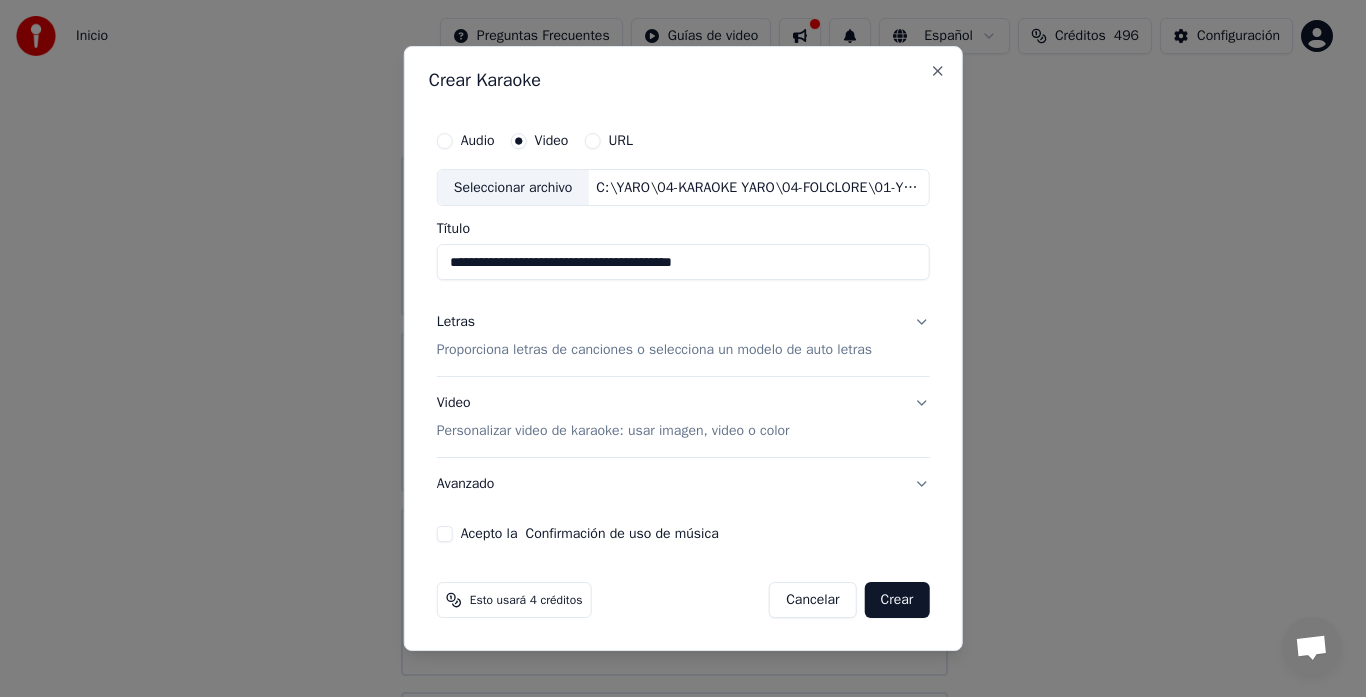drag, startPoint x: 739, startPoint y: 265, endPoint x: 352, endPoint y: 265, distance: 387 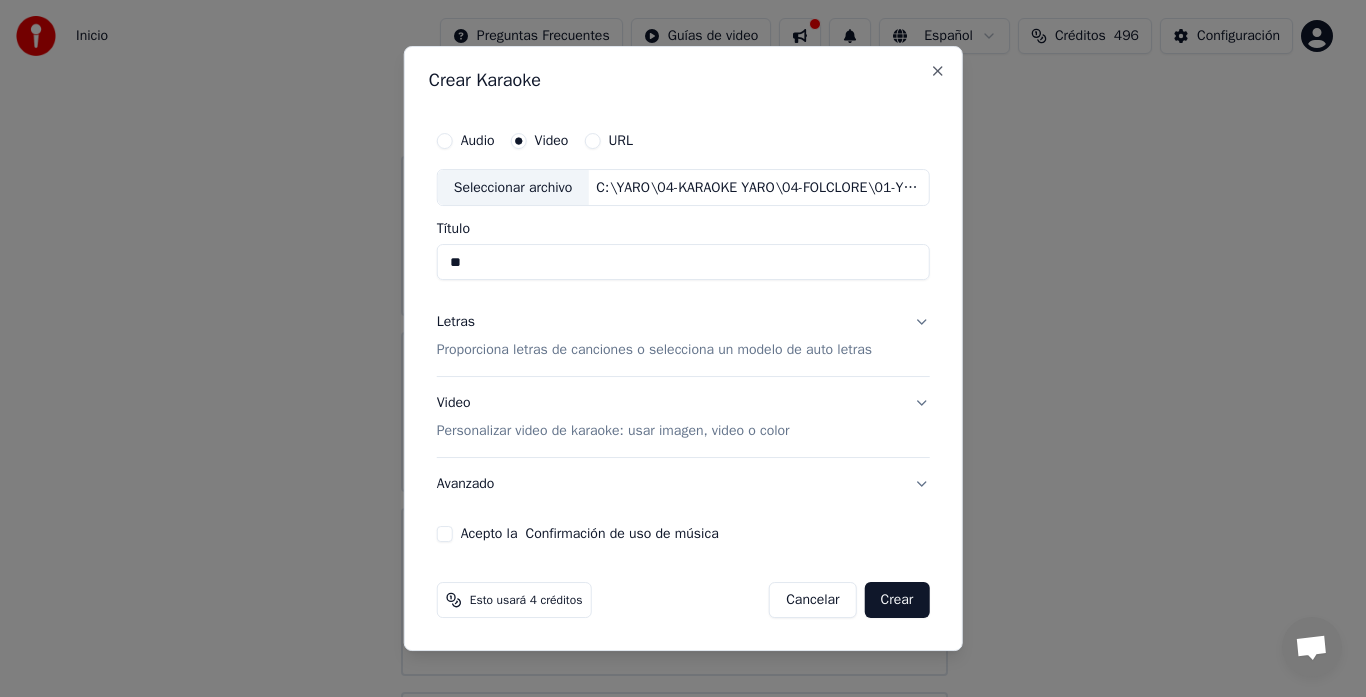 type on "*" 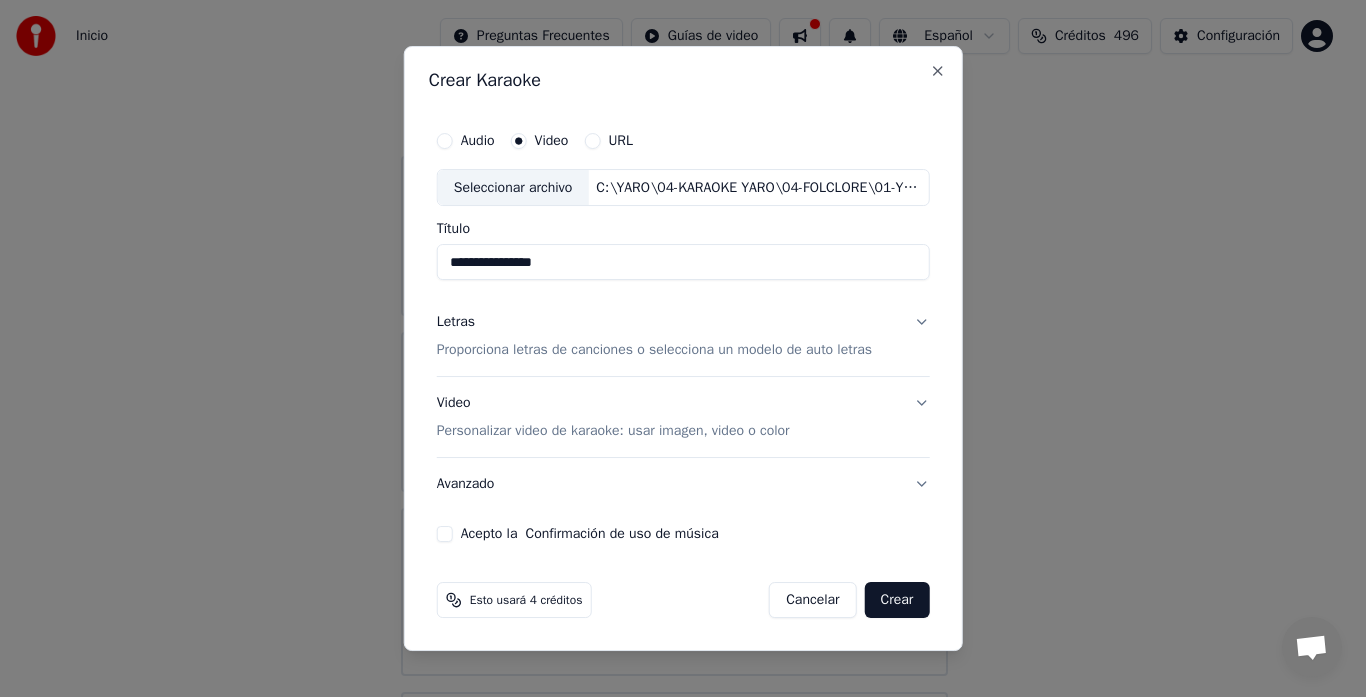 click on "**********" at bounding box center (683, 263) 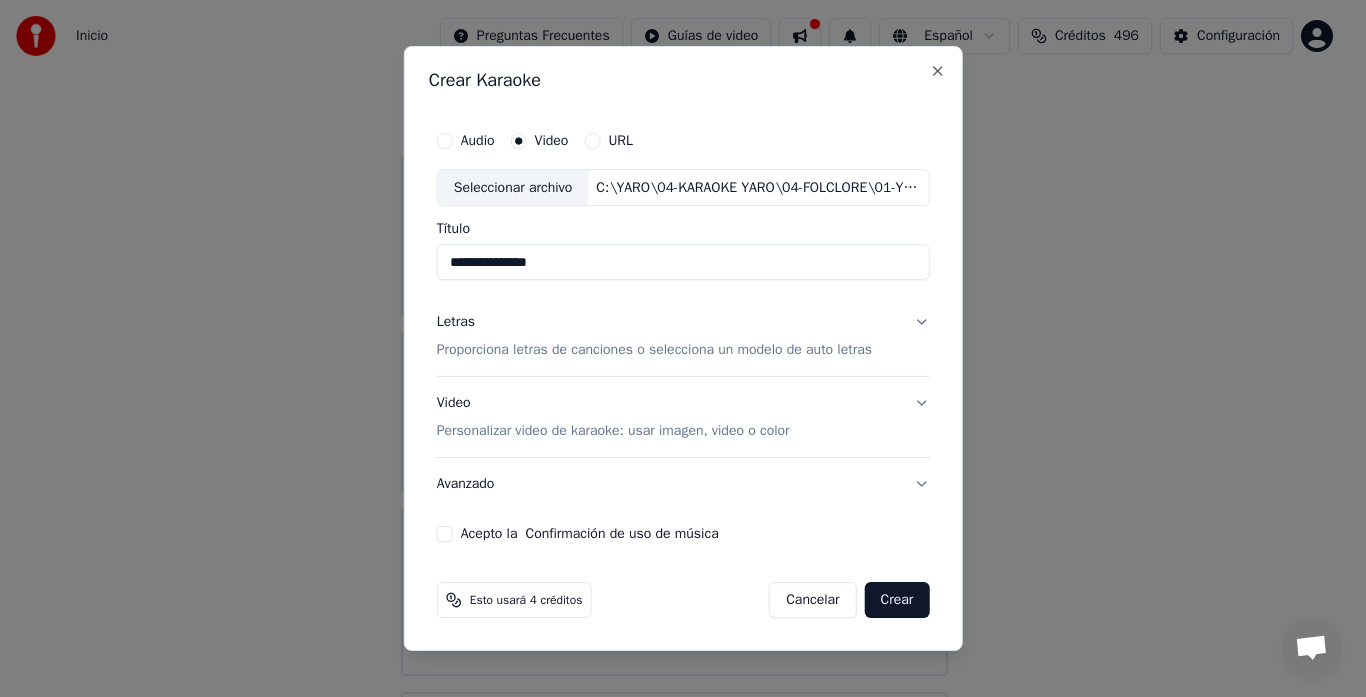 click on "**********" at bounding box center [683, 263] 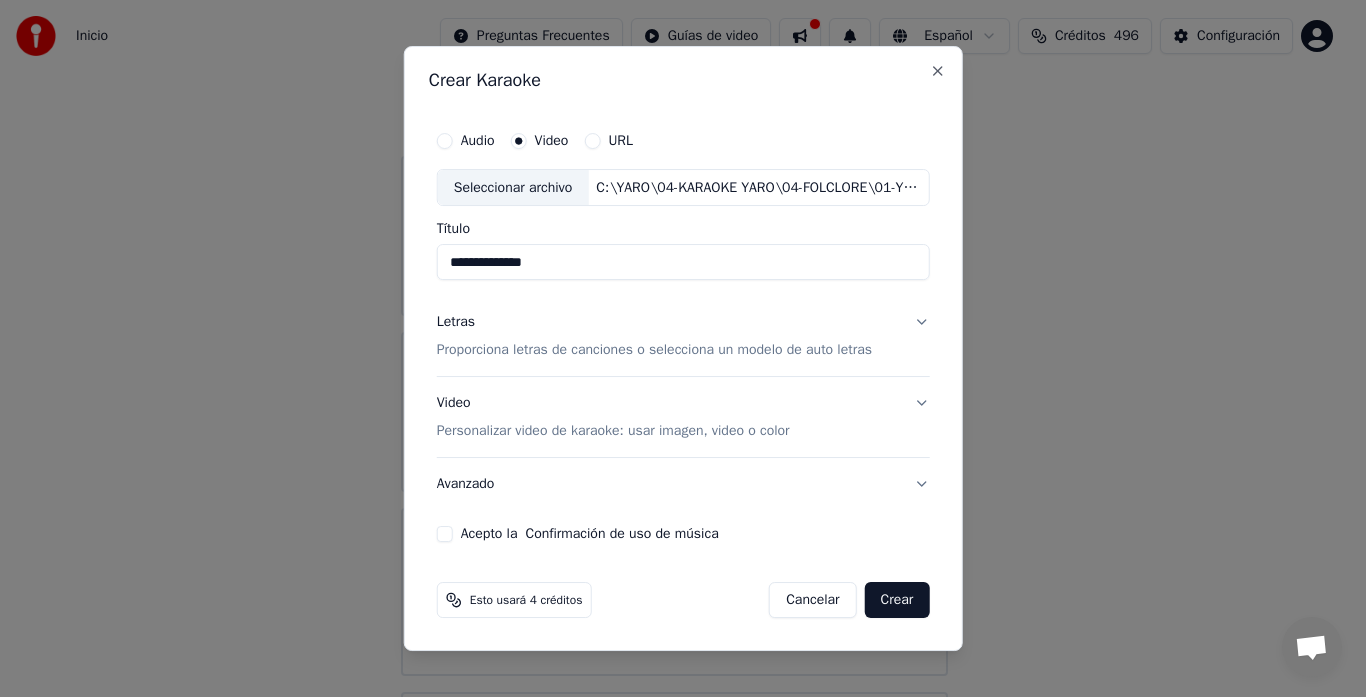 click on "**********" at bounding box center [683, 263] 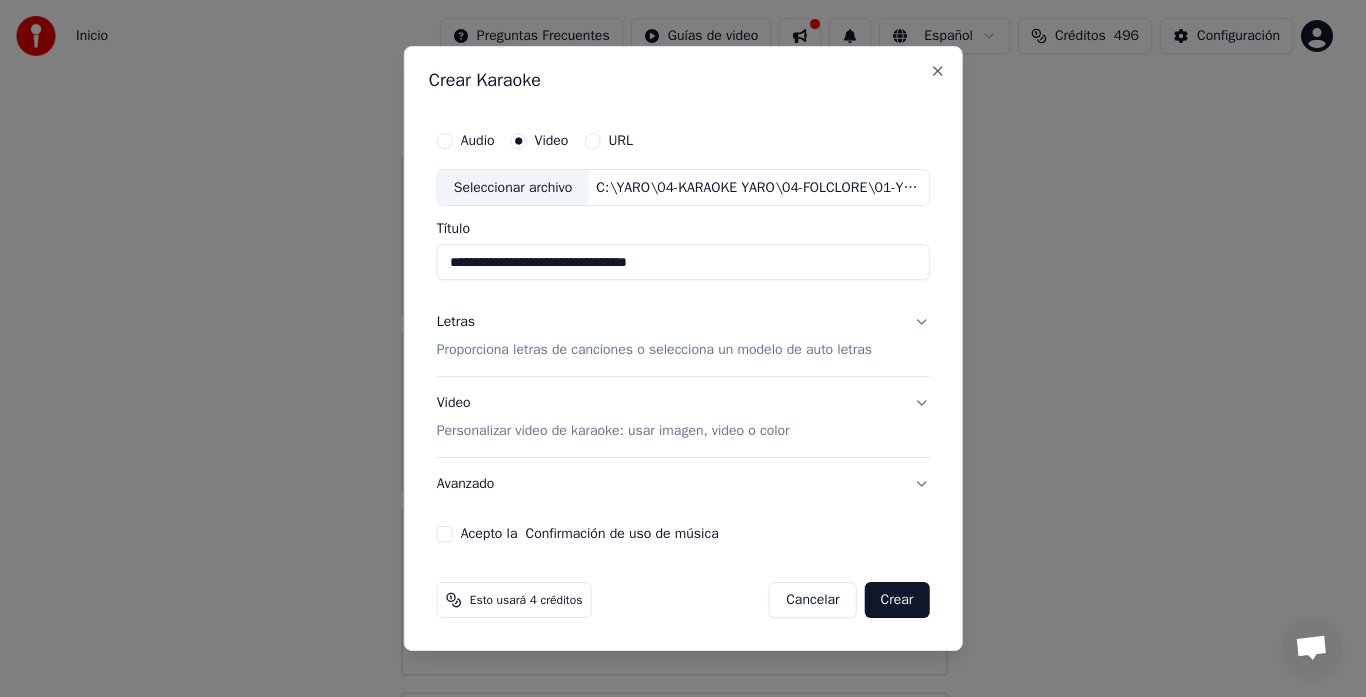 click on "**********" at bounding box center (683, 263) 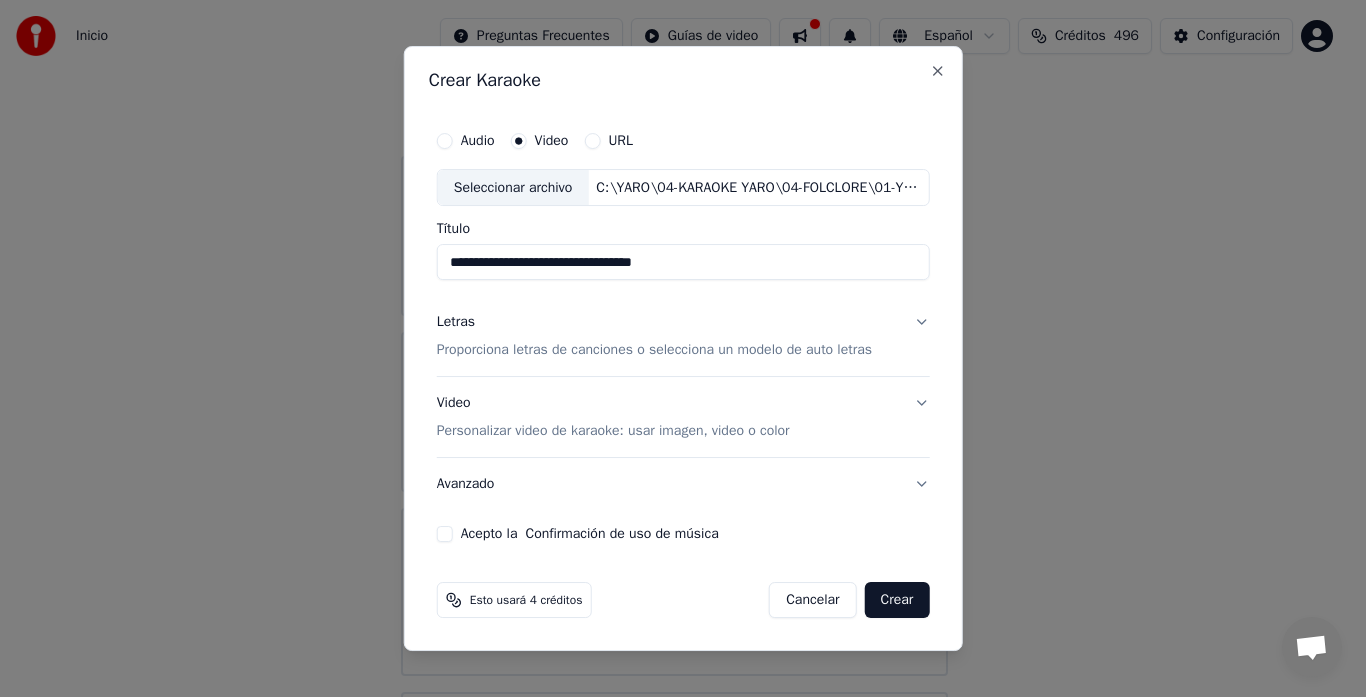 type on "**********" 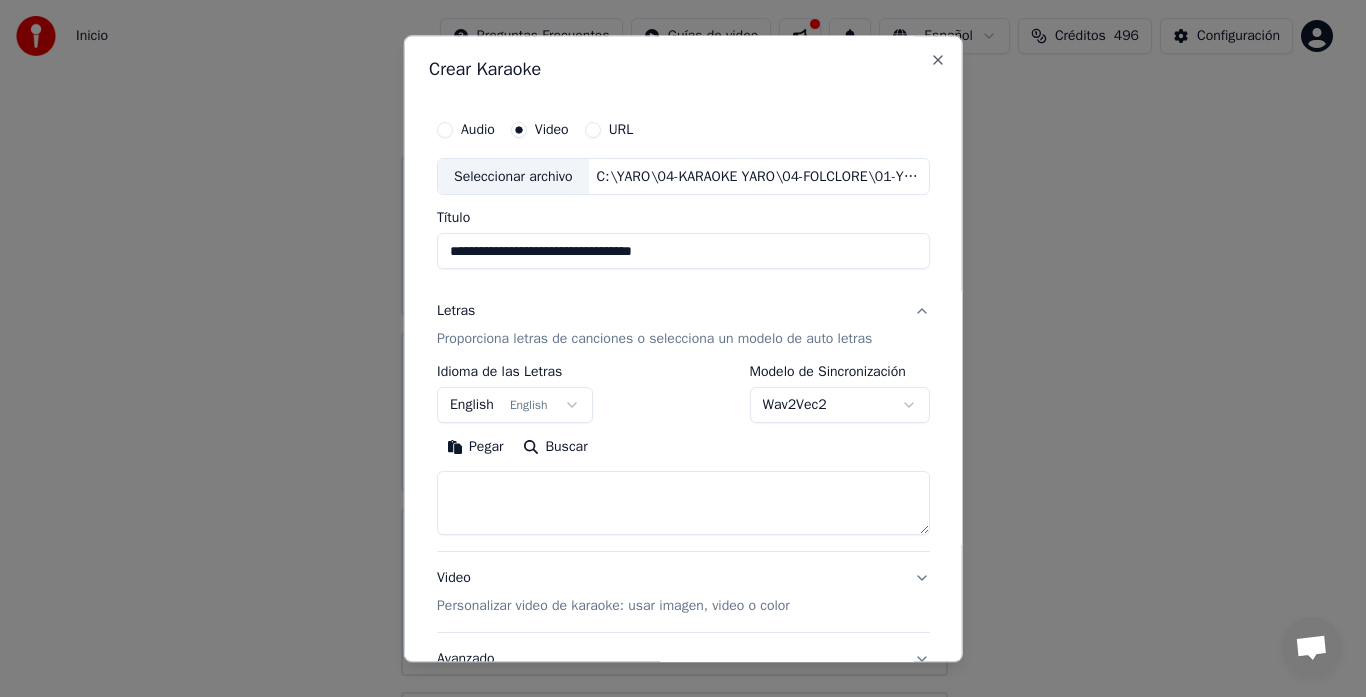 click at bounding box center (683, 504) 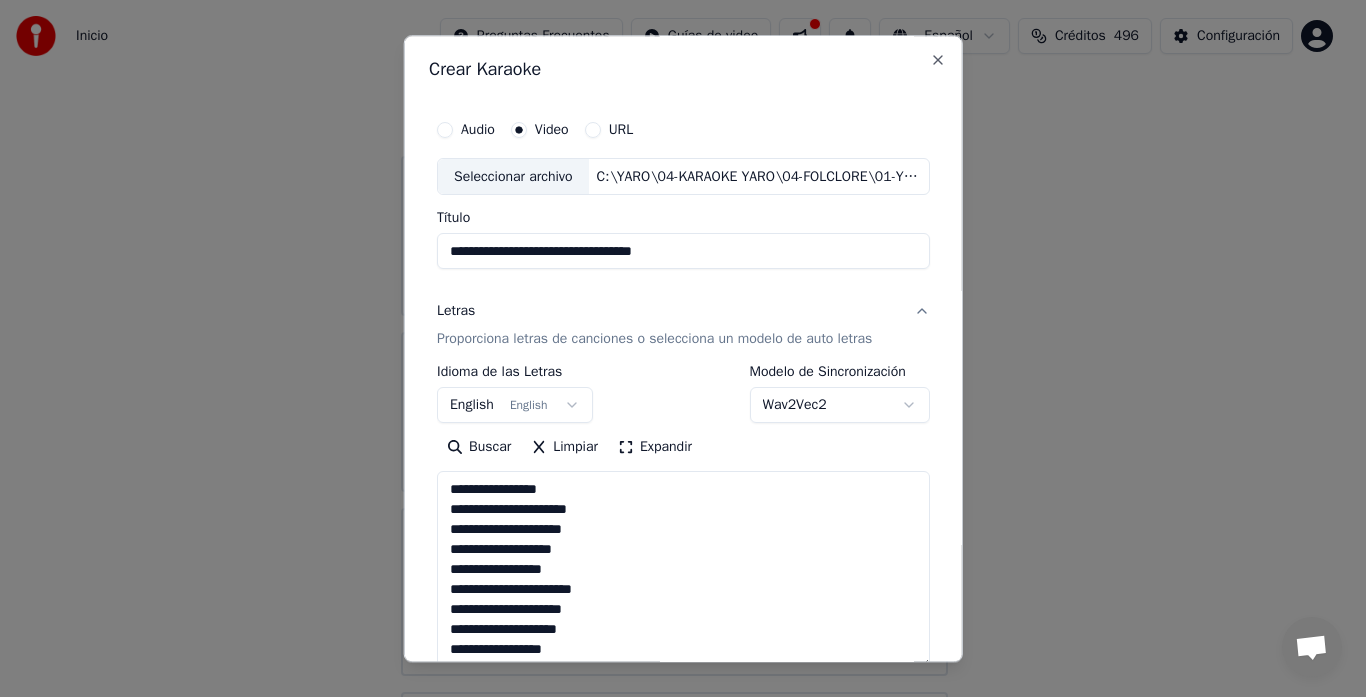 scroll, scrollTop: 145, scrollLeft: 0, axis: vertical 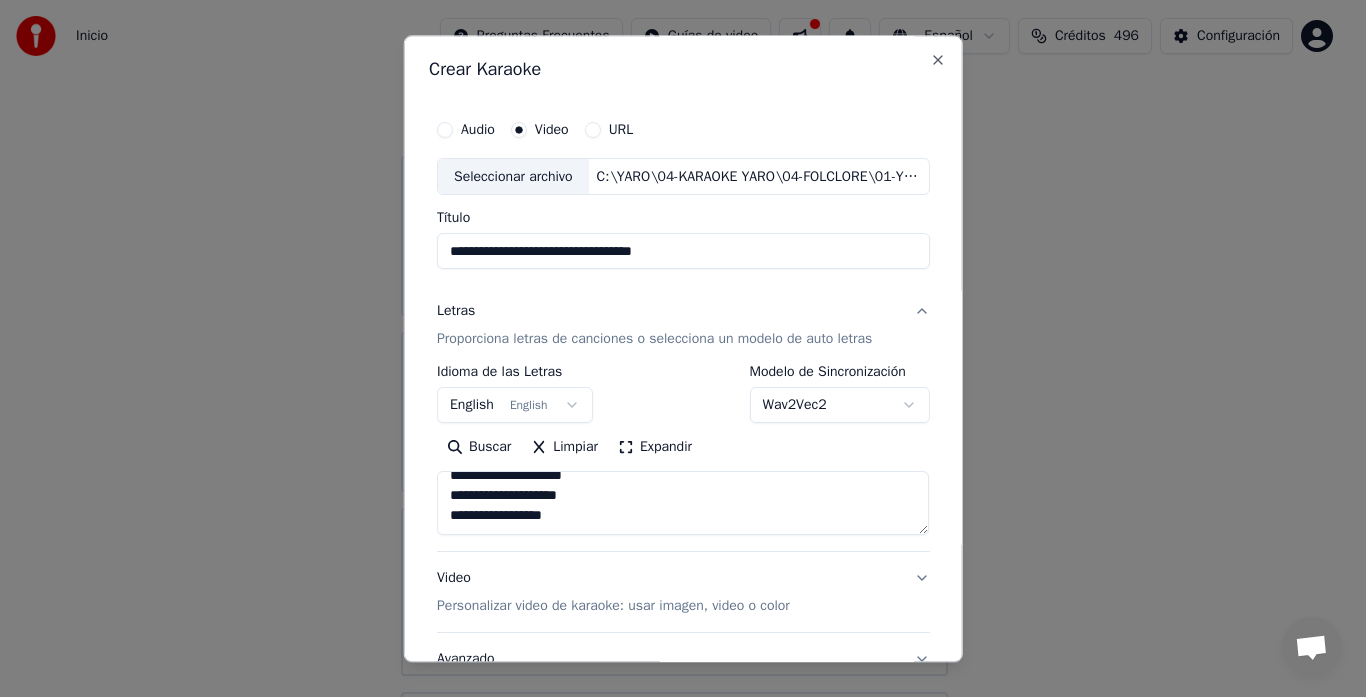 paste on "**********" 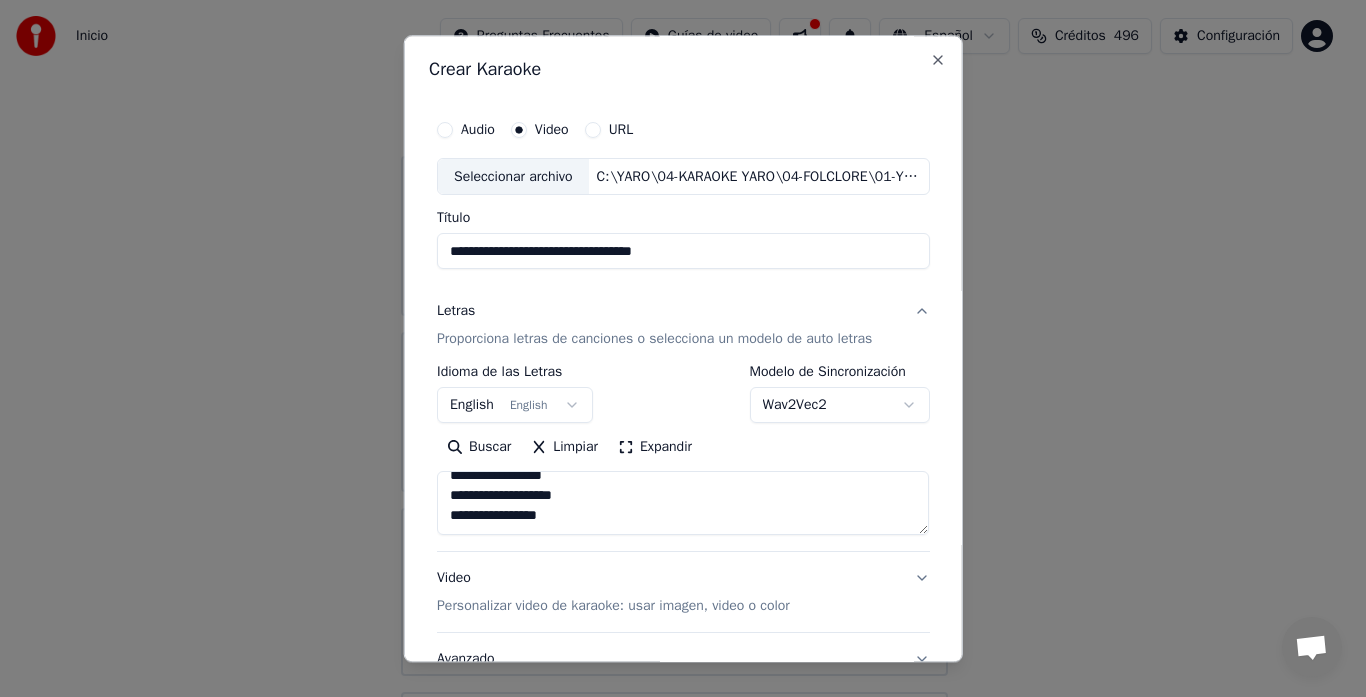 scroll, scrollTop: 314, scrollLeft: 0, axis: vertical 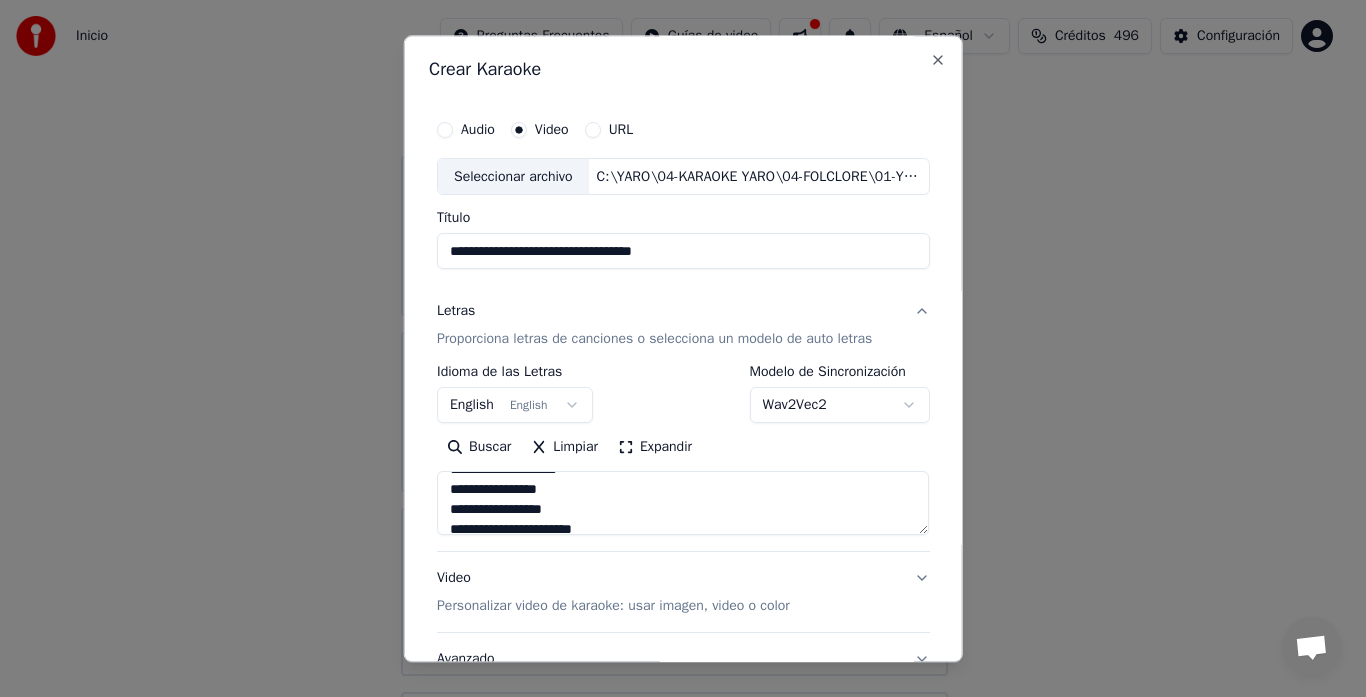 click on "**********" at bounding box center [683, 504] 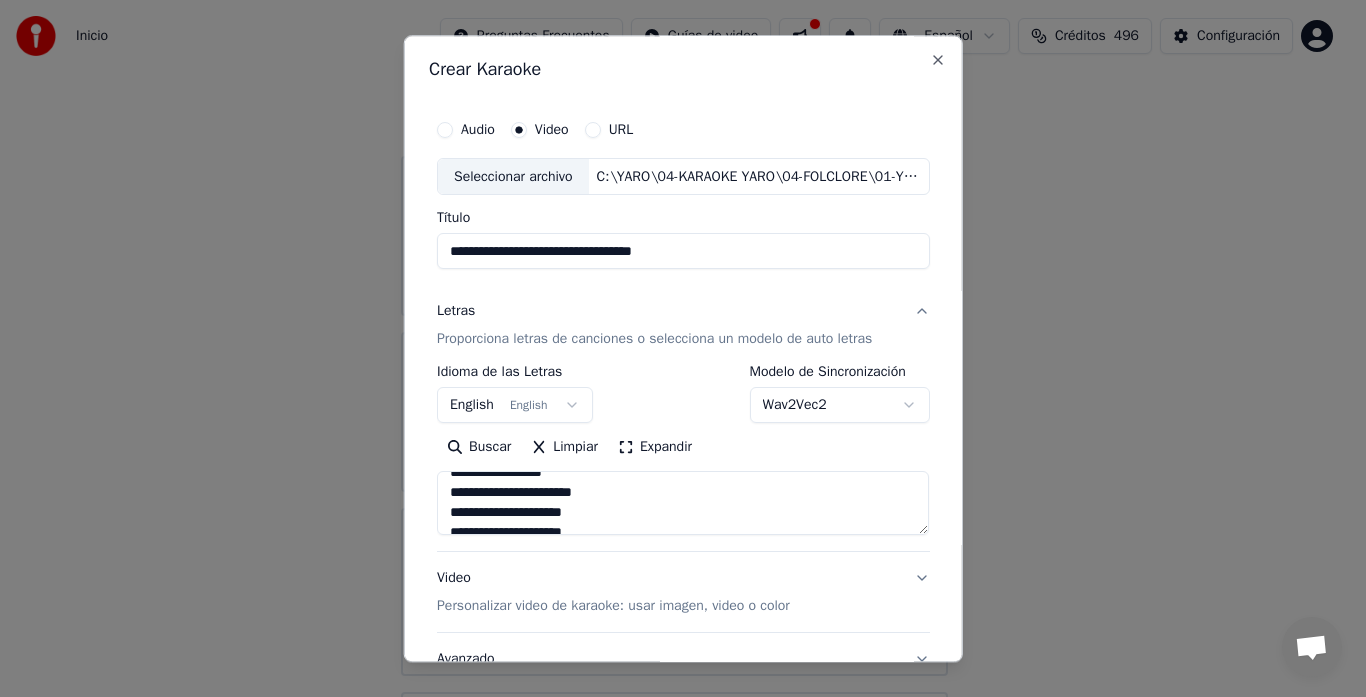 scroll, scrollTop: 200, scrollLeft: 0, axis: vertical 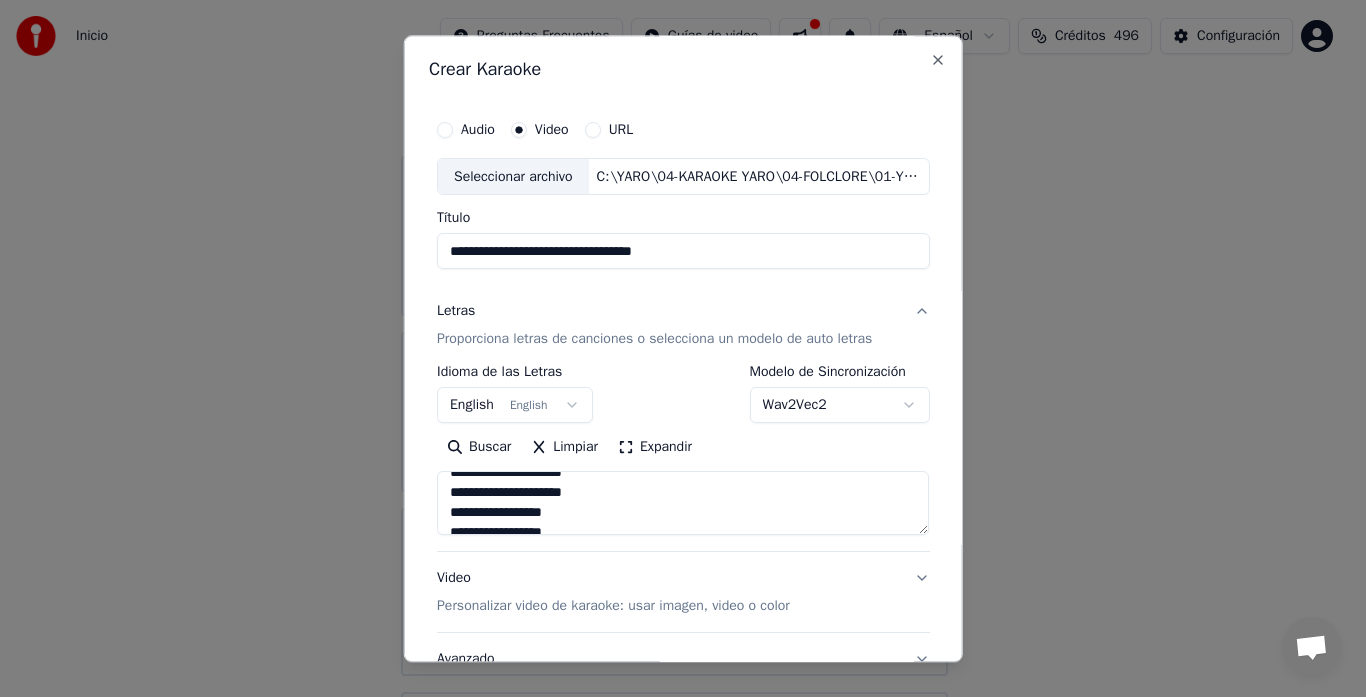 drag, startPoint x: 469, startPoint y: 490, endPoint x: 496, endPoint y: 493, distance: 27.166155 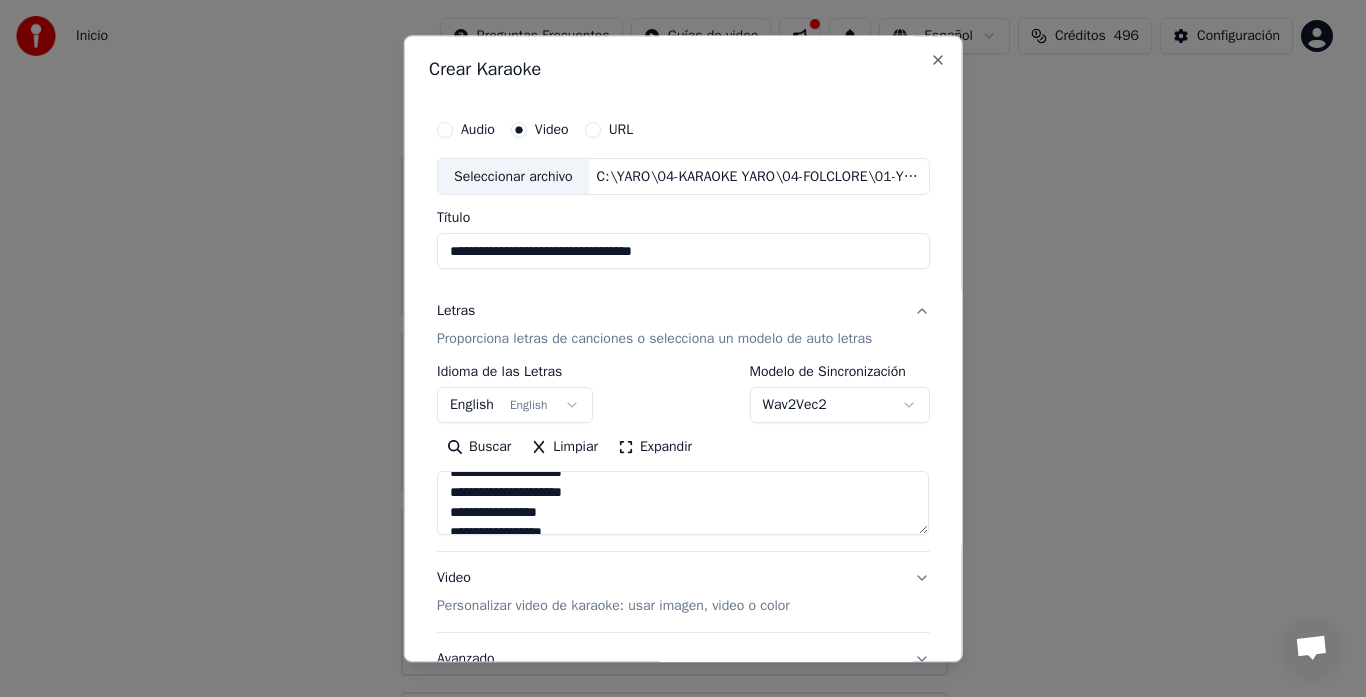 scroll, scrollTop: 277, scrollLeft: 0, axis: vertical 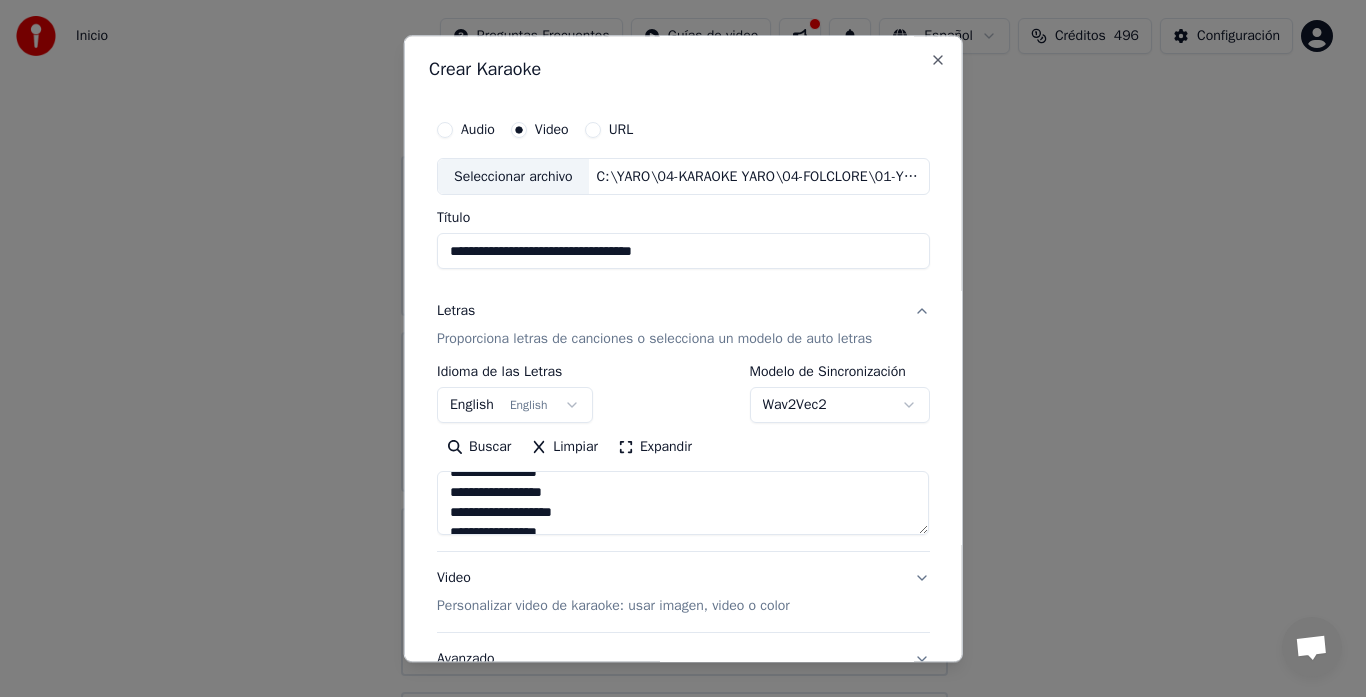 click on "**********" at bounding box center (683, 504) 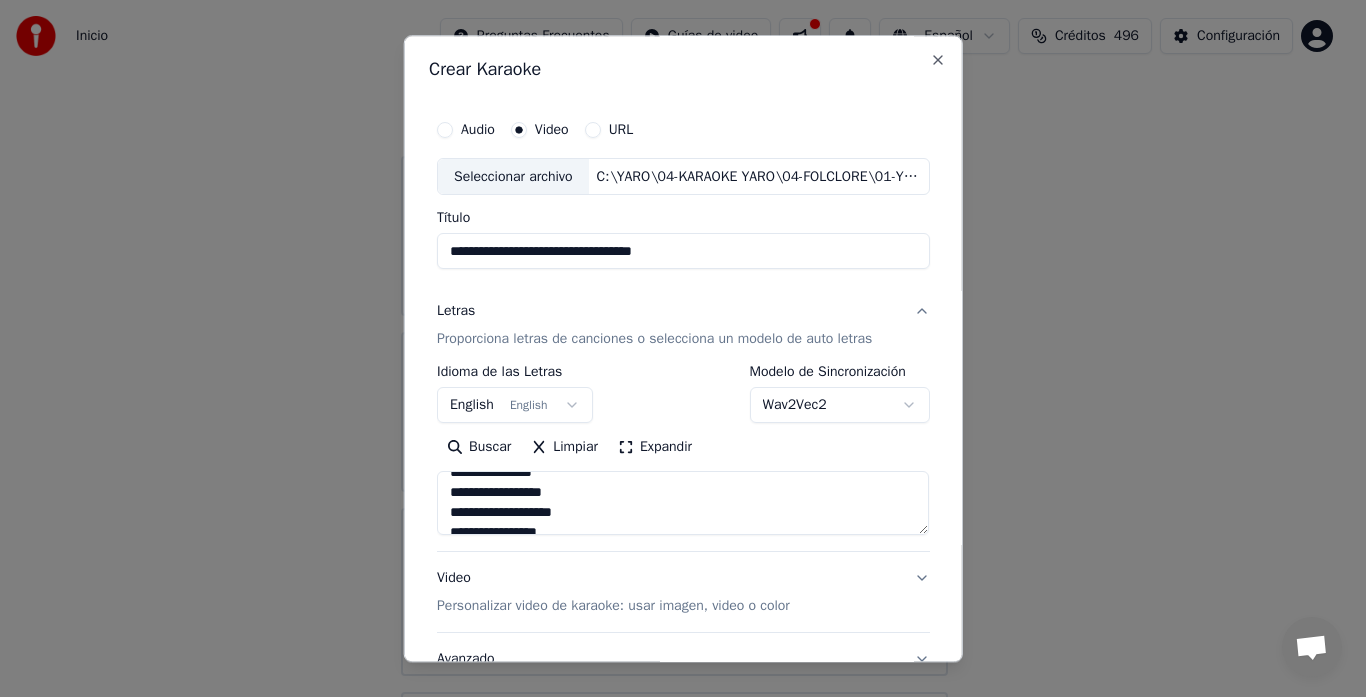 scroll, scrollTop: 267, scrollLeft: 0, axis: vertical 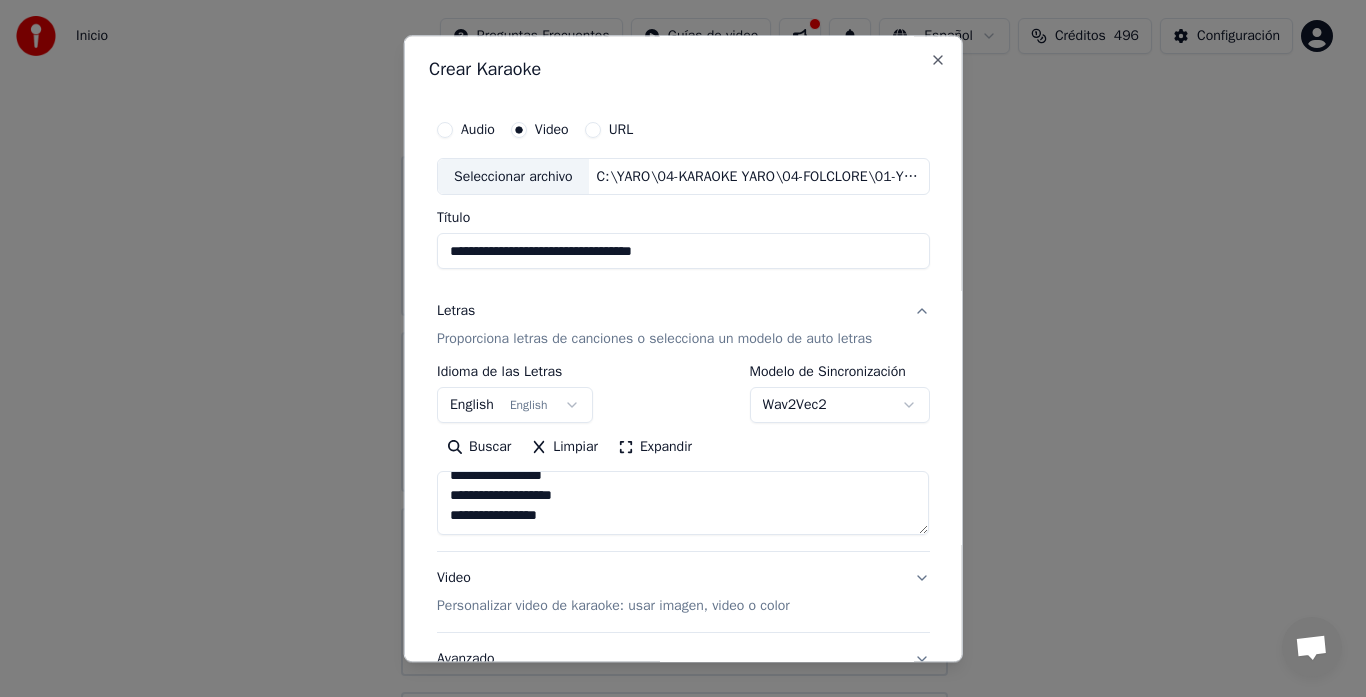 drag, startPoint x: 441, startPoint y: 490, endPoint x: 620, endPoint y: 547, distance: 187.85632 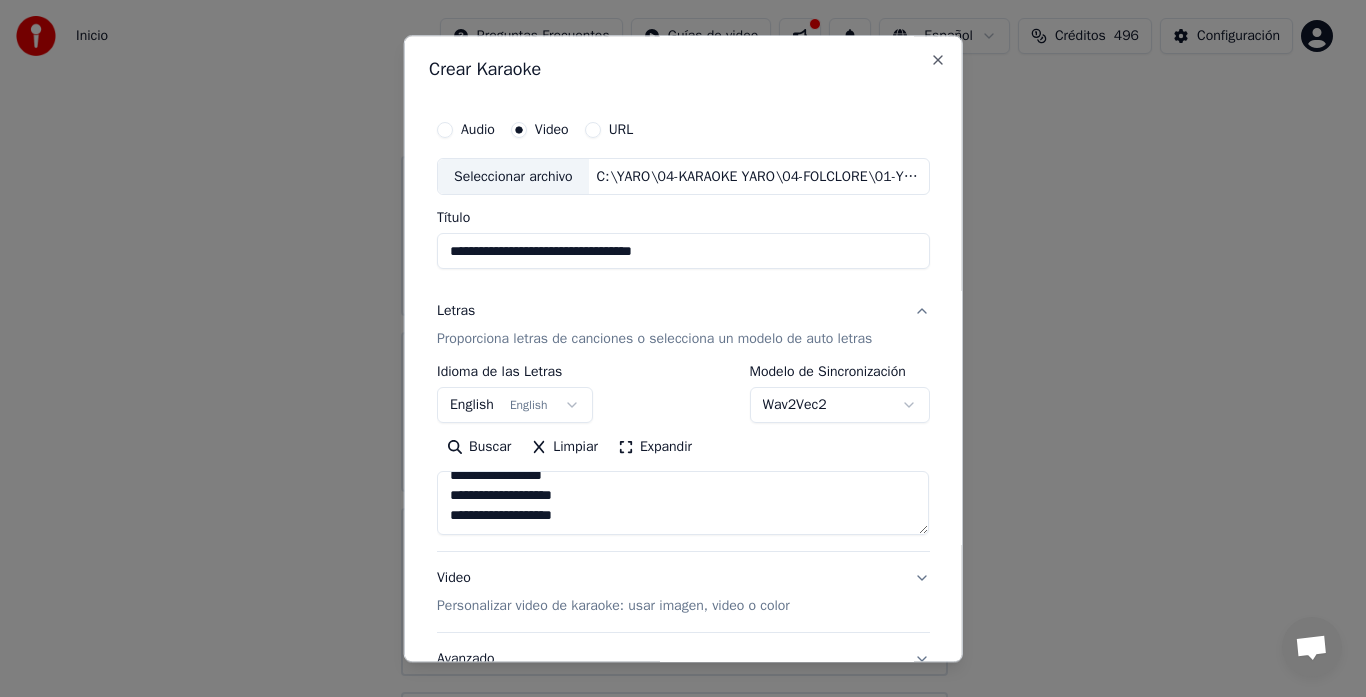 paste on "**********" 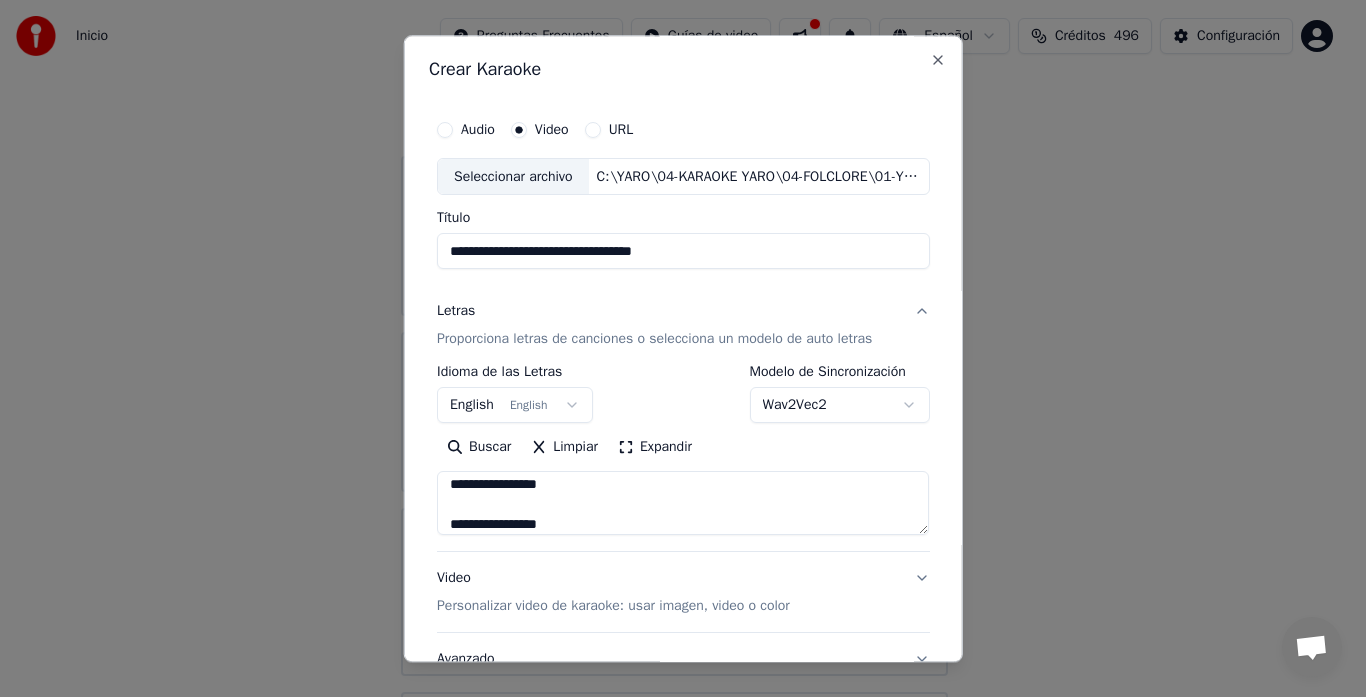 scroll, scrollTop: 665, scrollLeft: 0, axis: vertical 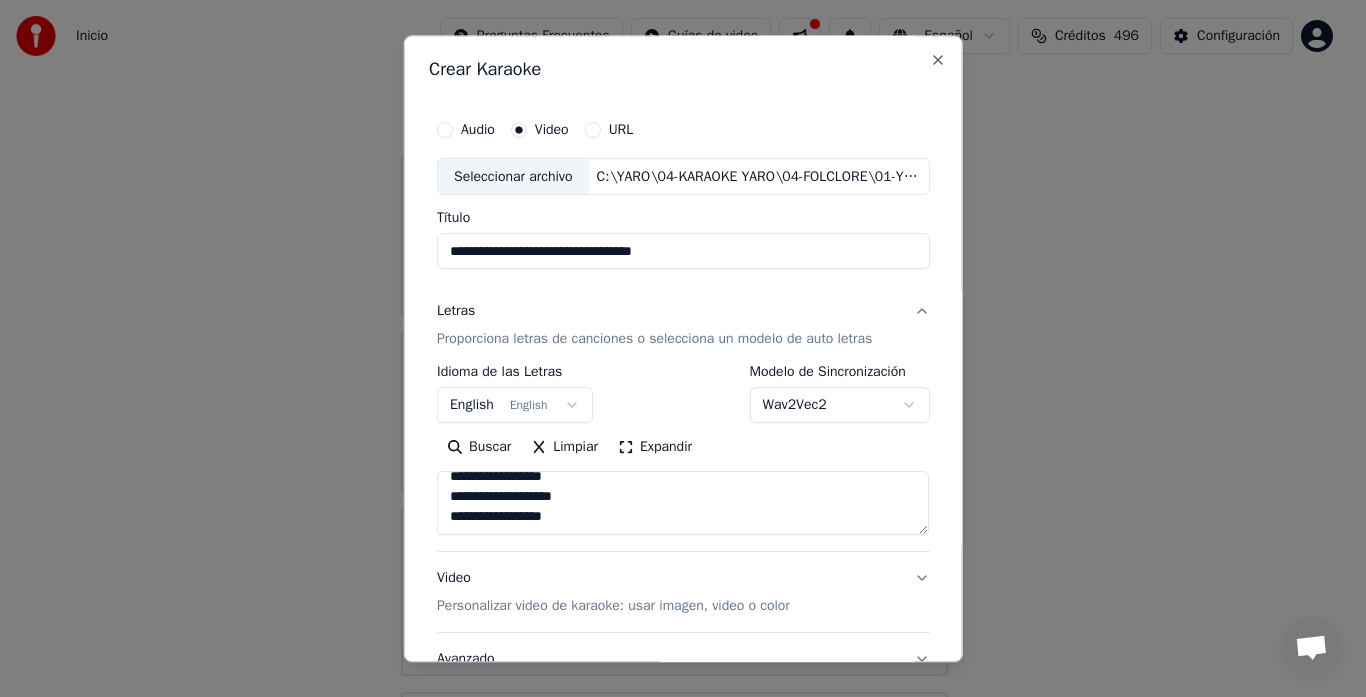 click on "**********" at bounding box center [683, 504] 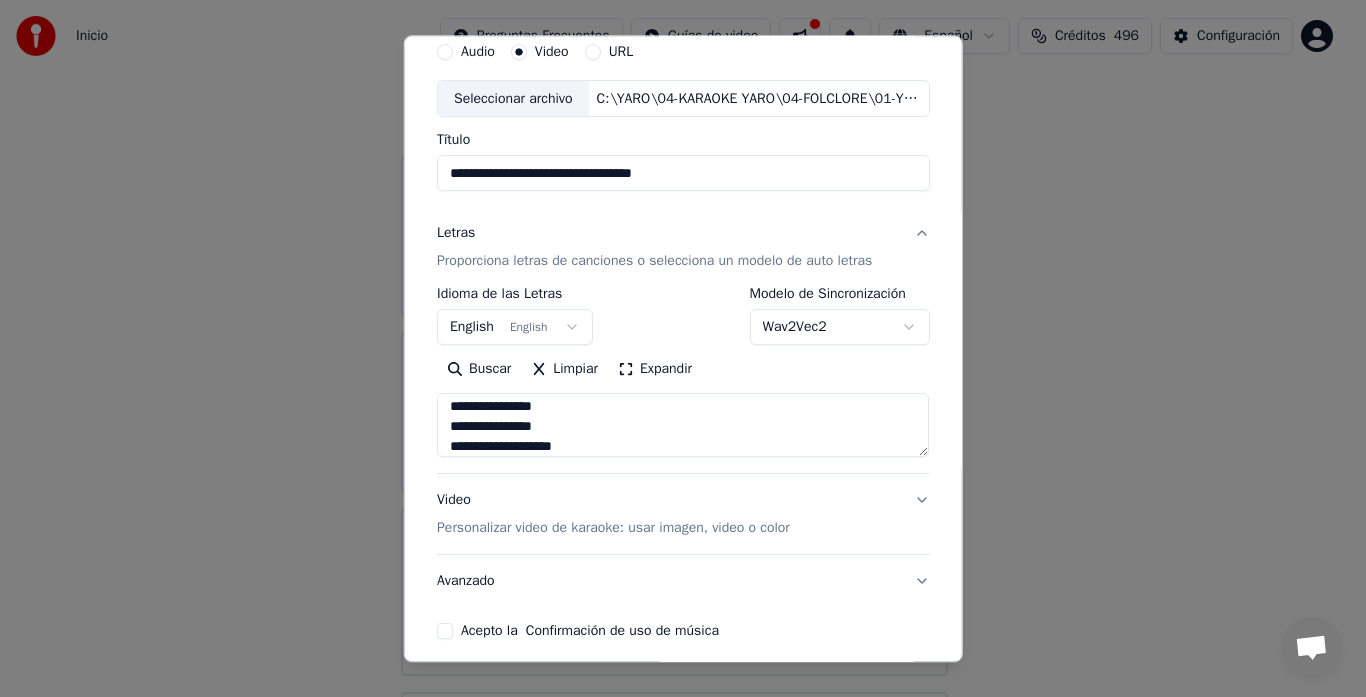scroll, scrollTop: 164, scrollLeft: 0, axis: vertical 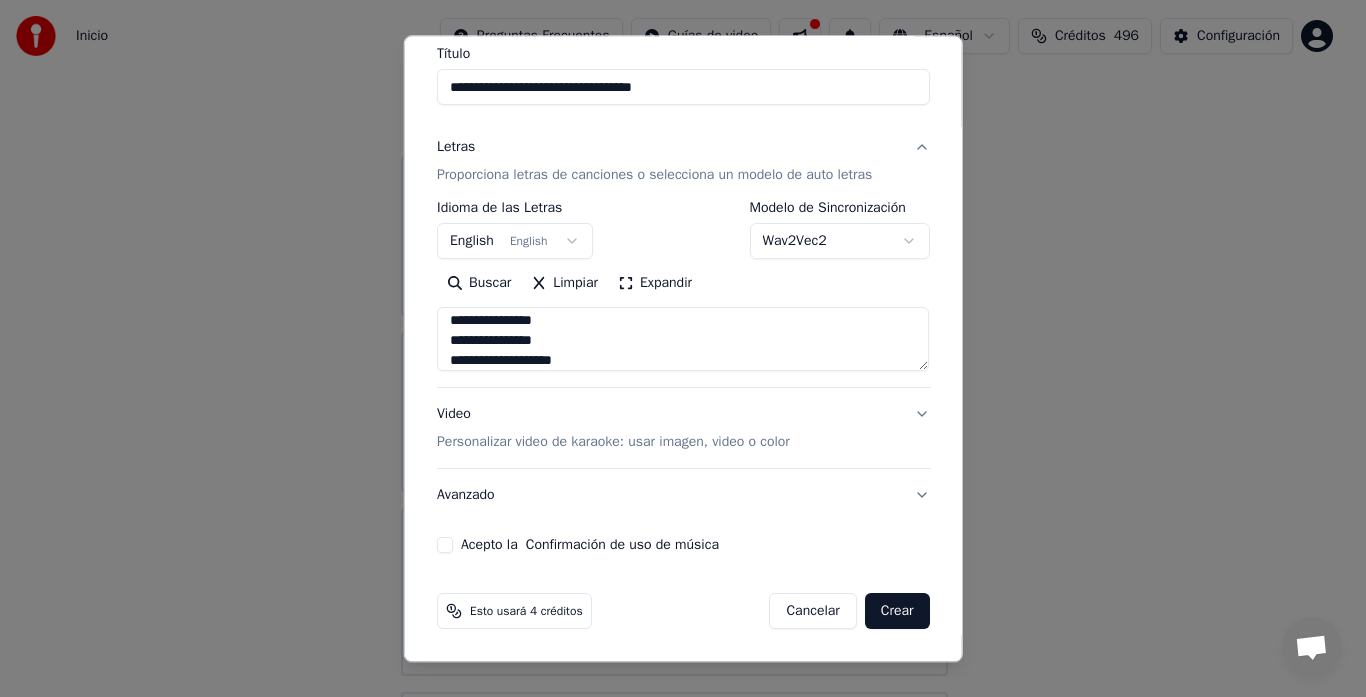 type on "**********" 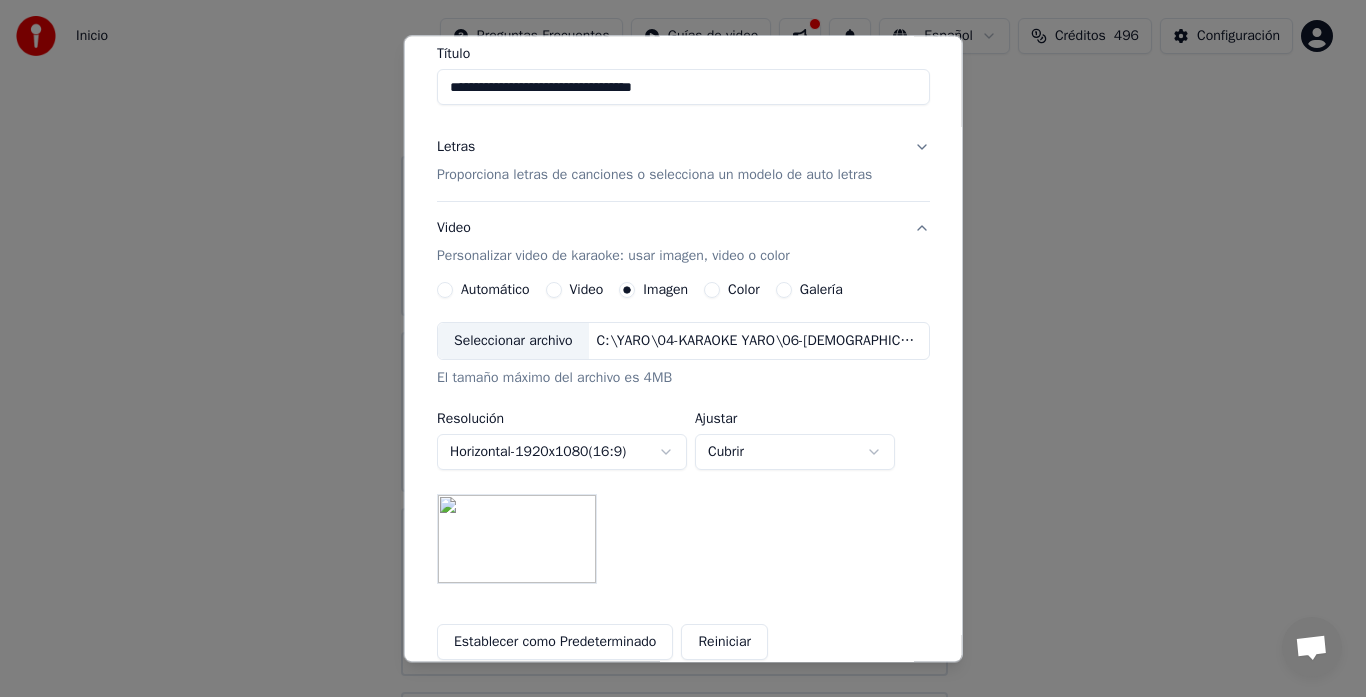 click on "Seleccionar archivo" at bounding box center [513, 342] 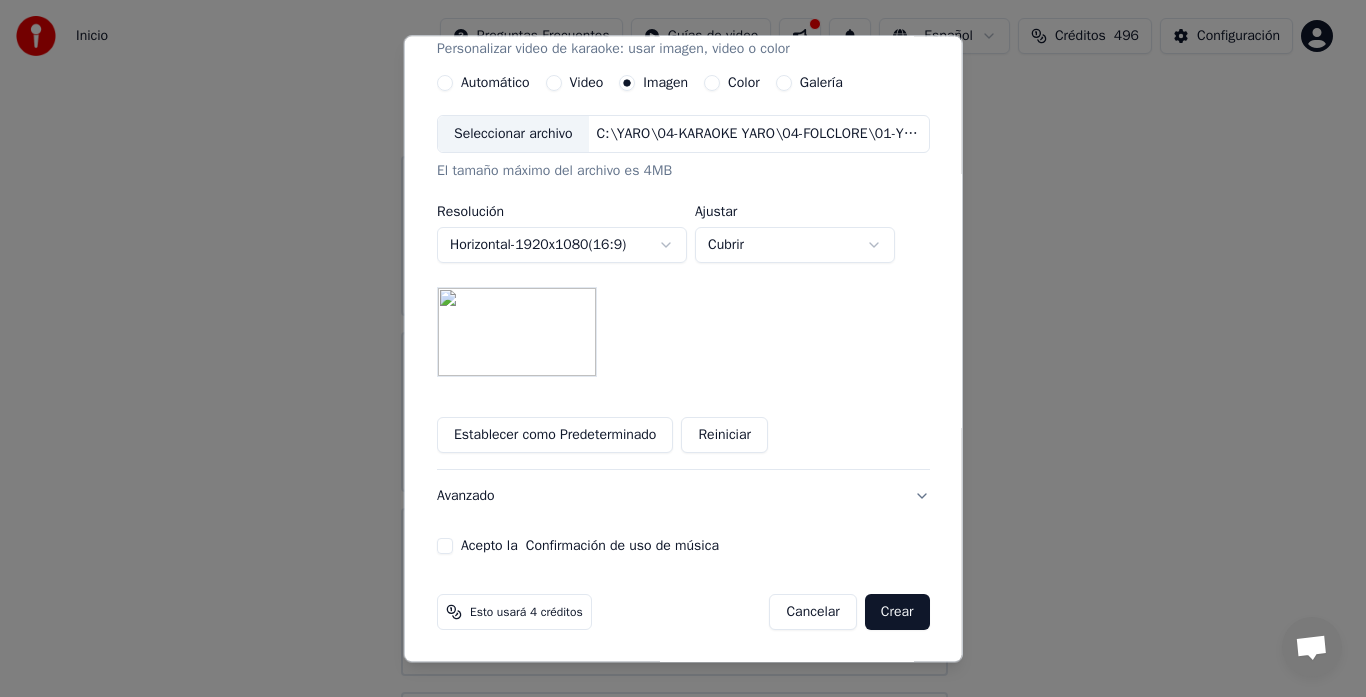 scroll, scrollTop: 372, scrollLeft: 0, axis: vertical 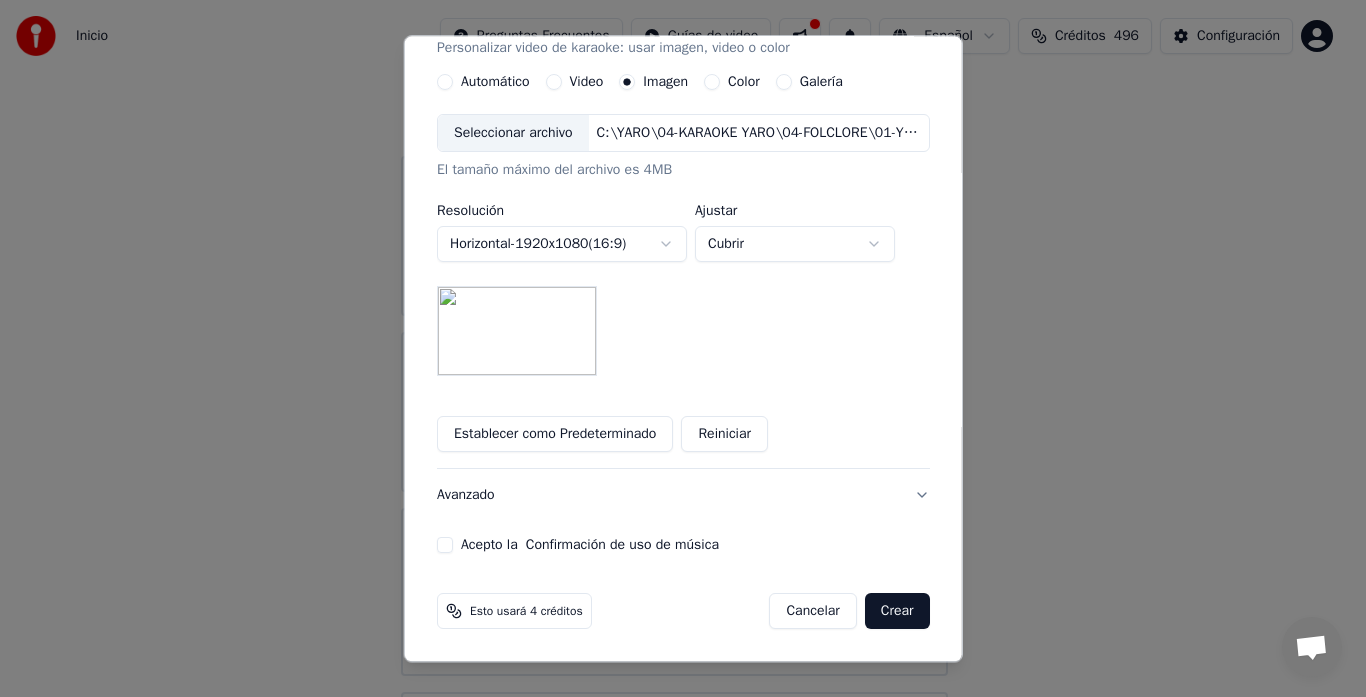 click on "Crear" at bounding box center [897, 612] 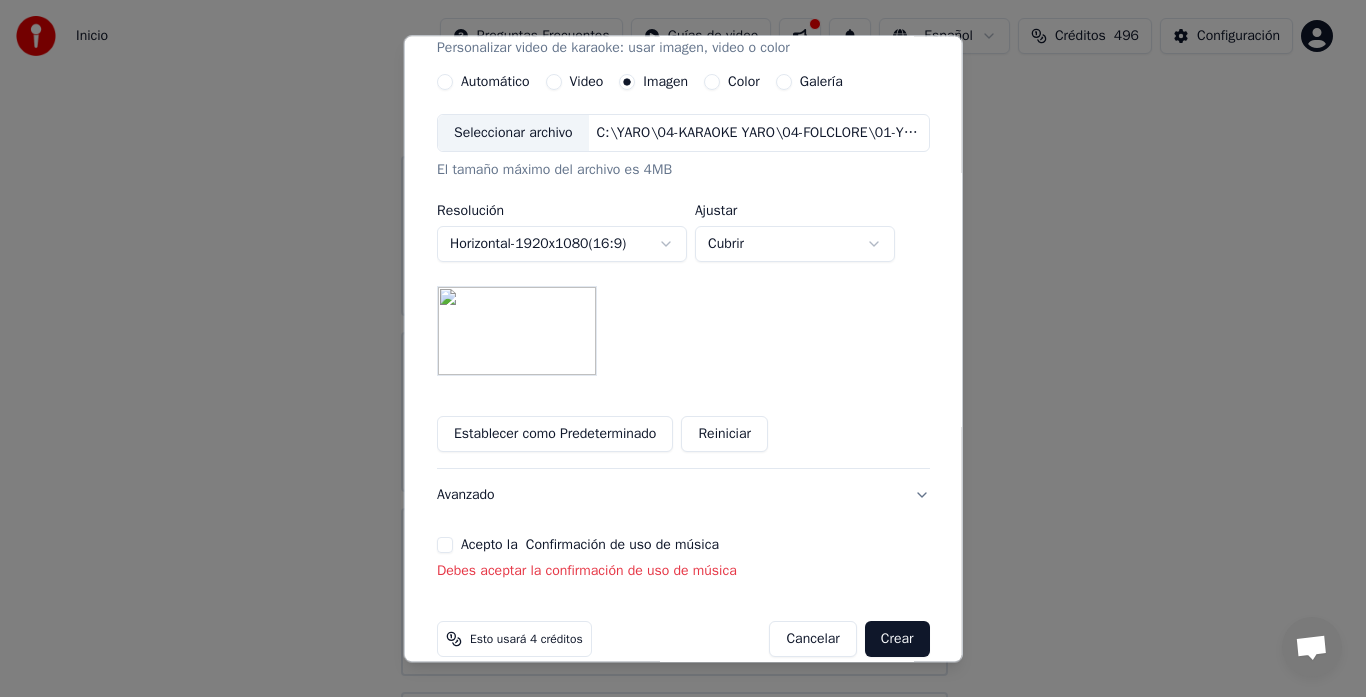click on "Acepto la   Confirmación de uso de música" at bounding box center [445, 546] 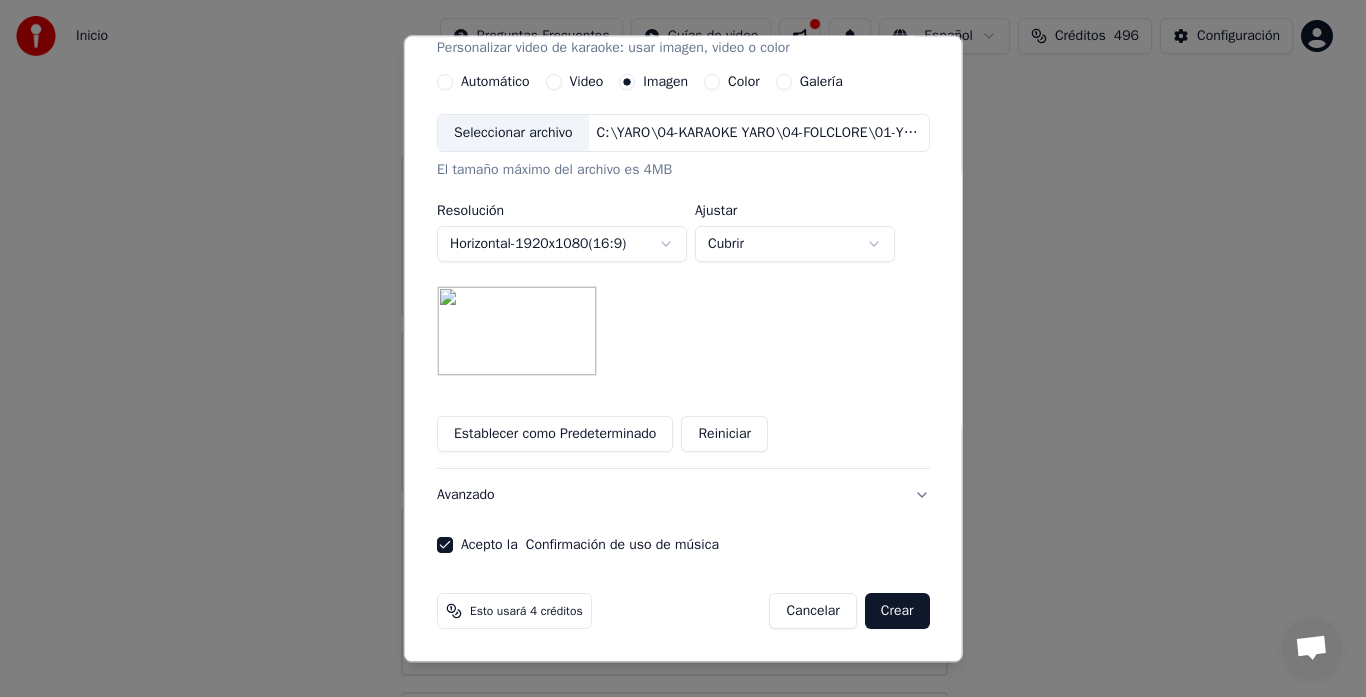 click on "Crear" at bounding box center [897, 612] 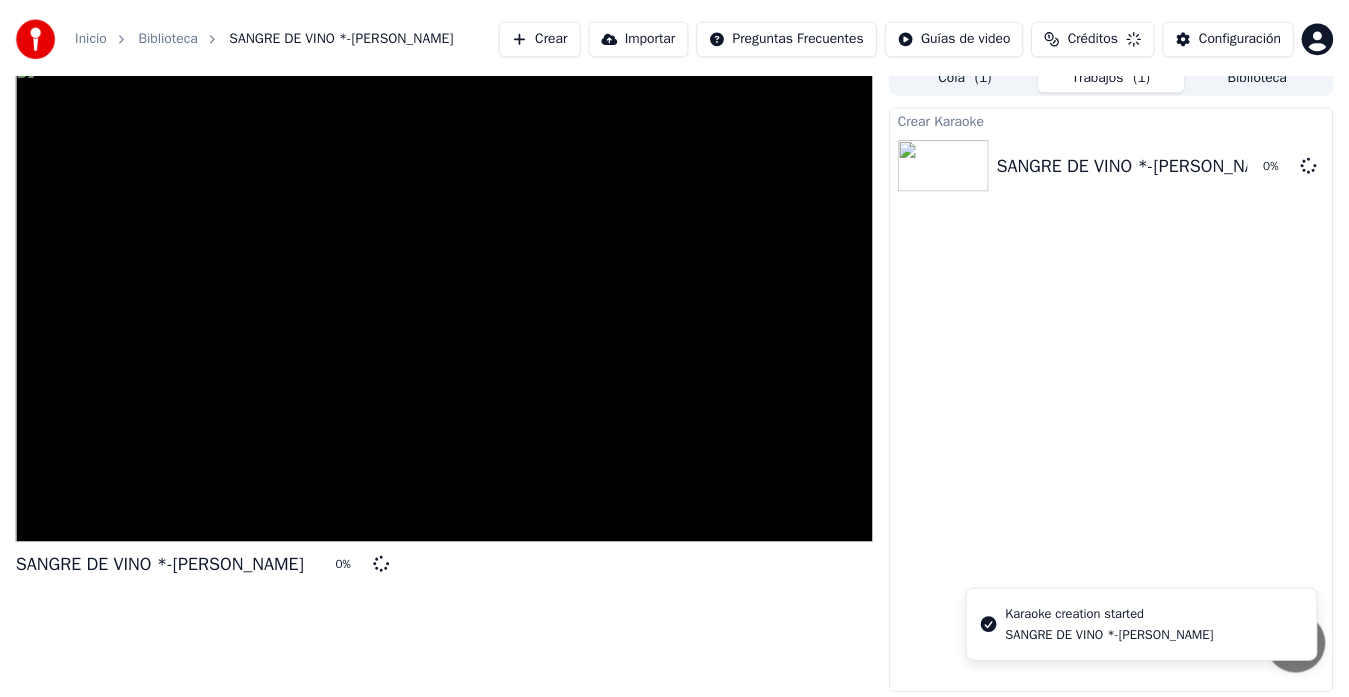 scroll, scrollTop: 25, scrollLeft: 0, axis: vertical 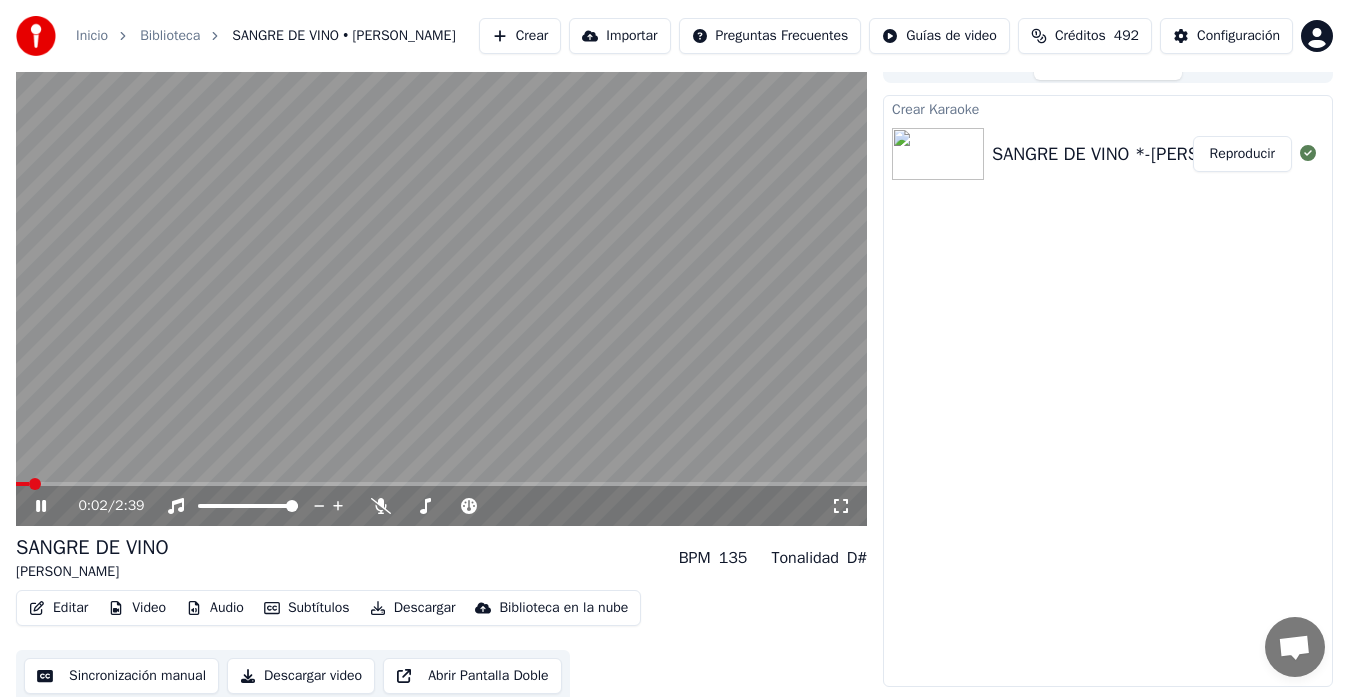 click at bounding box center (441, 286) 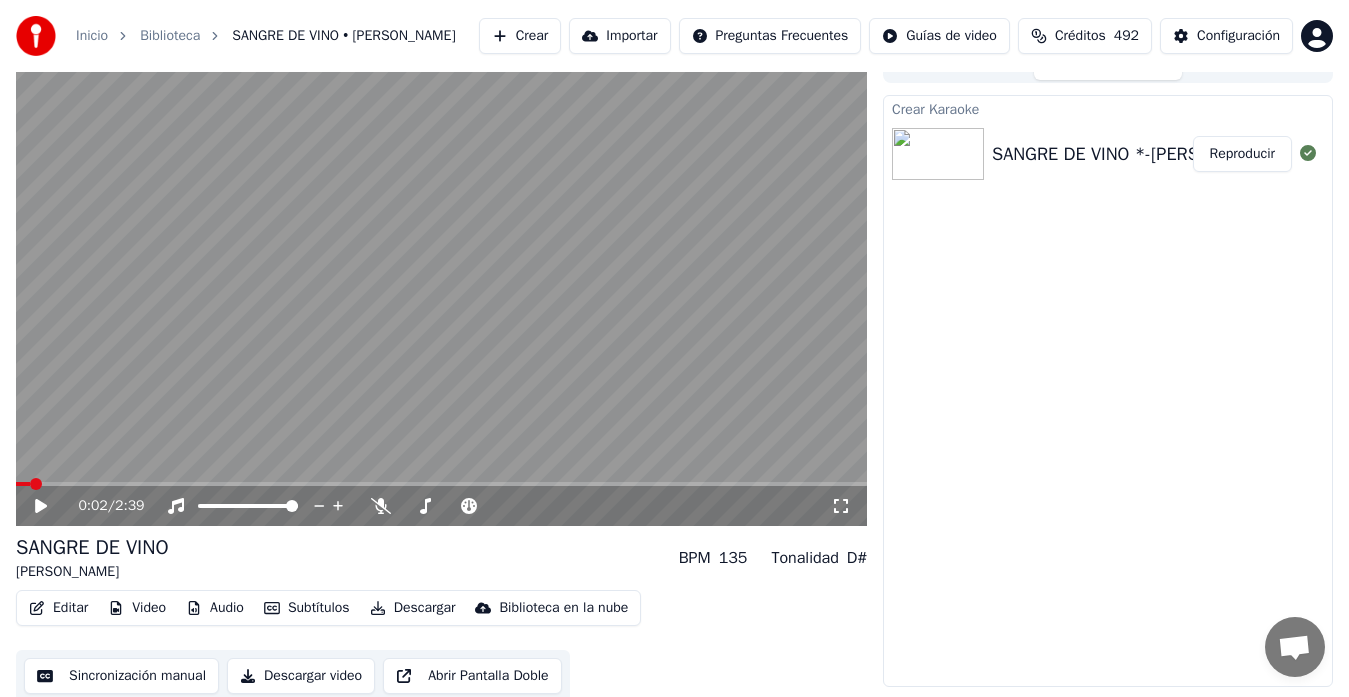 click at bounding box center [441, 286] 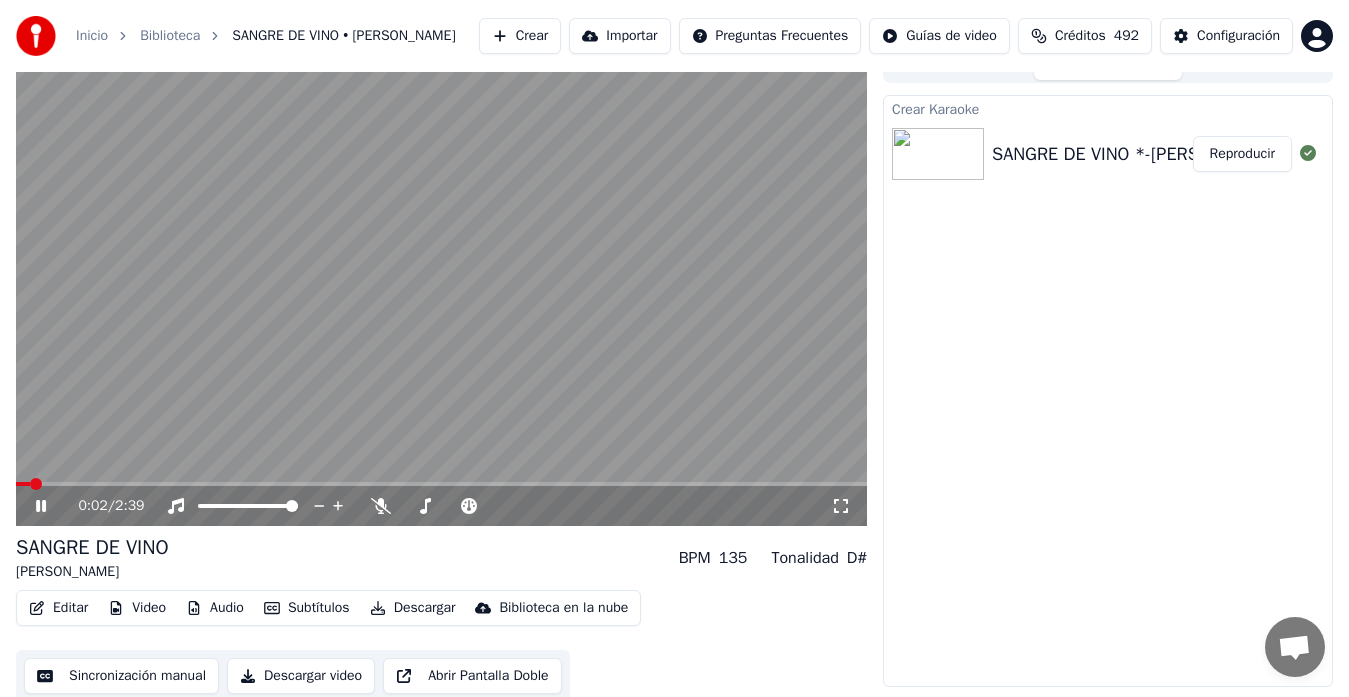 click at bounding box center [441, 286] 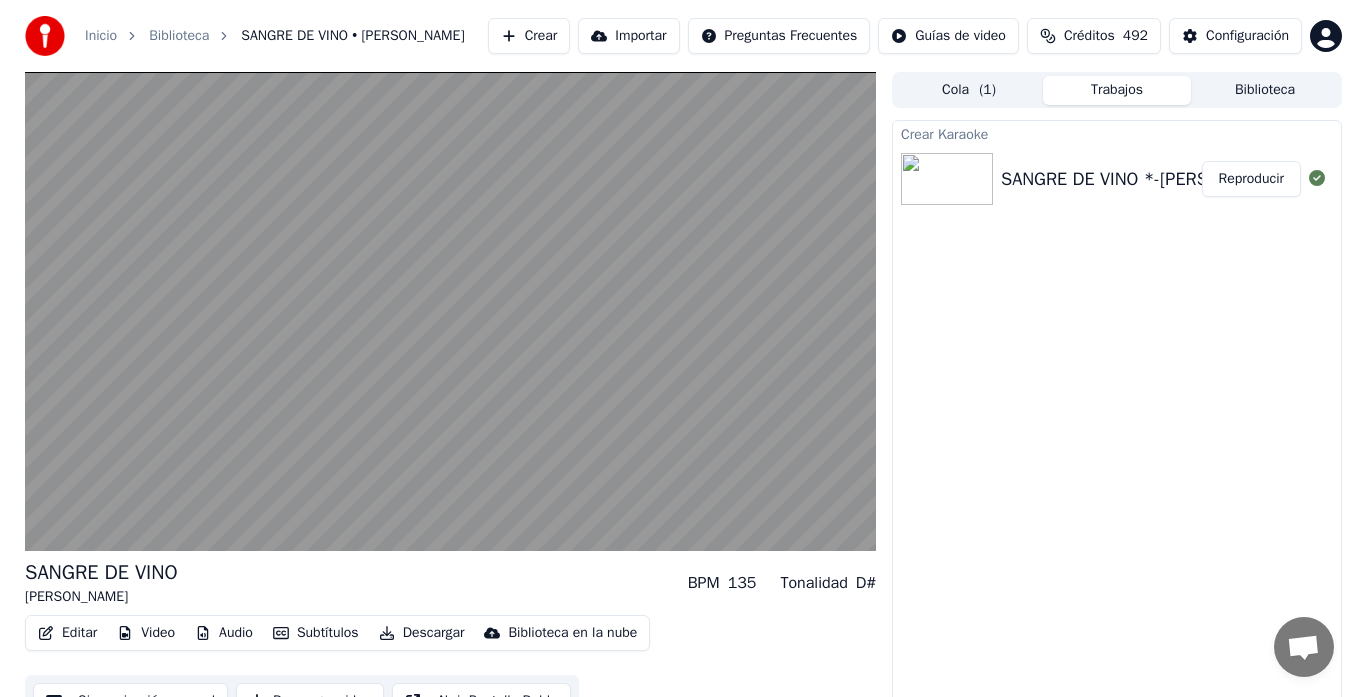 scroll, scrollTop: 40, scrollLeft: 0, axis: vertical 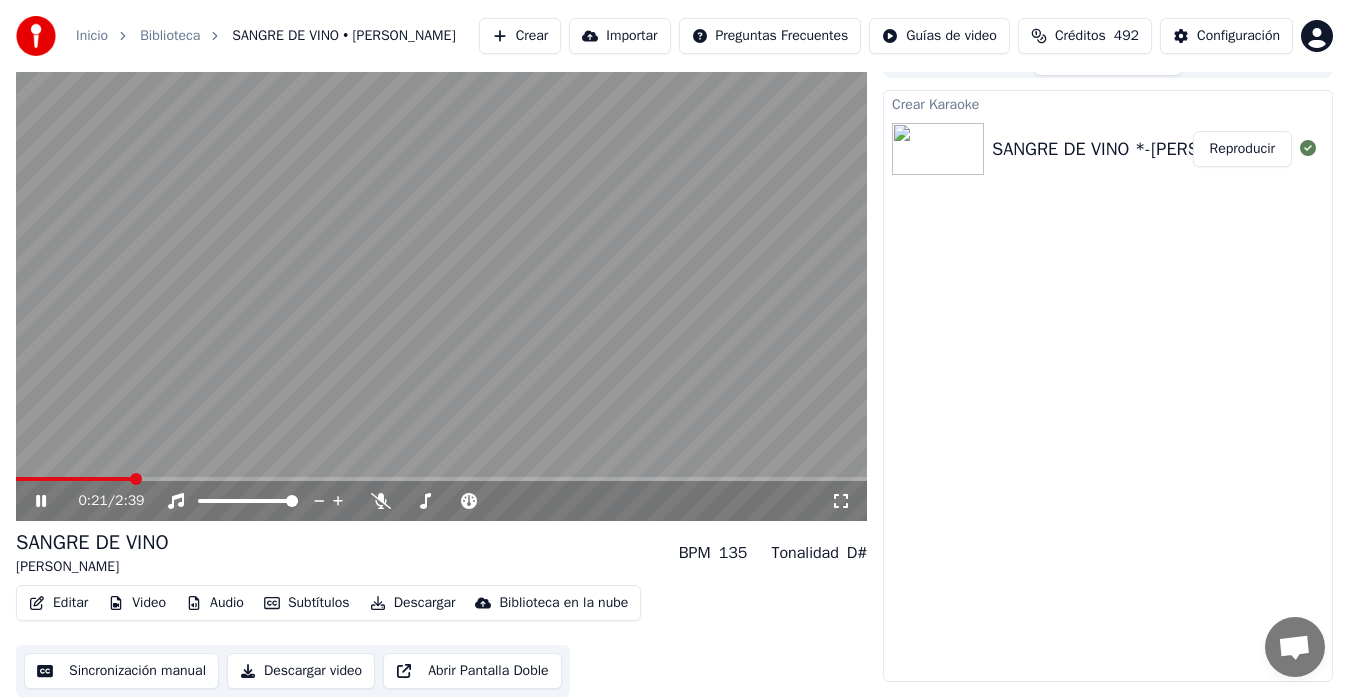 click at bounding box center (441, 281) 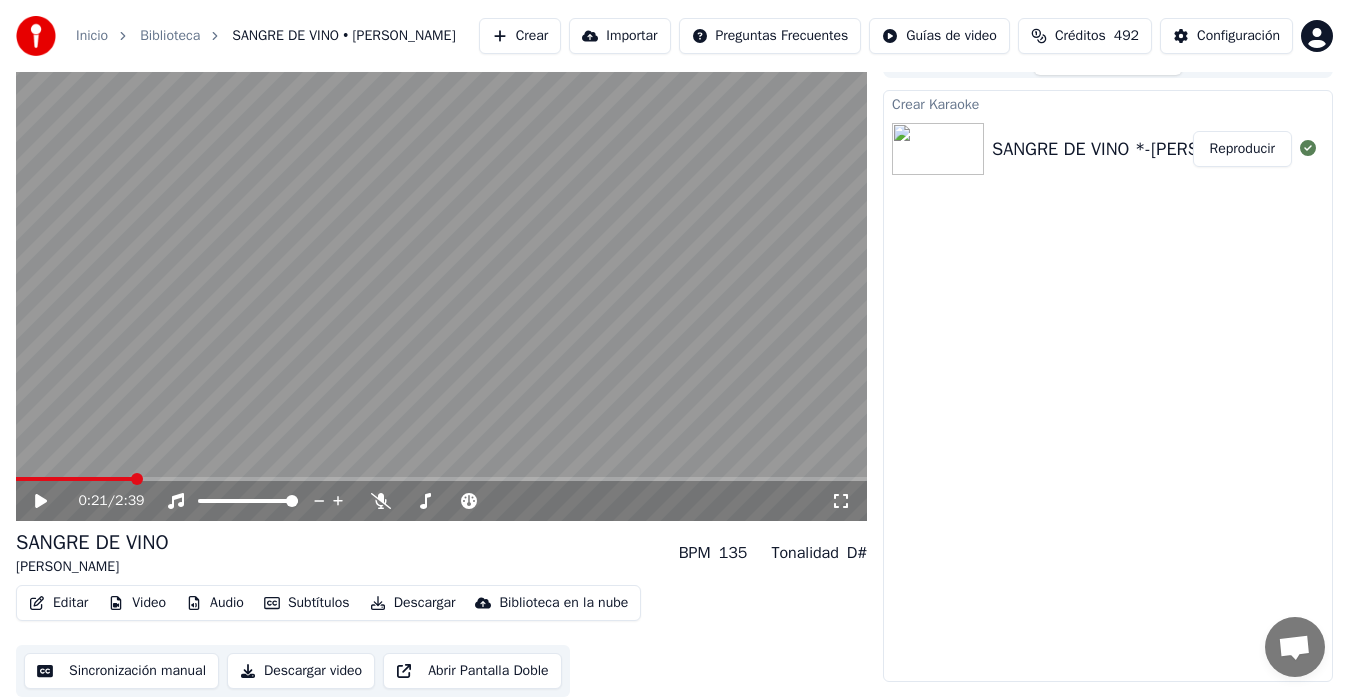 click 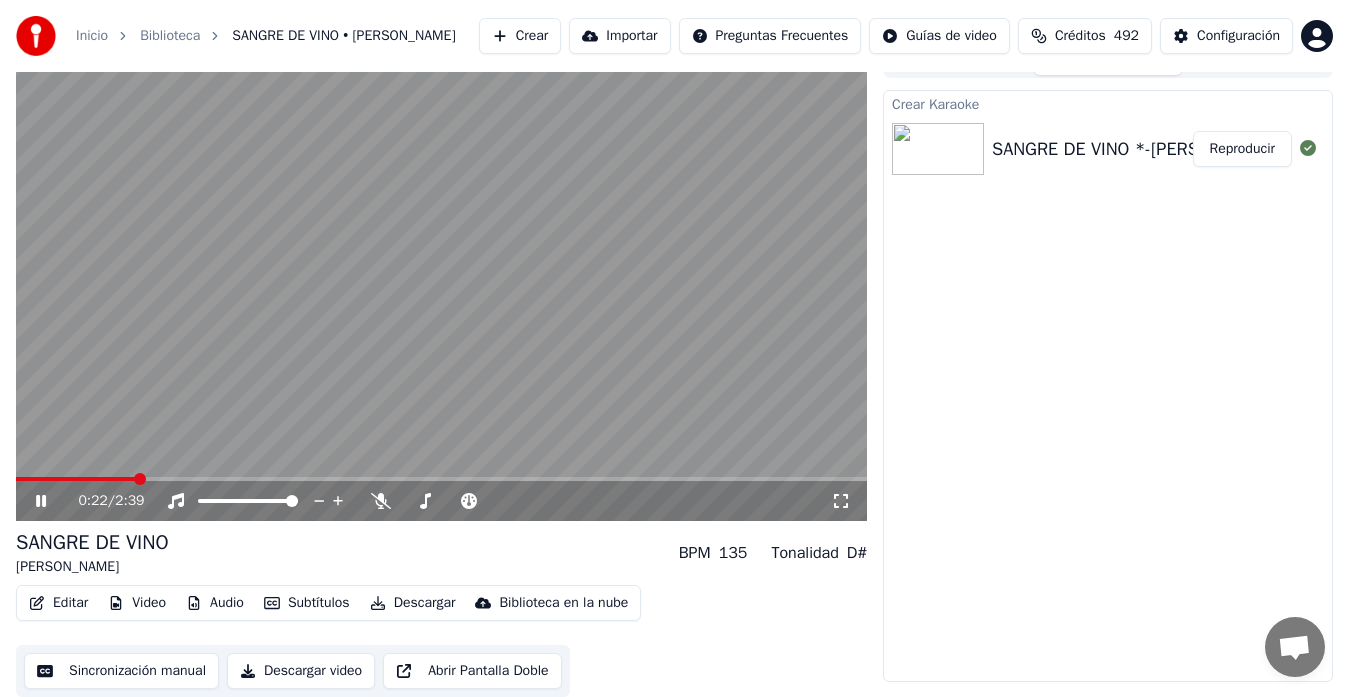 click 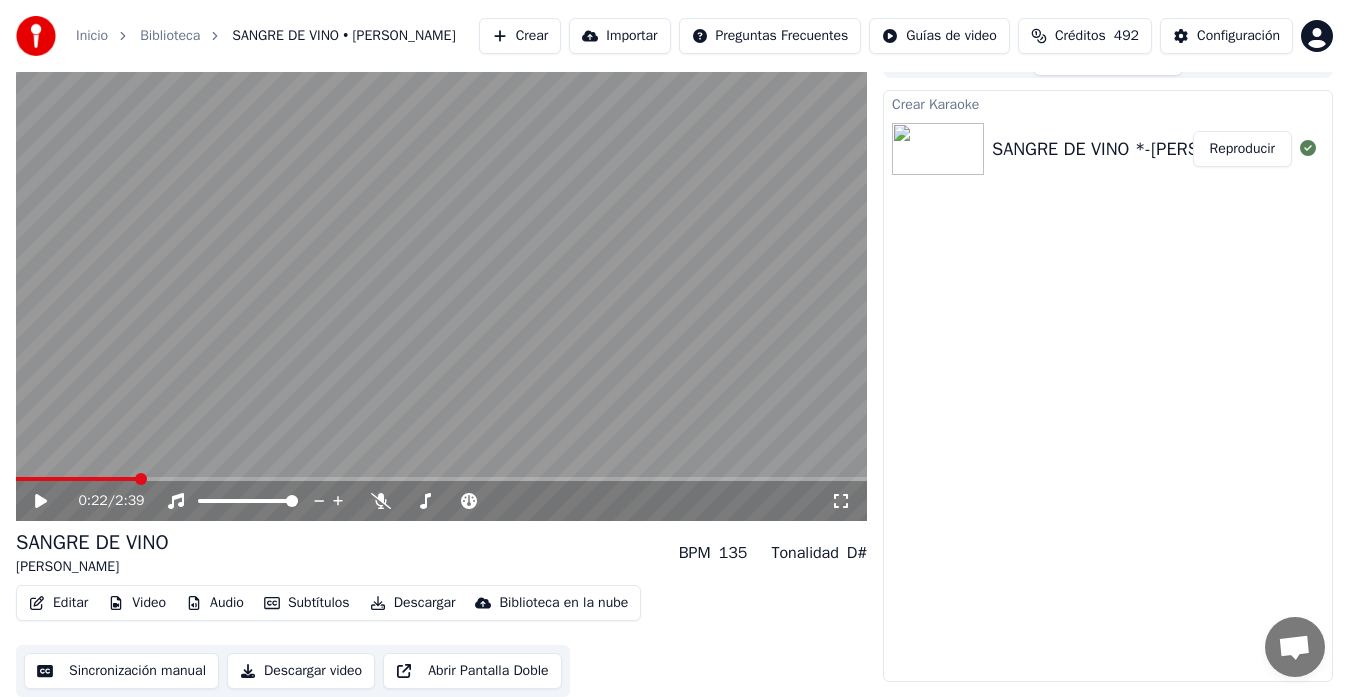 click at bounding box center (76, 479) 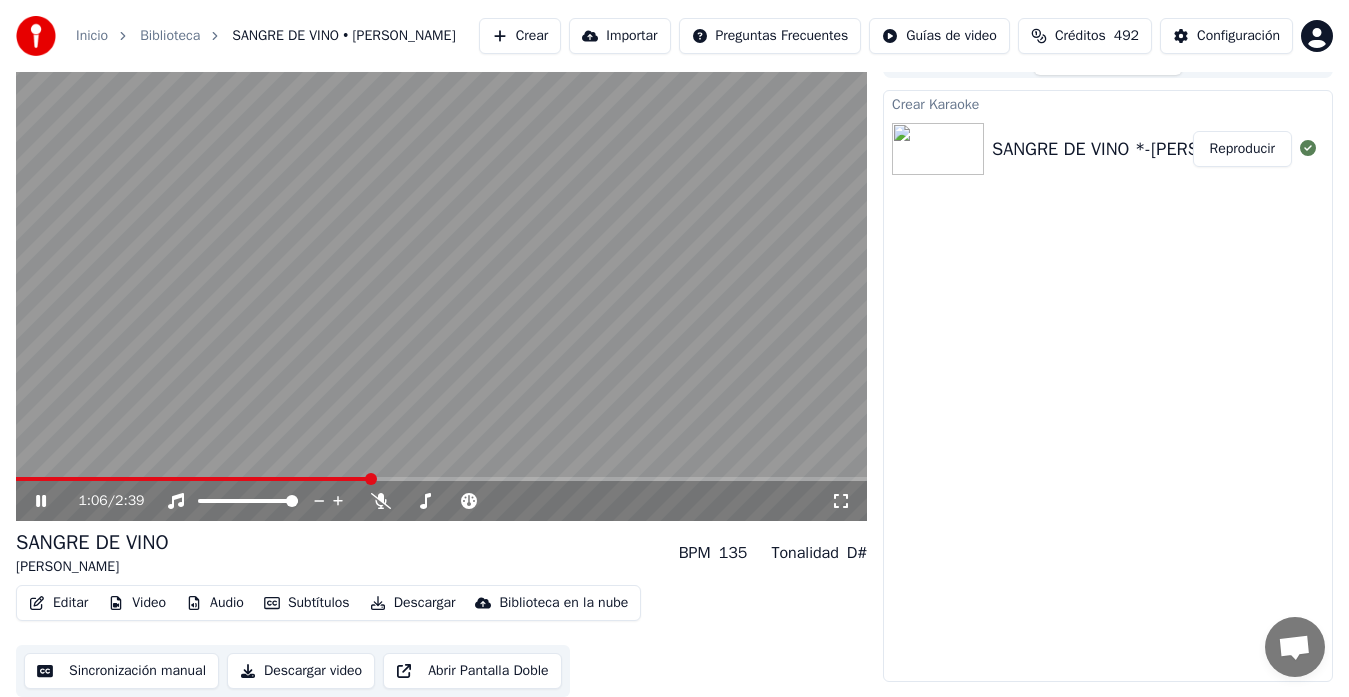 click at bounding box center (441, 281) 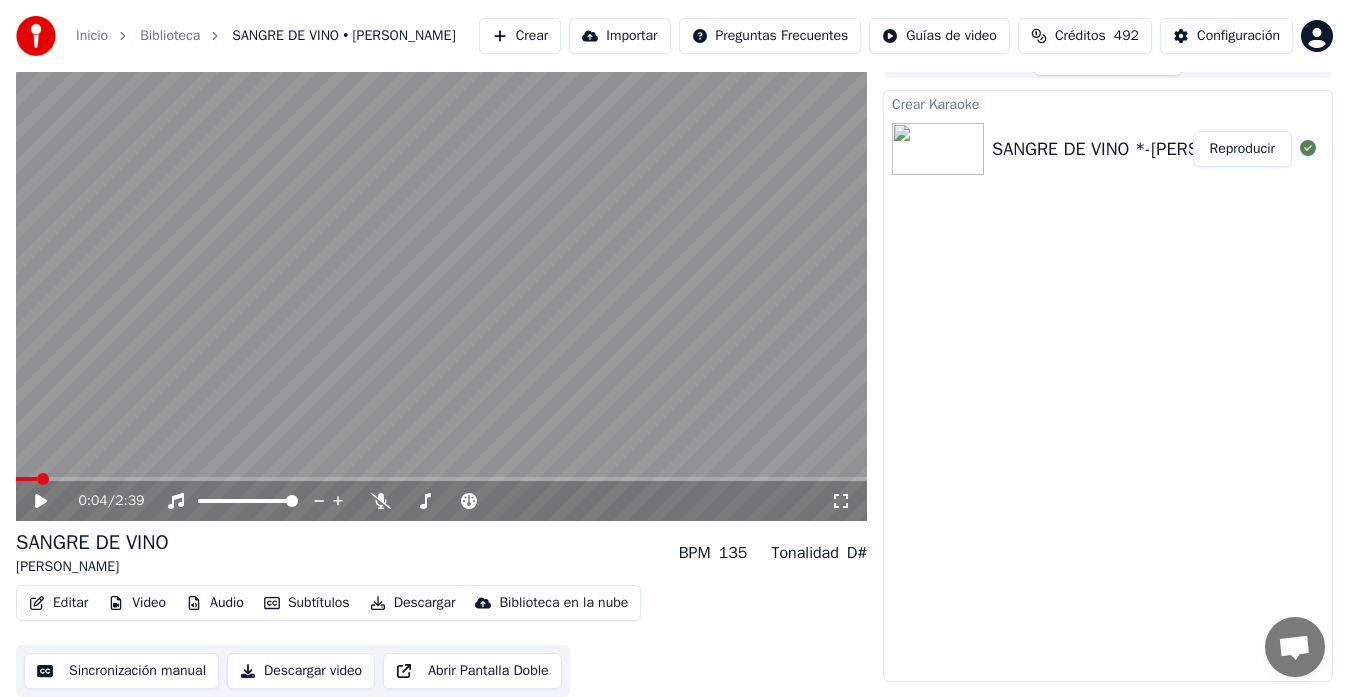 click at bounding box center [26, 479] 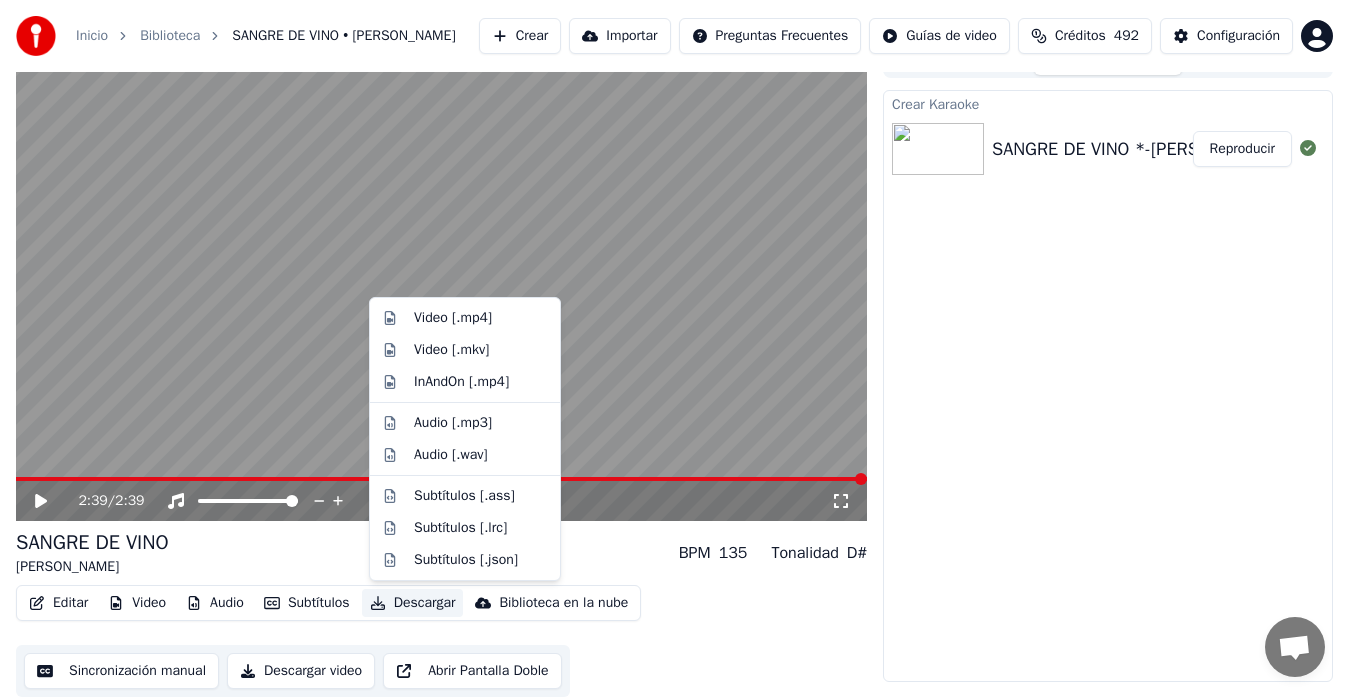 click on "Descargar" at bounding box center (413, 603) 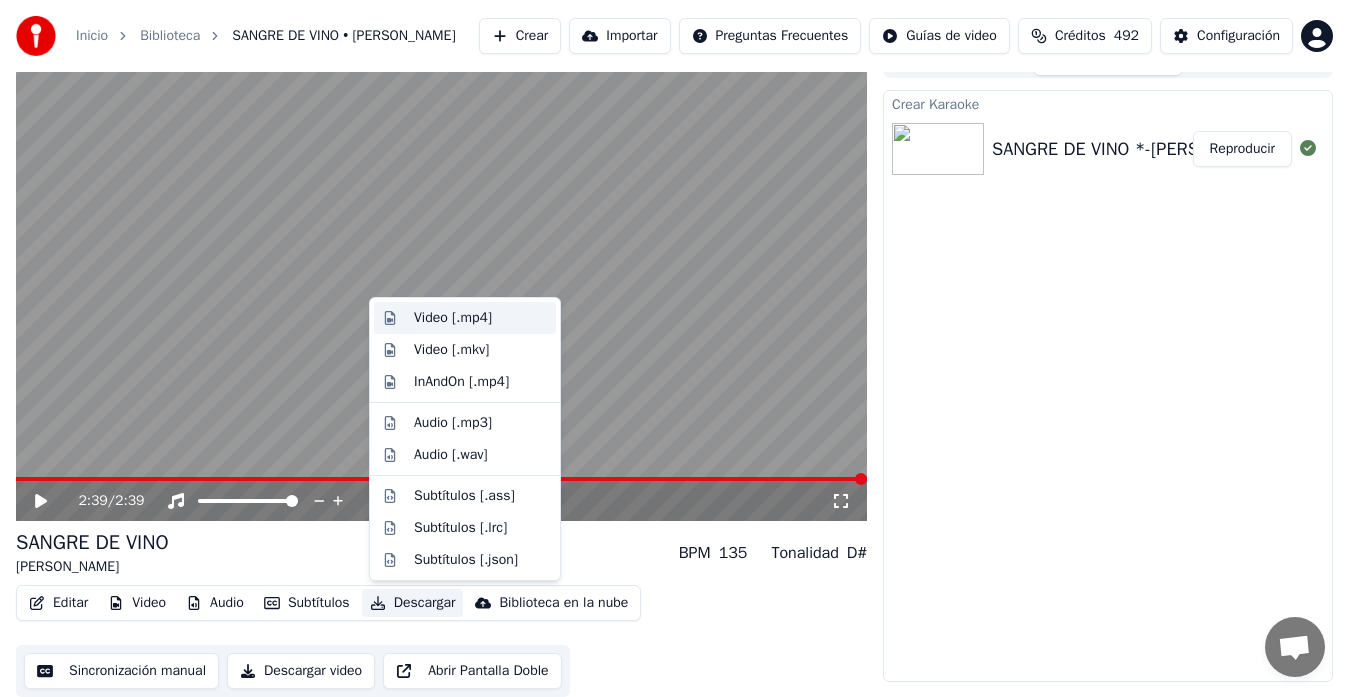 click on "Video [.mp4]" at bounding box center (453, 318) 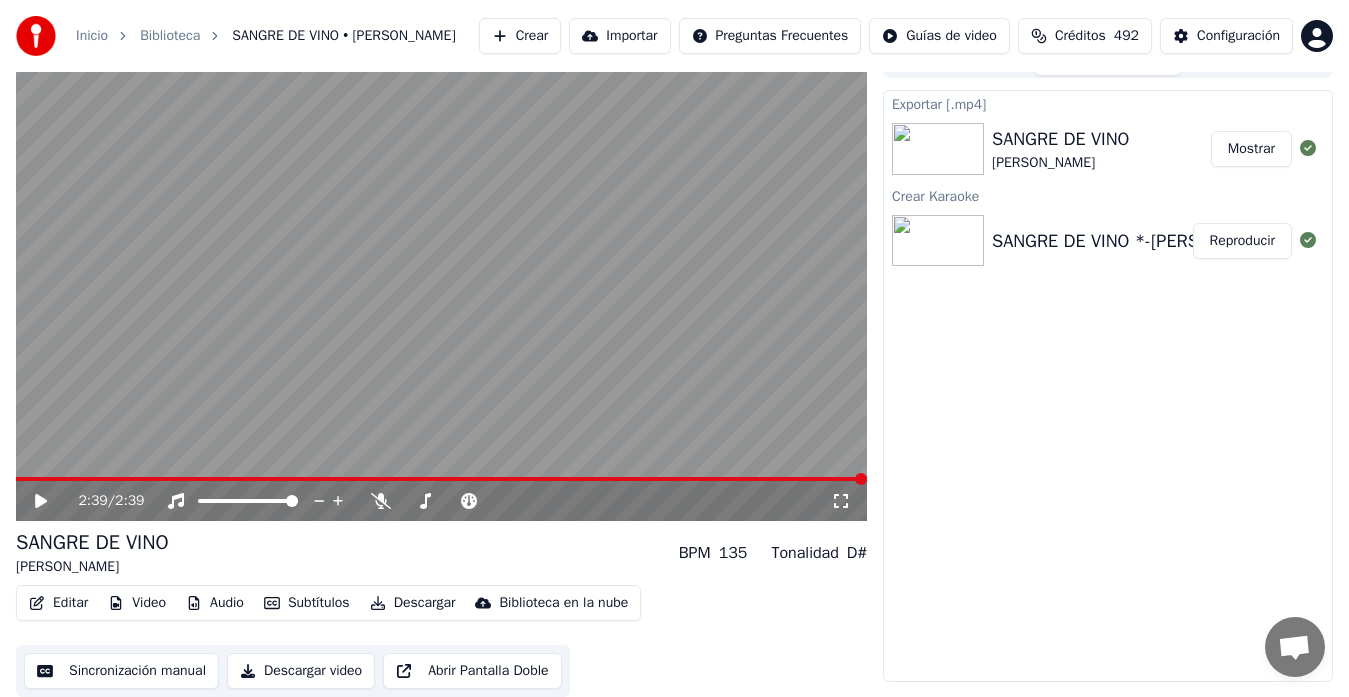 click on "Crear" at bounding box center (520, 36) 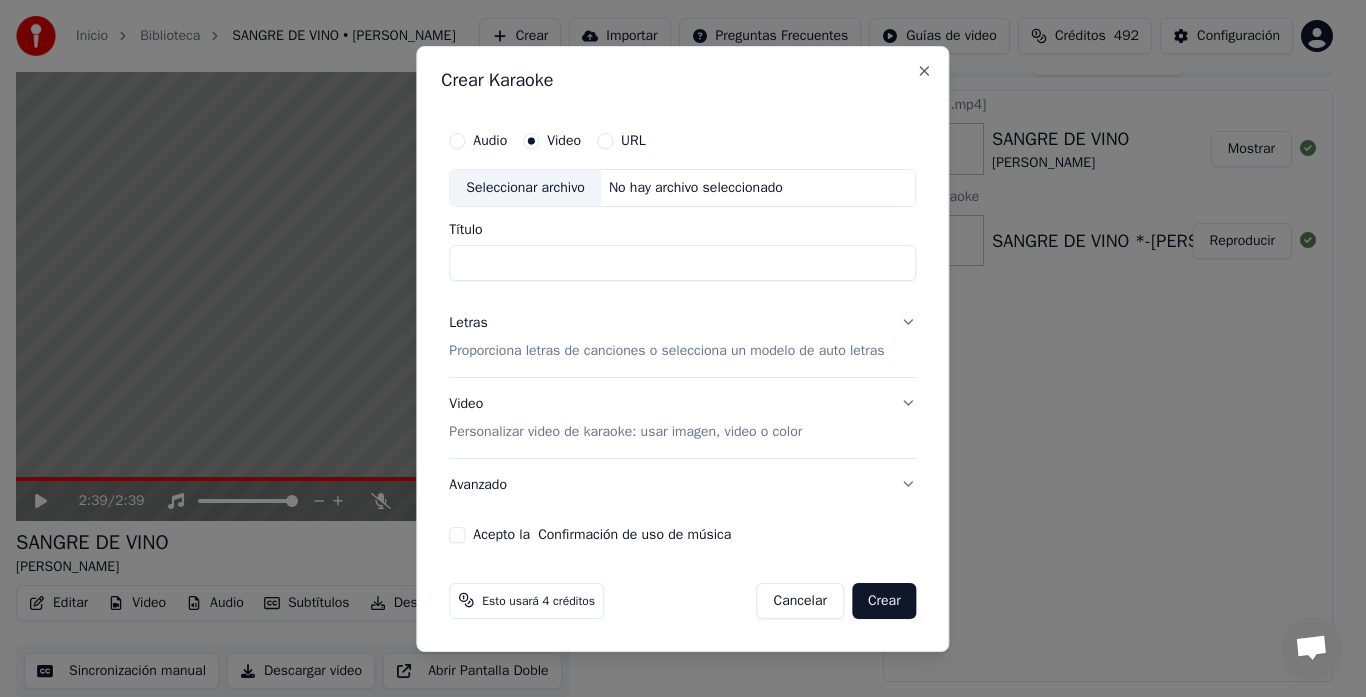 click on "Título" at bounding box center [682, 263] 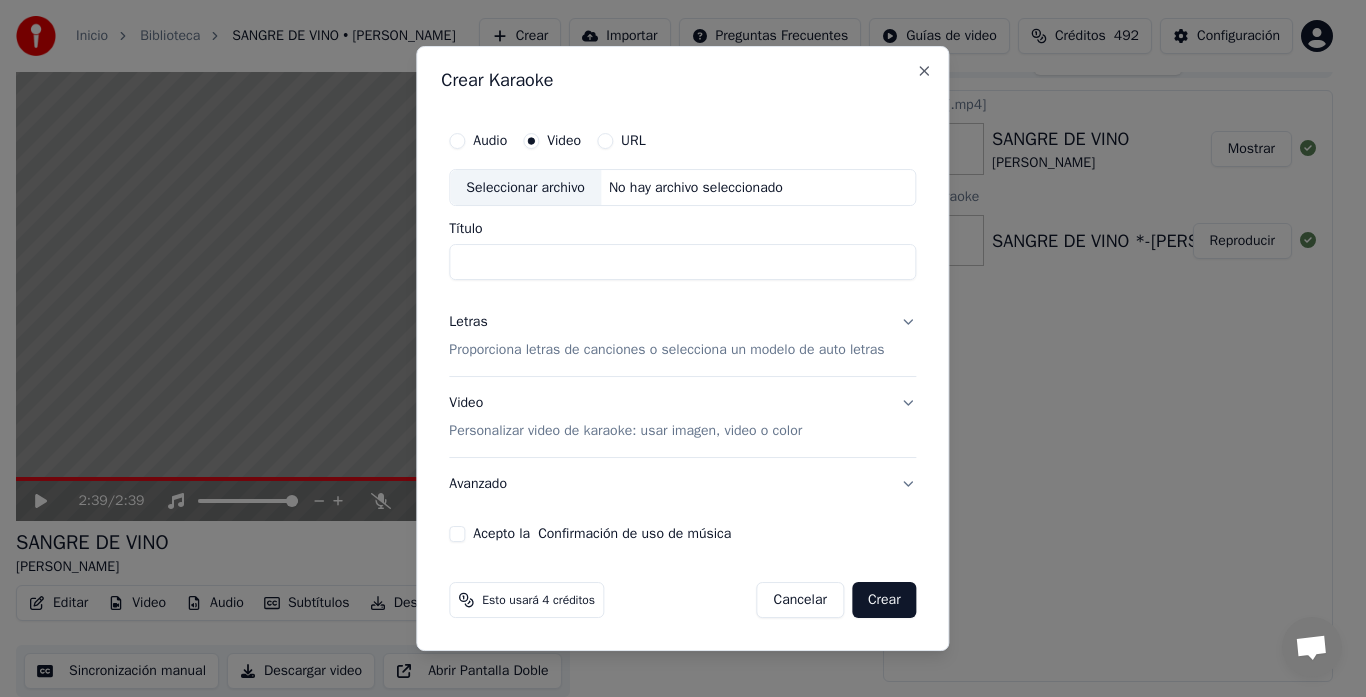 click on "Seleccionar archivo" at bounding box center (525, 188) 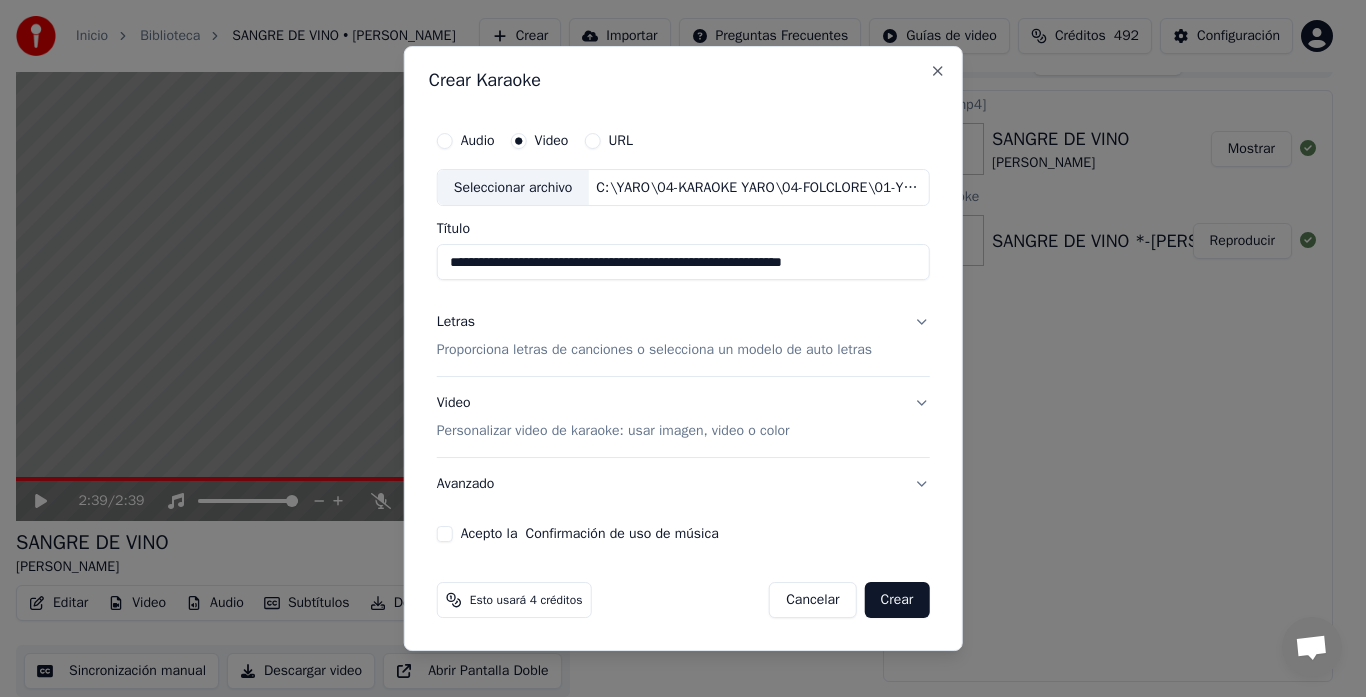 drag, startPoint x: 850, startPoint y: 262, endPoint x: 211, endPoint y: 302, distance: 640.25073 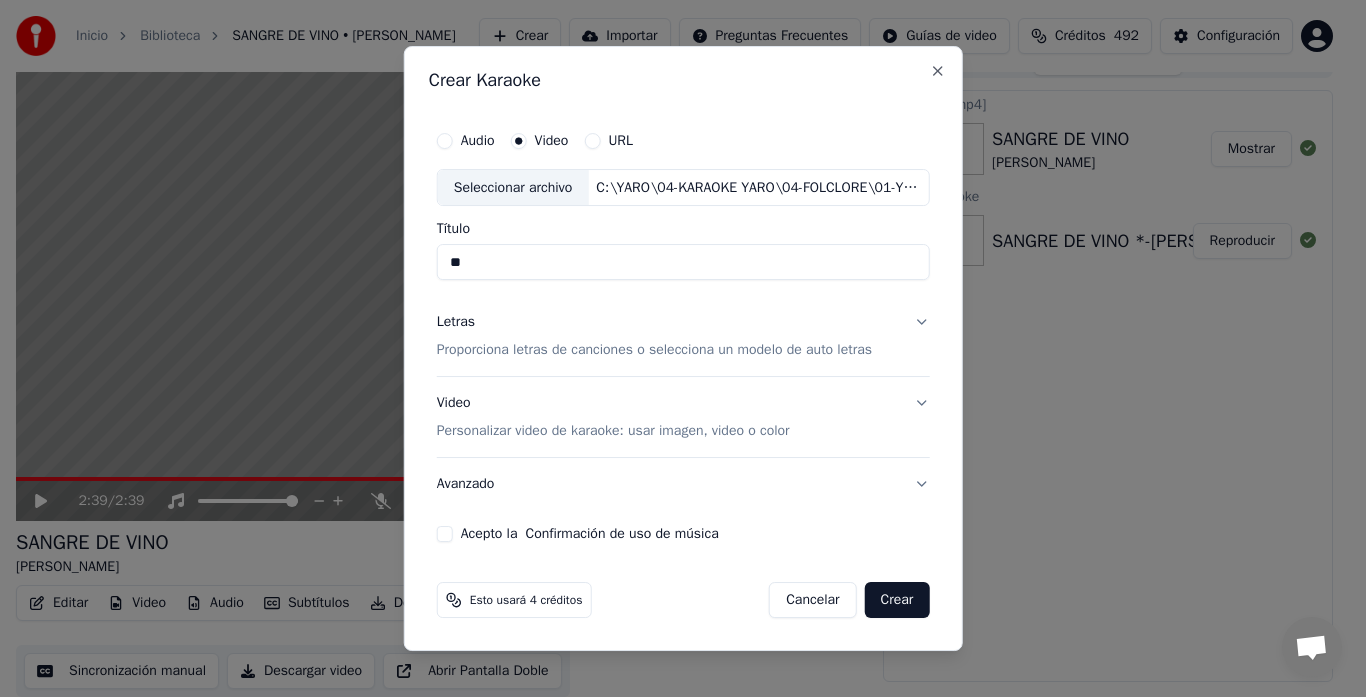 type on "*" 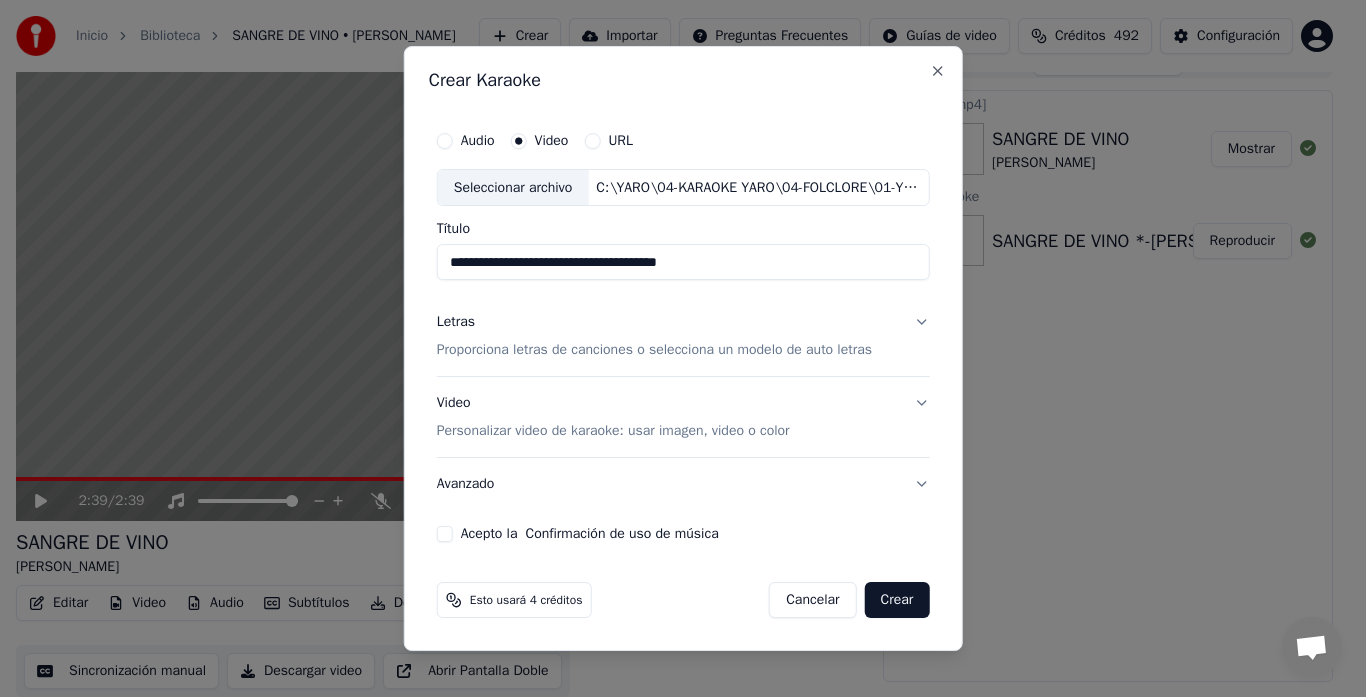 type on "**********" 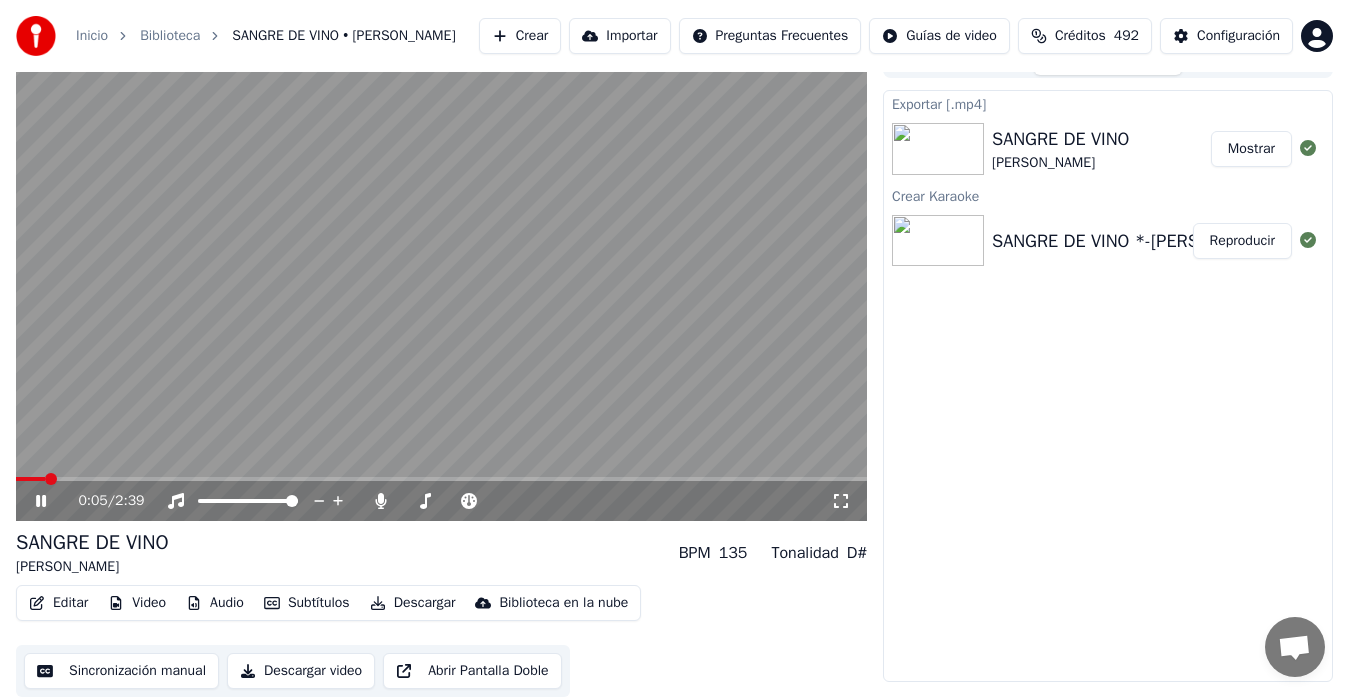 click on "Crear" at bounding box center (520, 36) 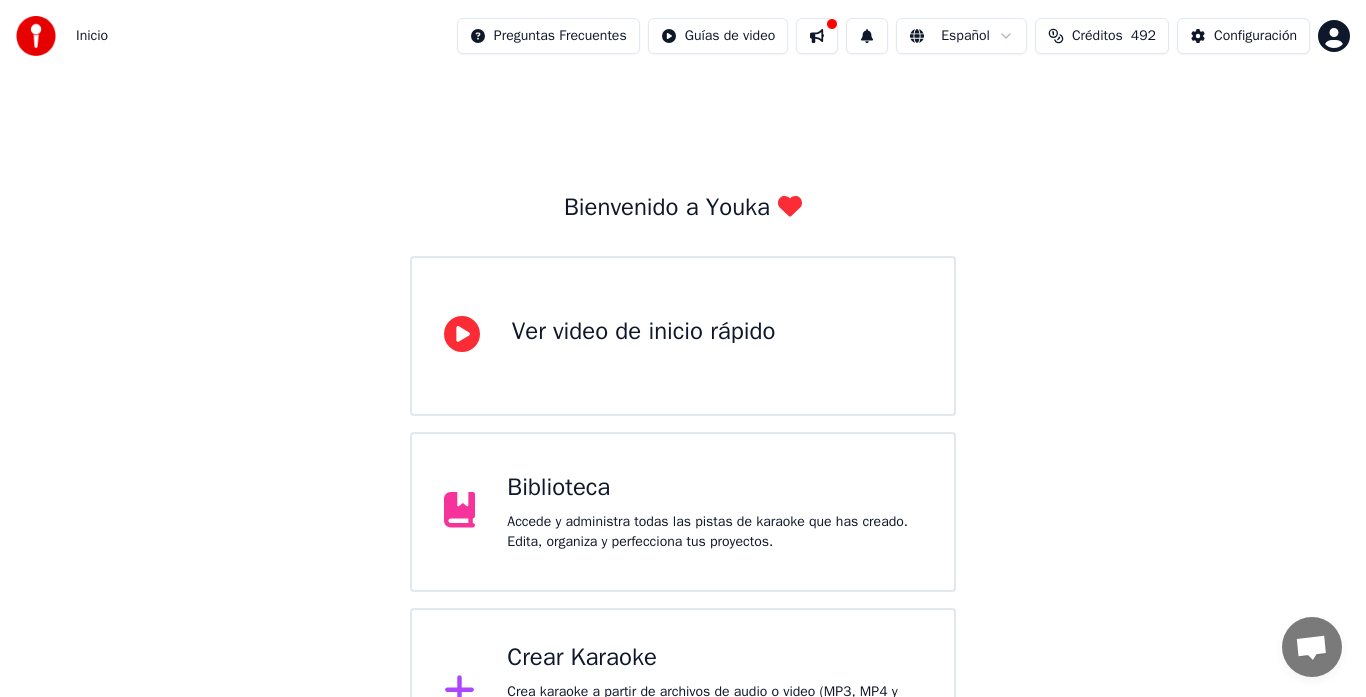 scroll, scrollTop: 0, scrollLeft: 0, axis: both 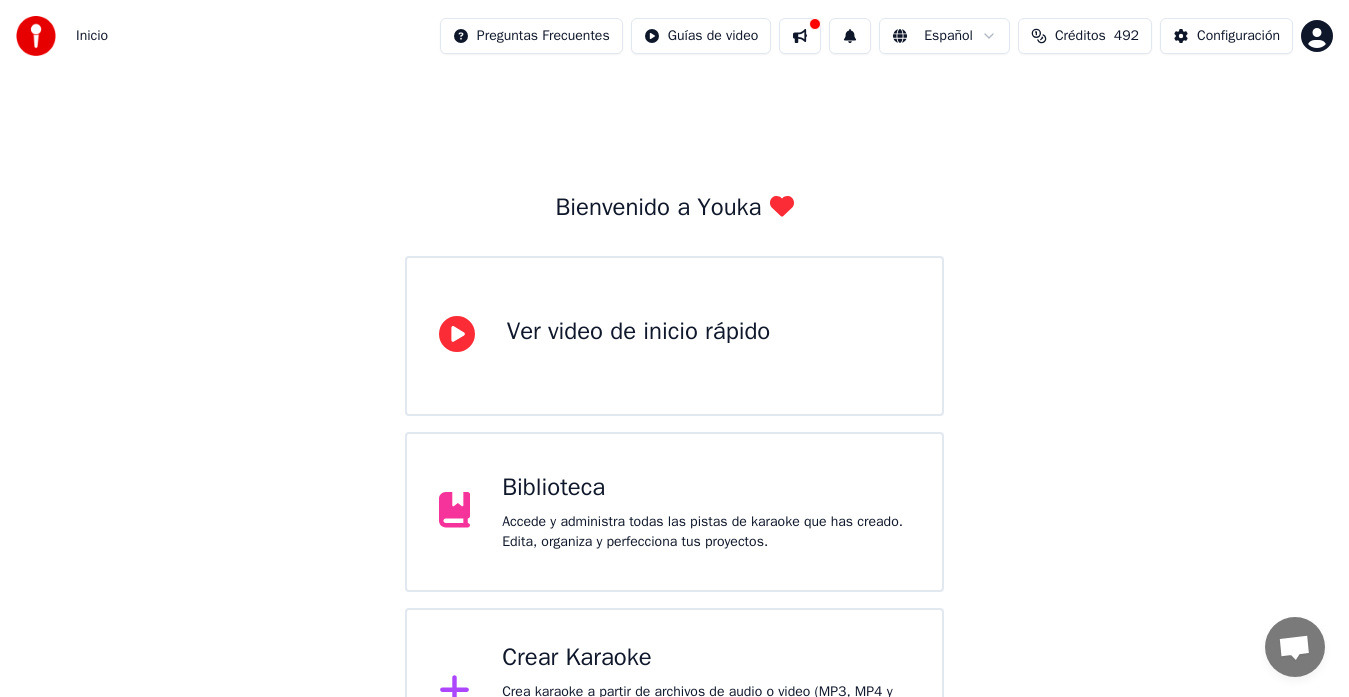 click on "Crear Karaoke" at bounding box center [706, 658] 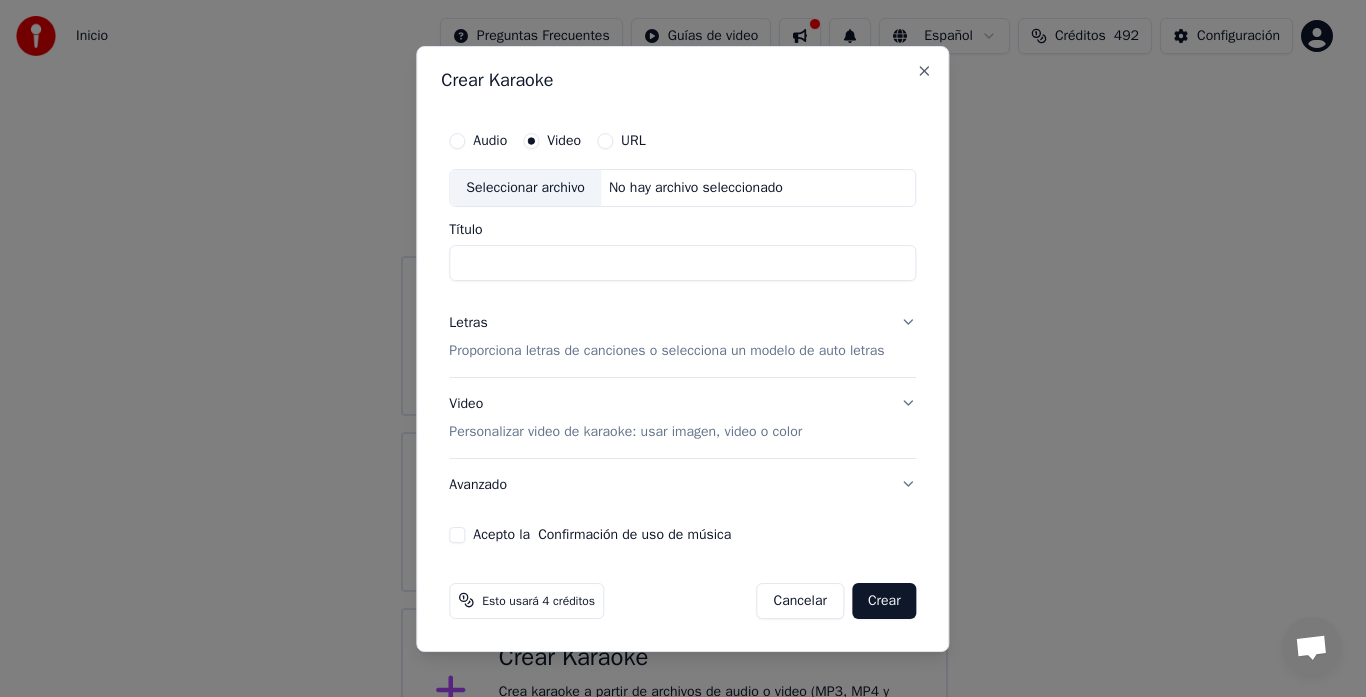 click on "Título" at bounding box center [682, 263] 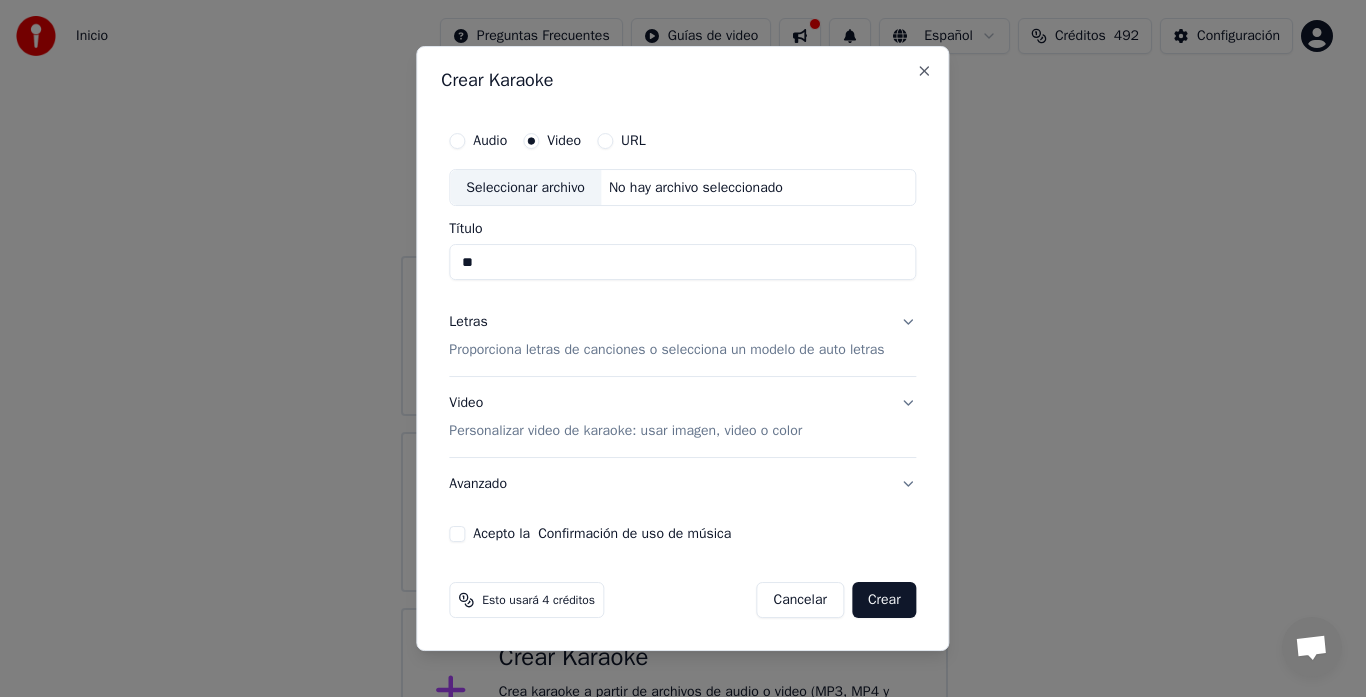 type on "*" 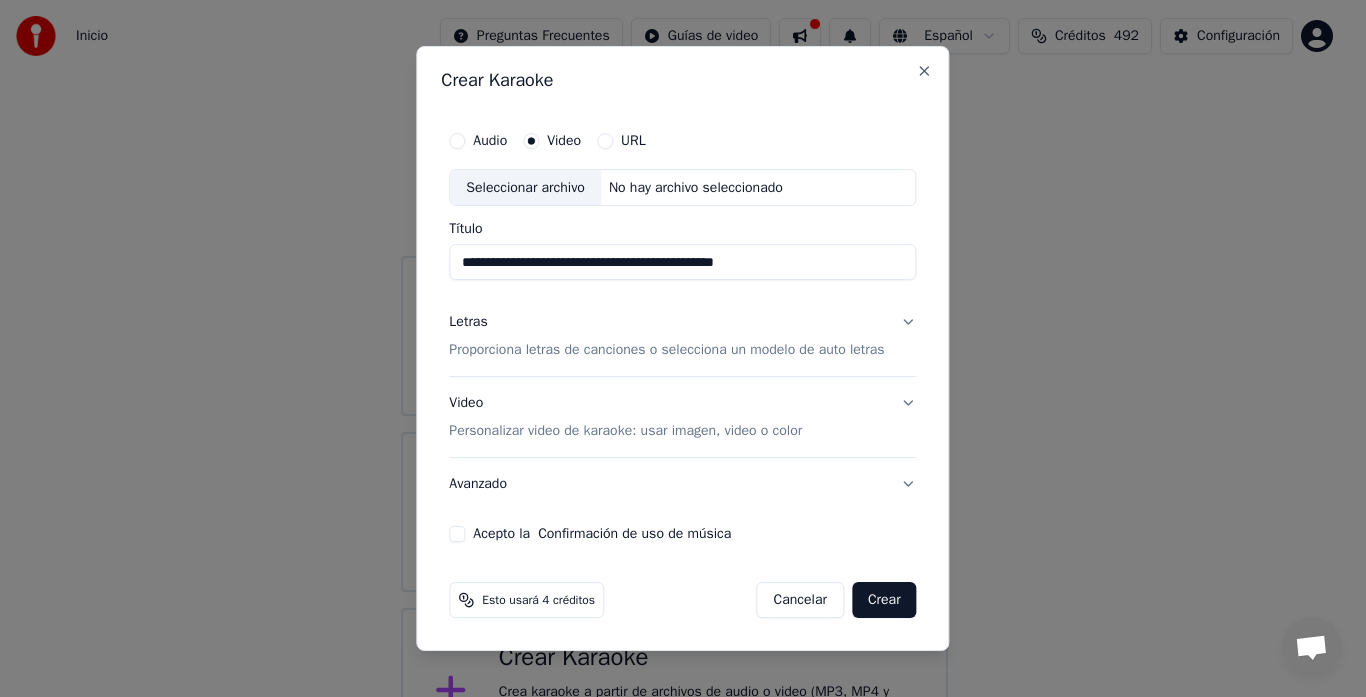 type on "**********" 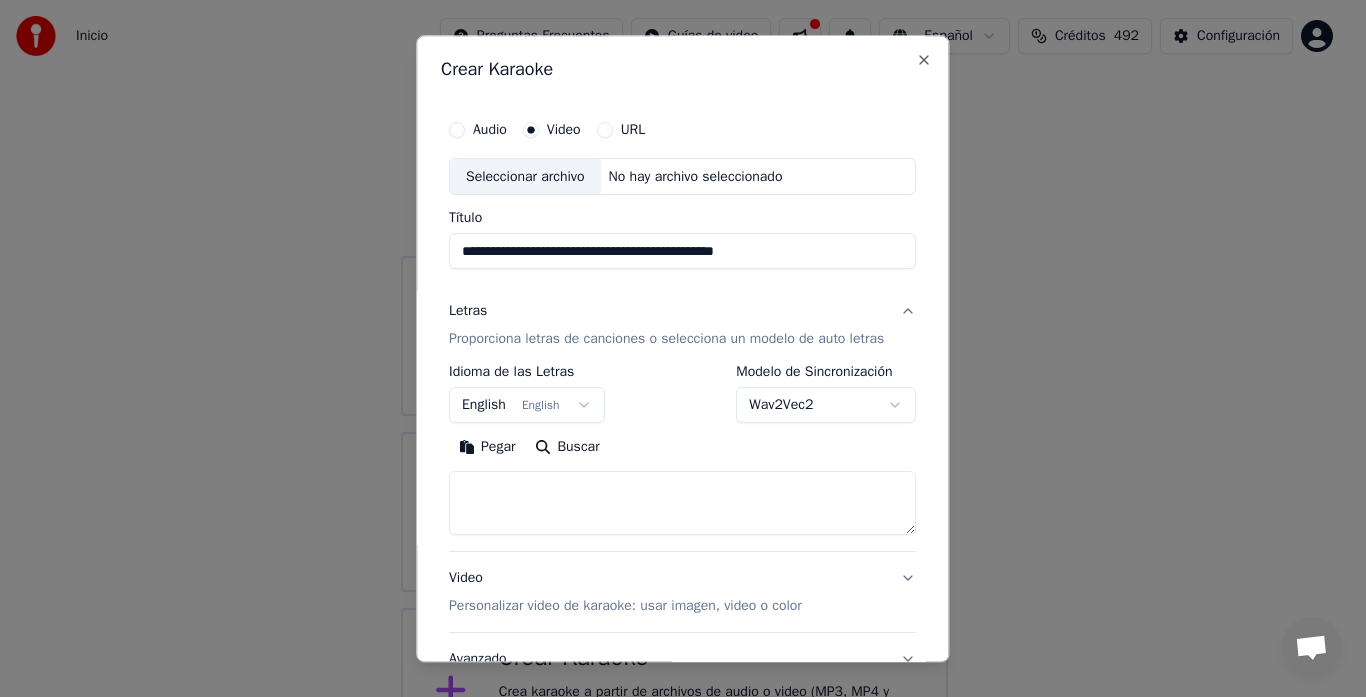 click at bounding box center (682, 504) 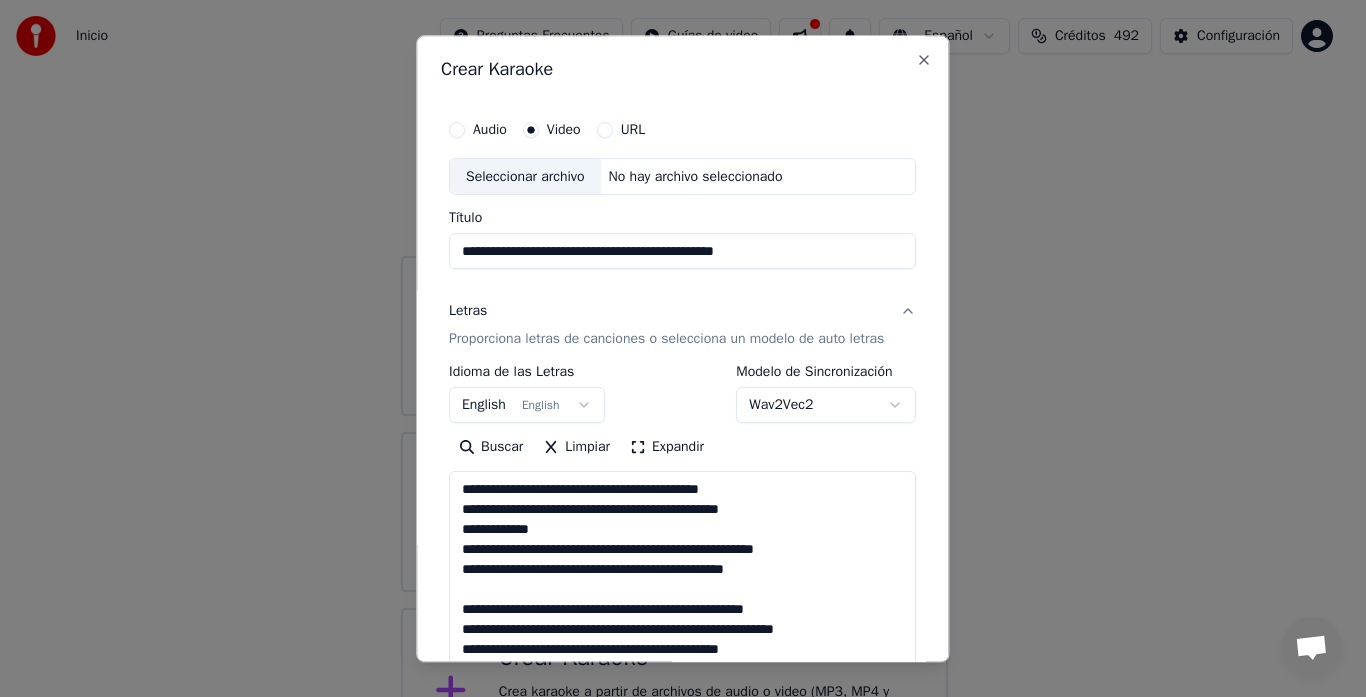 scroll, scrollTop: 845, scrollLeft: 0, axis: vertical 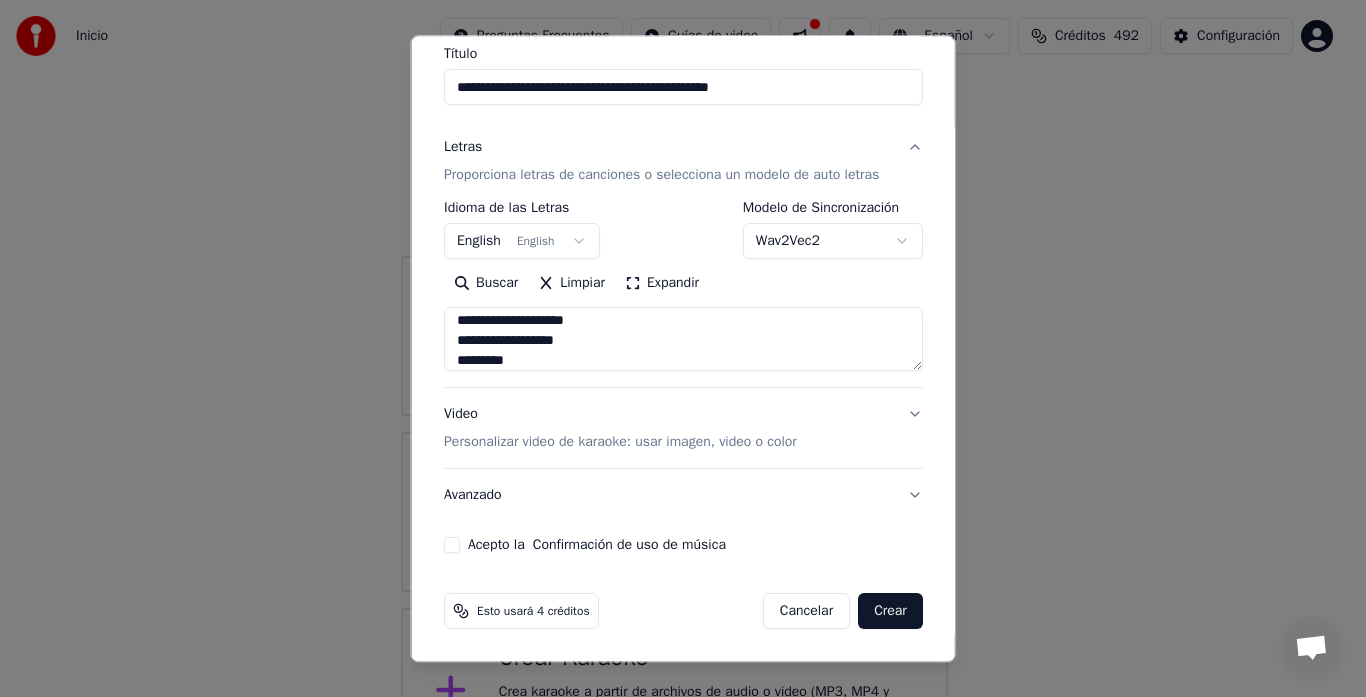 type on "**********" 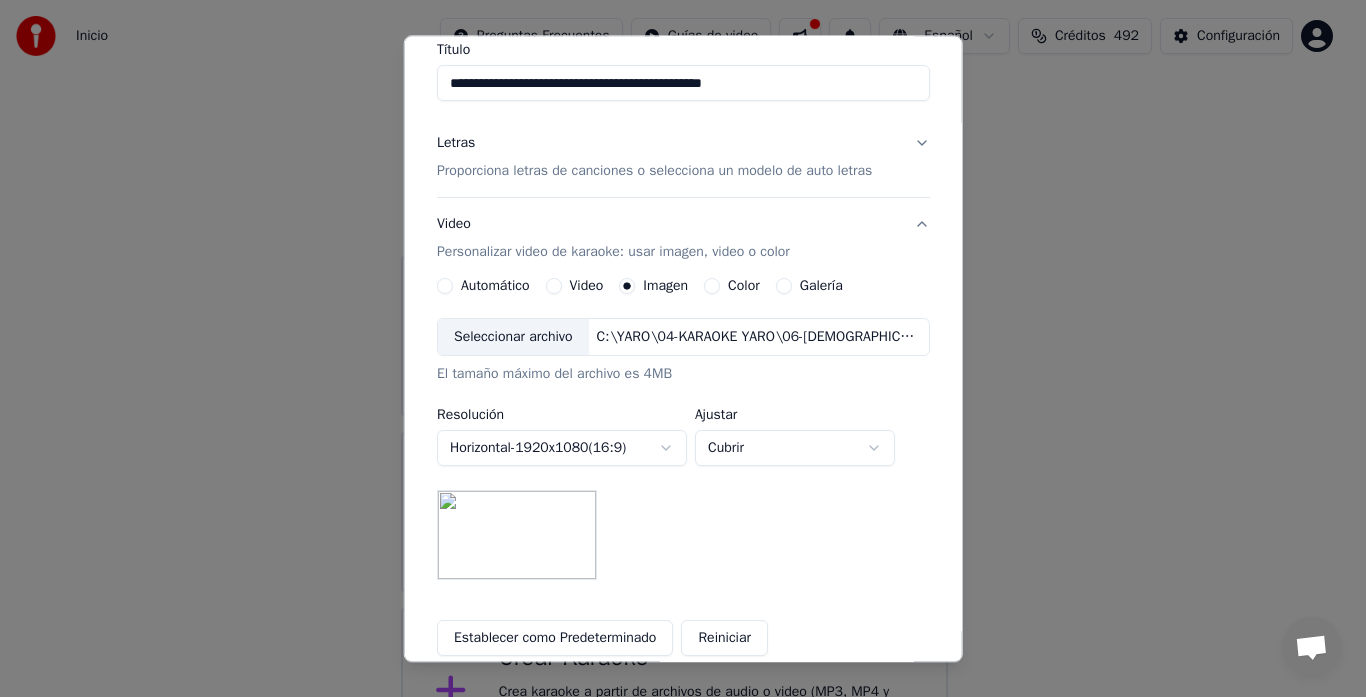 scroll, scrollTop: 164, scrollLeft: 0, axis: vertical 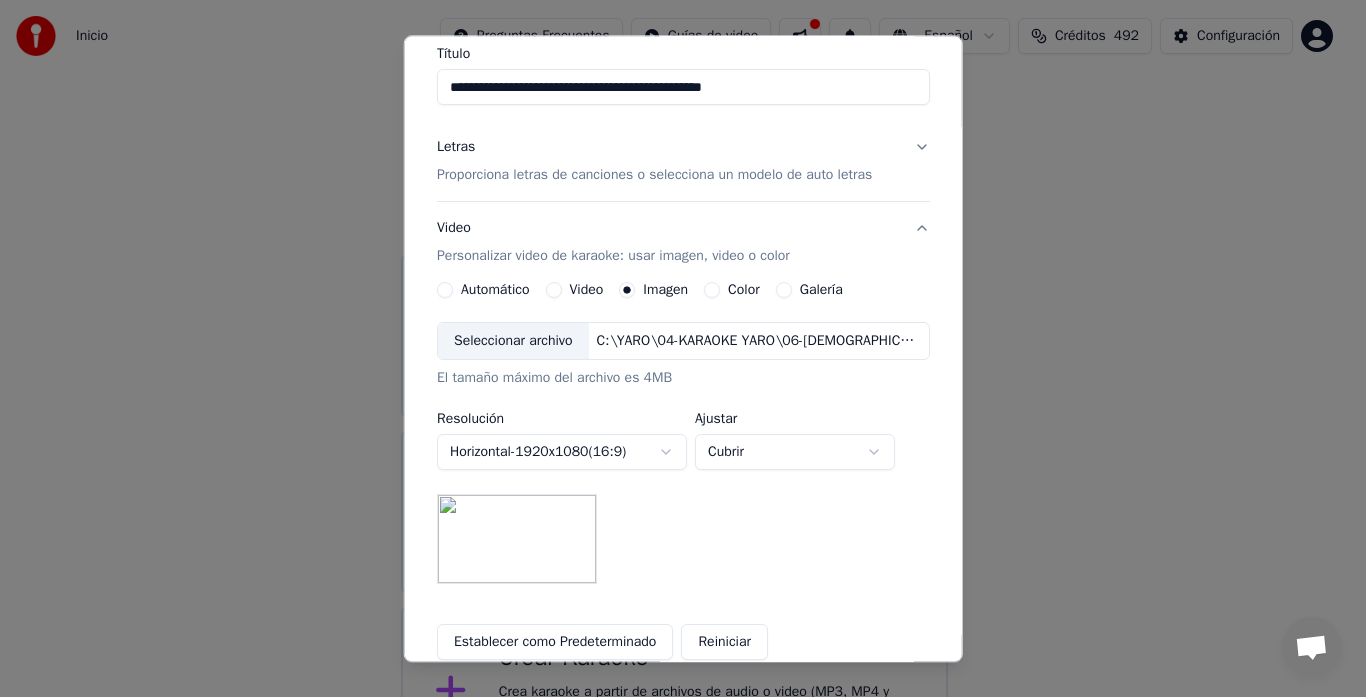 click on "Seleccionar archivo" at bounding box center (513, 342) 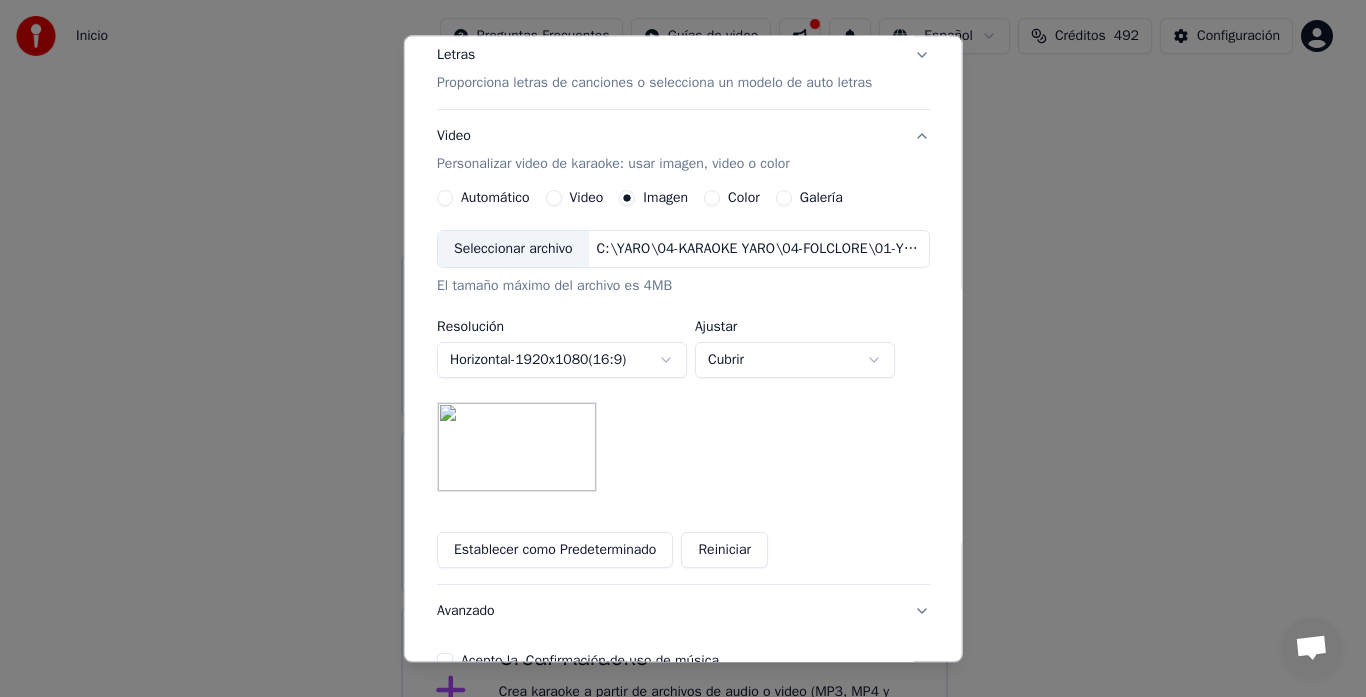 scroll, scrollTop: 172, scrollLeft: 0, axis: vertical 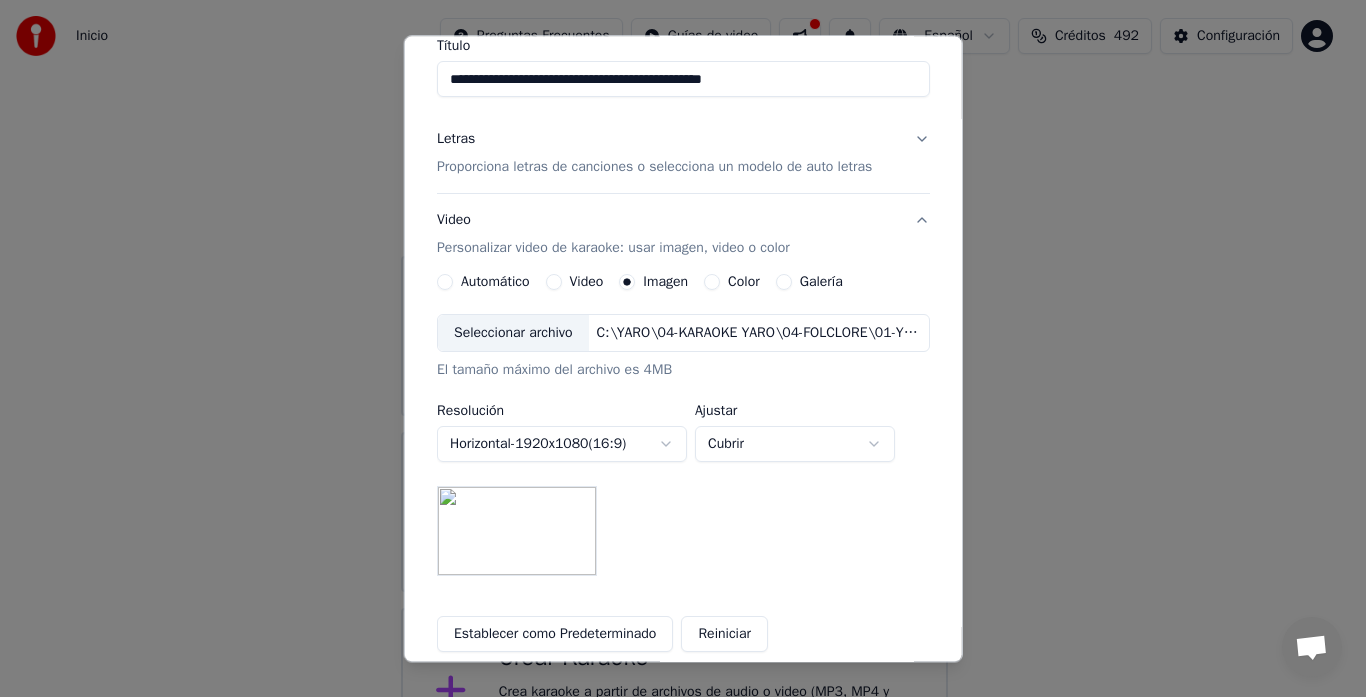 click on "El tamaño máximo del archivo es 4MB" at bounding box center (683, 371) 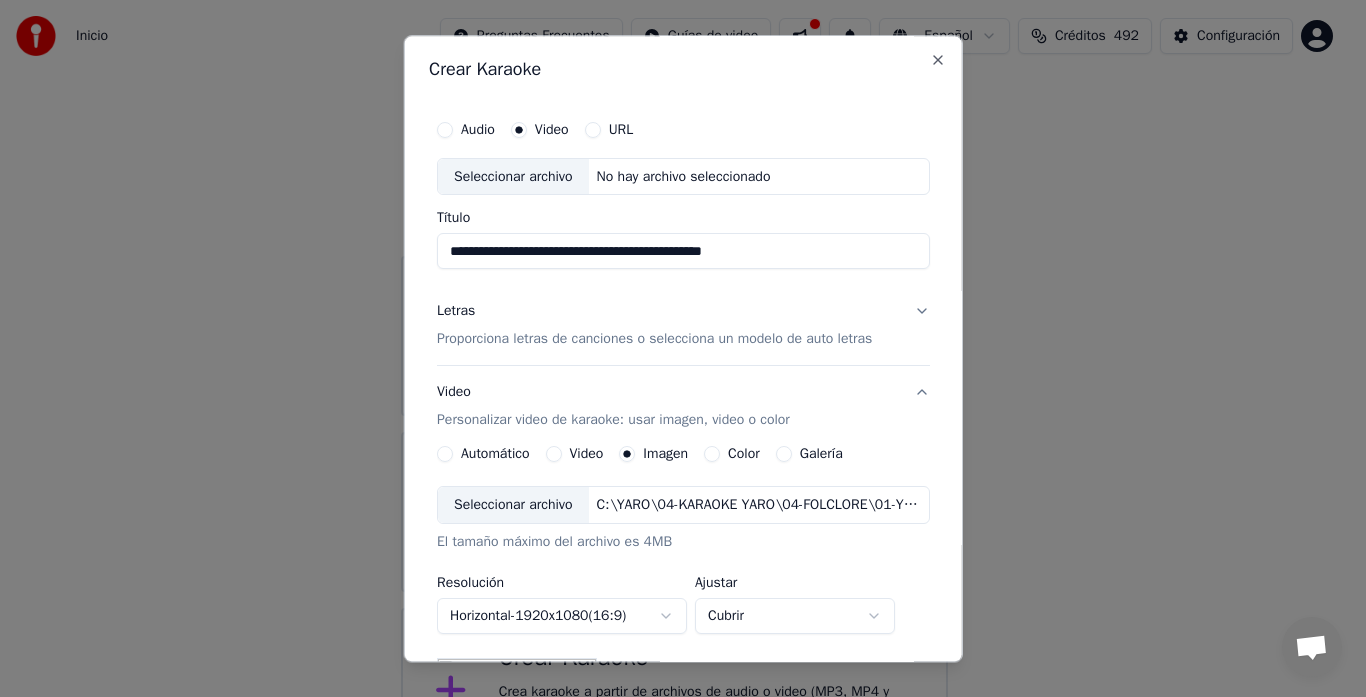 click on "Letras" at bounding box center (456, 312) 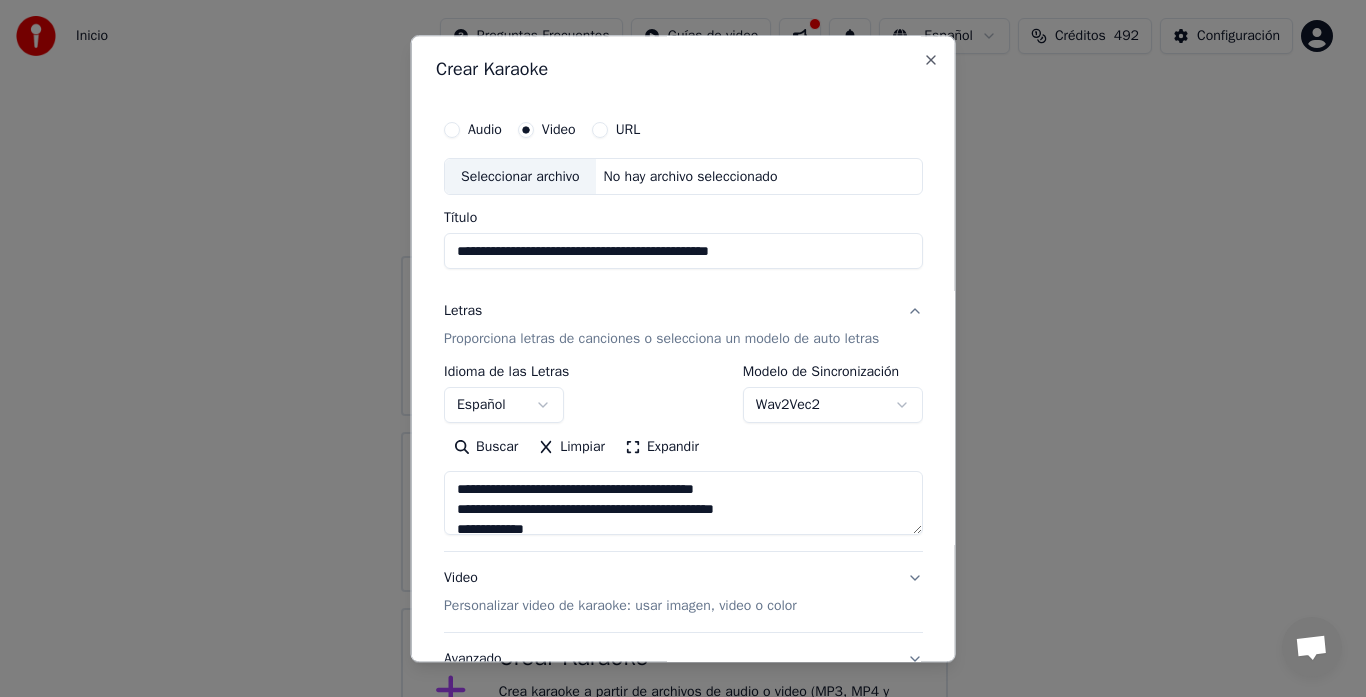 click at bounding box center (683, 504) 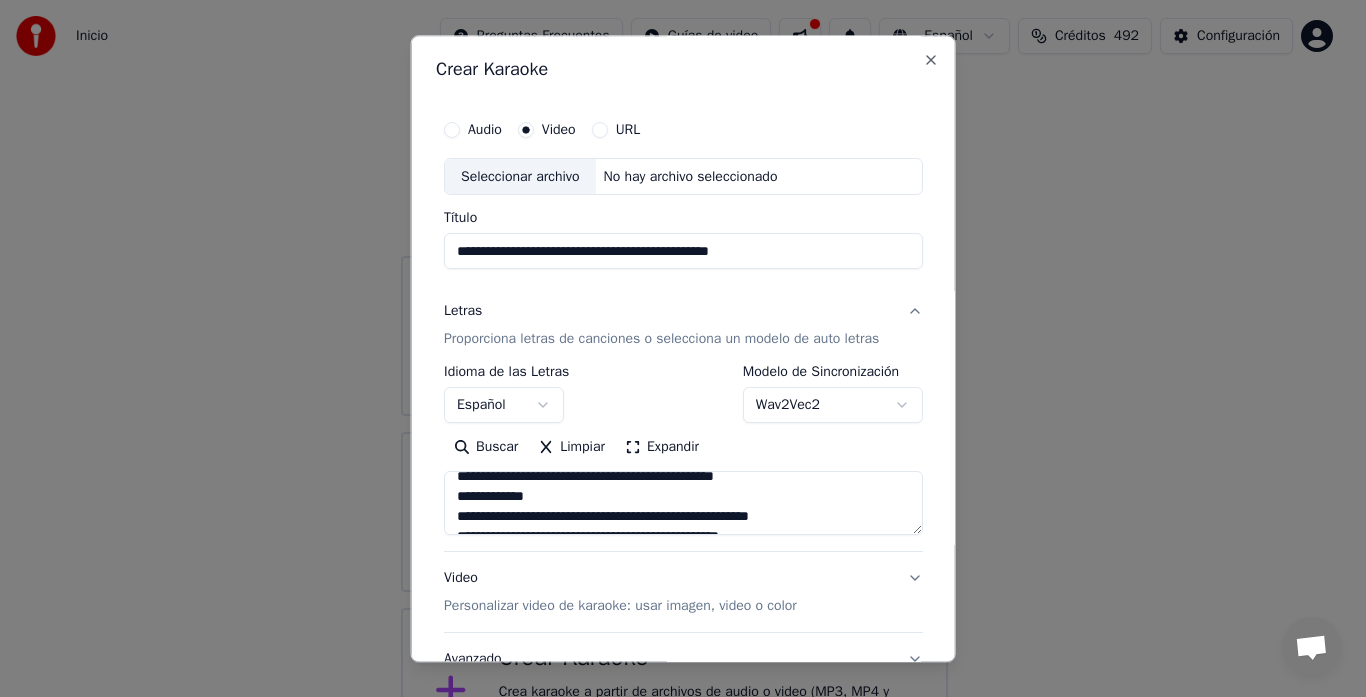 scroll, scrollTop: 40, scrollLeft: 0, axis: vertical 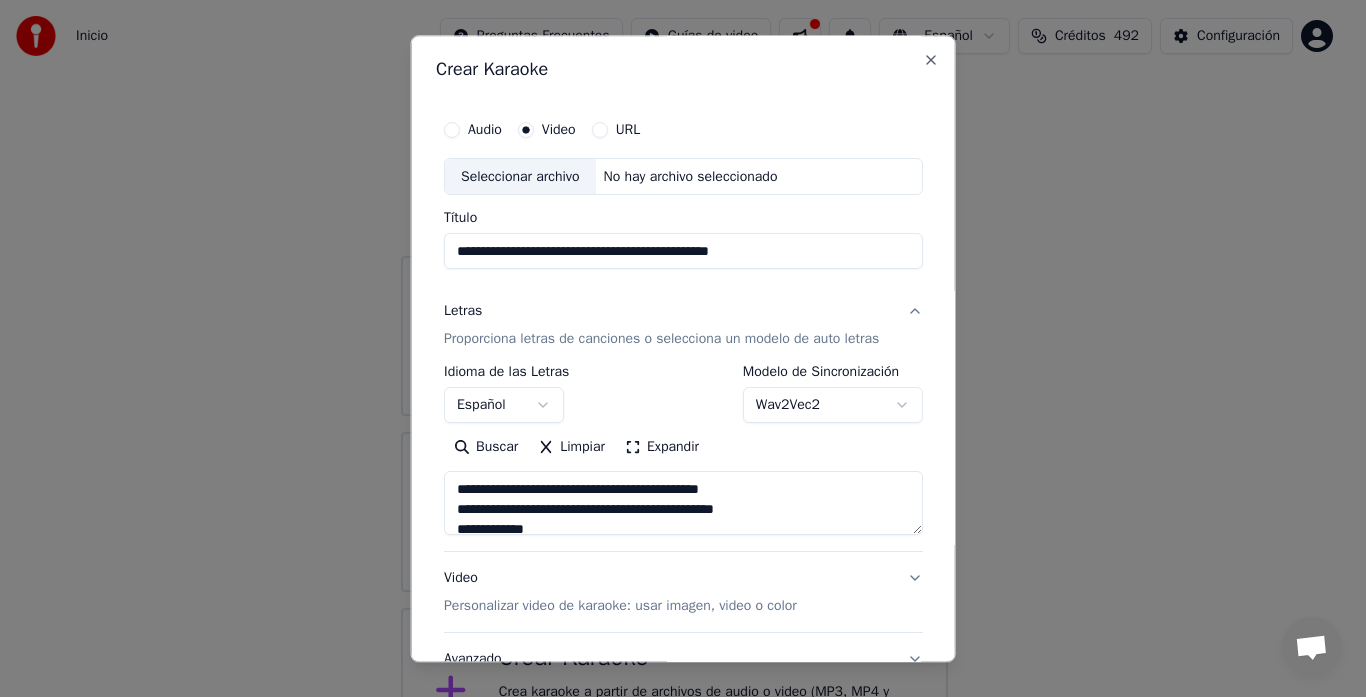 click at bounding box center [683, 504] 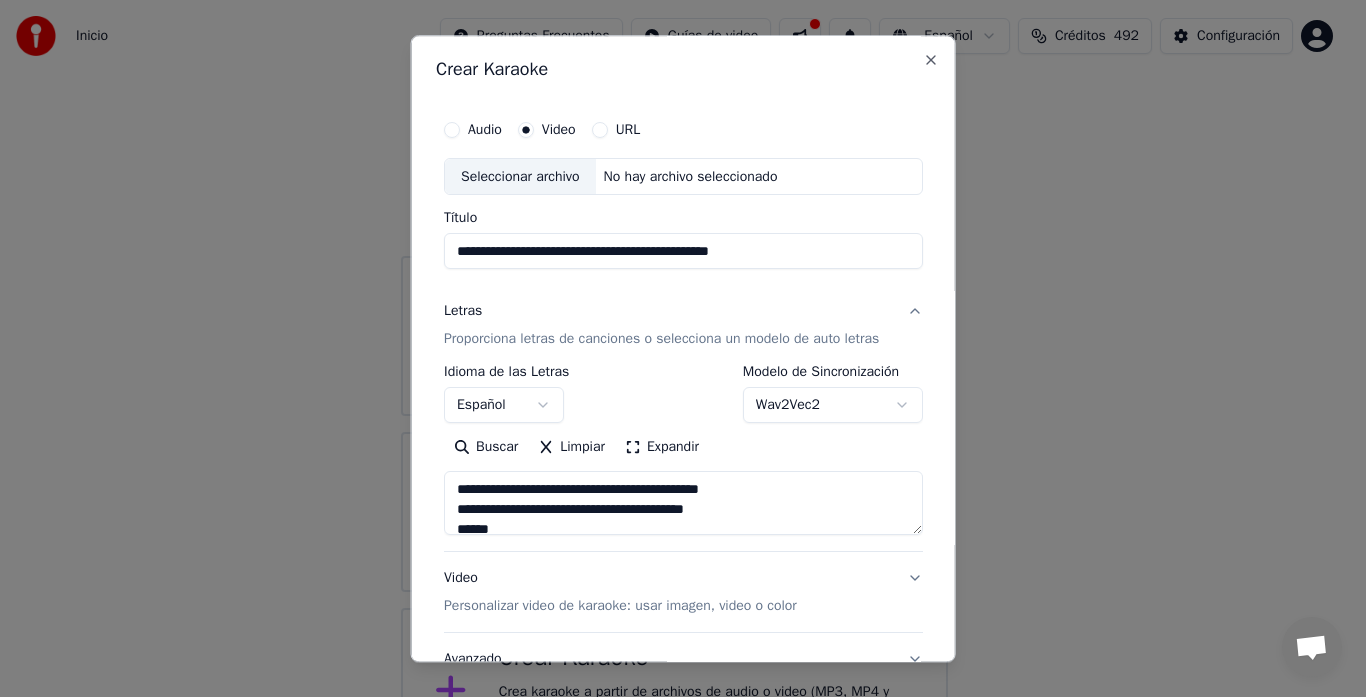 scroll, scrollTop: 5, scrollLeft: 0, axis: vertical 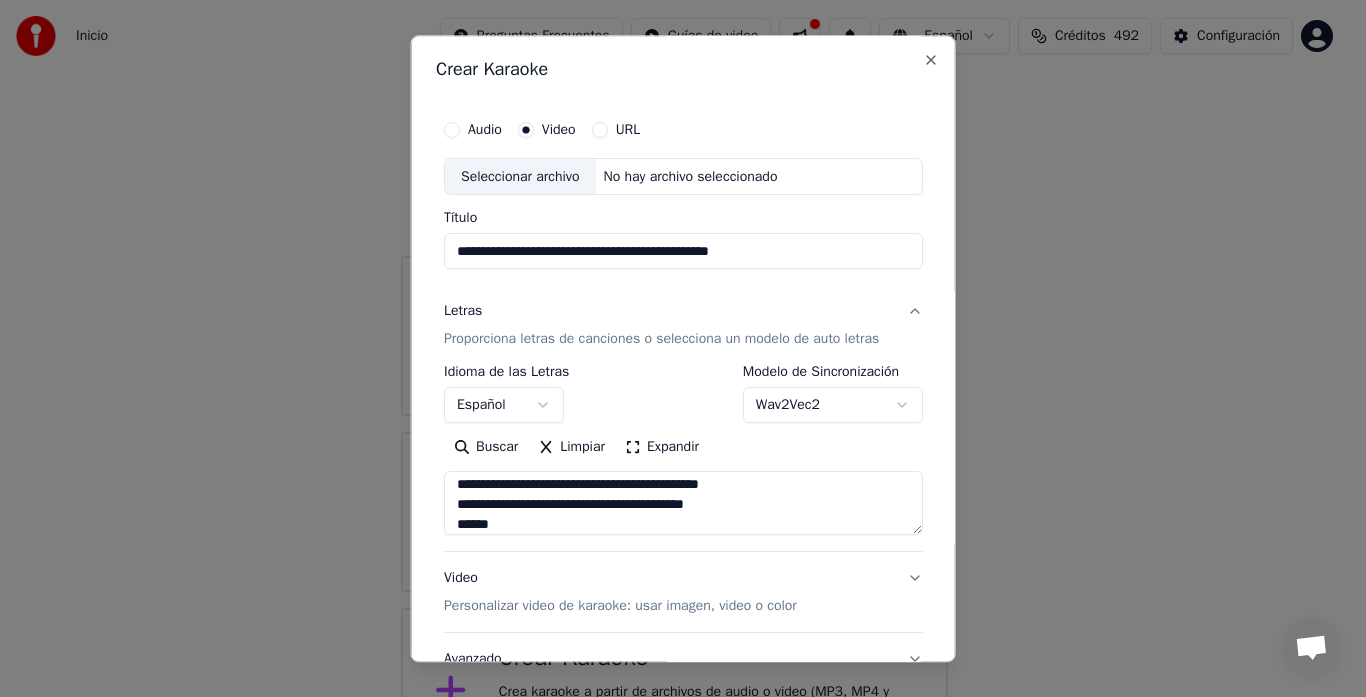 click at bounding box center (683, 504) 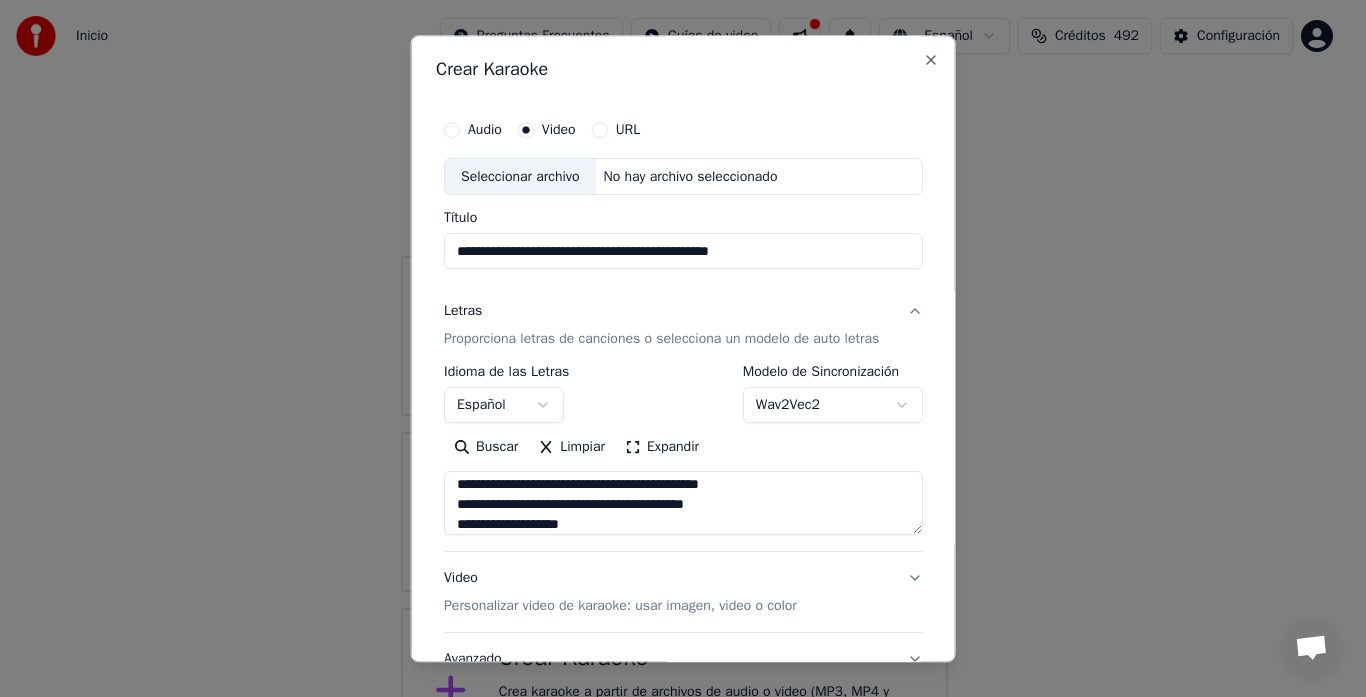 click at bounding box center [683, 504] 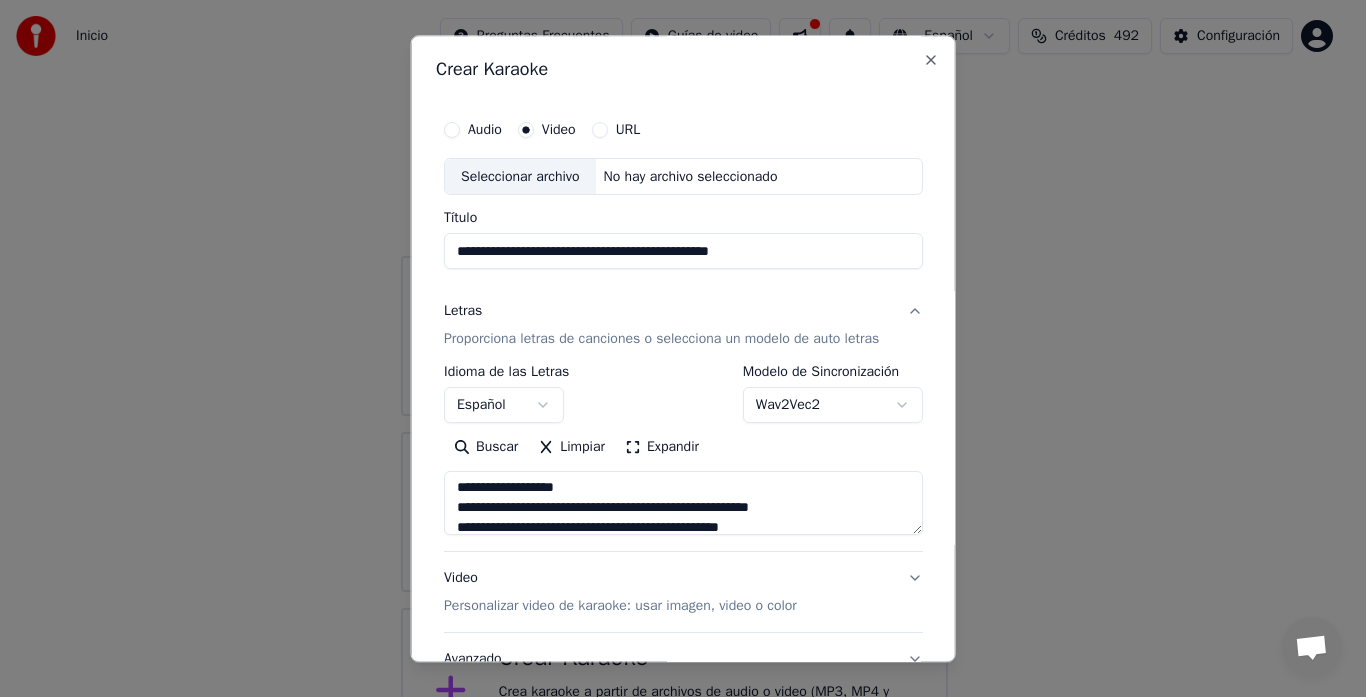 scroll, scrollTop: 45, scrollLeft: 0, axis: vertical 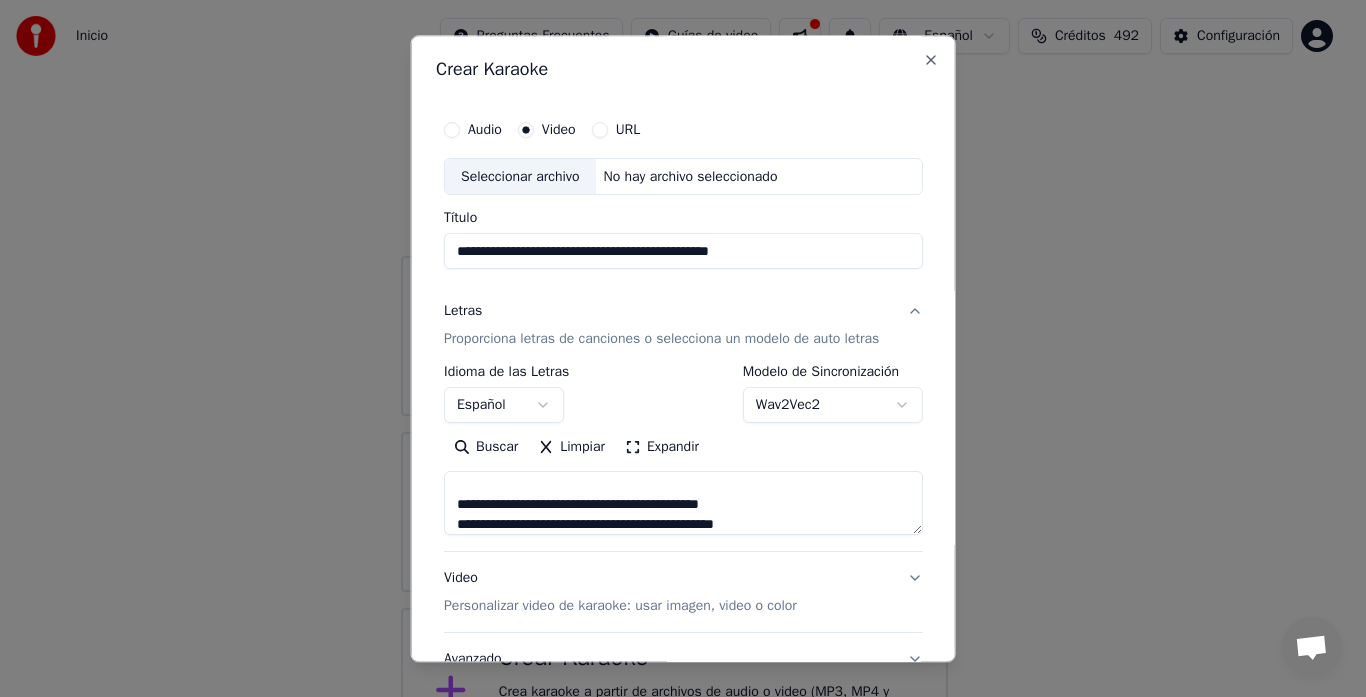 click at bounding box center (683, 504) 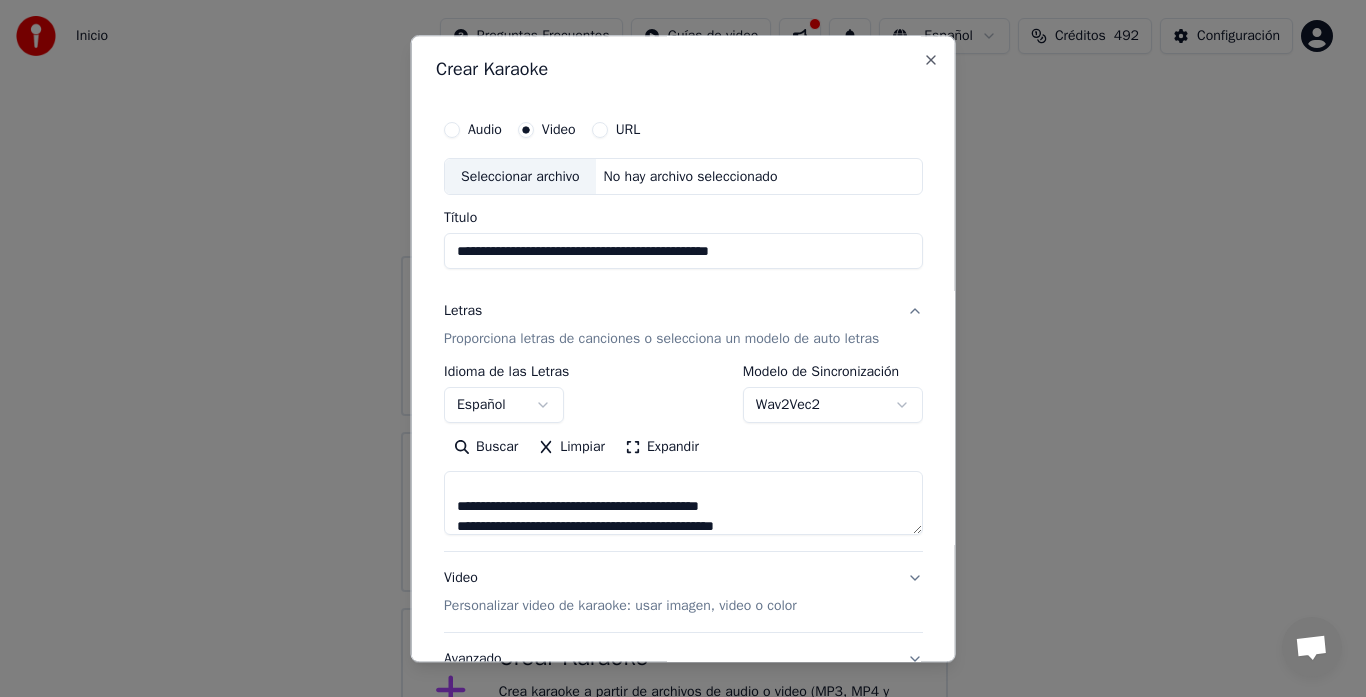 scroll, scrollTop: 205, scrollLeft: 0, axis: vertical 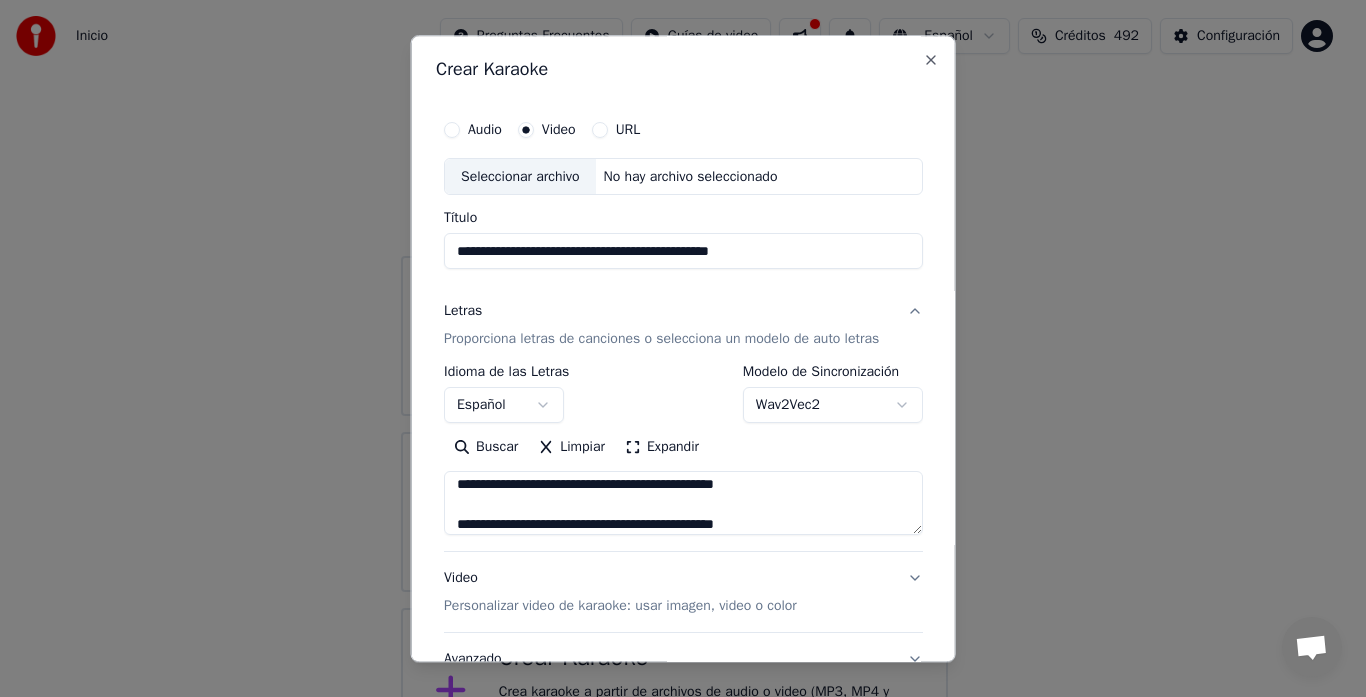 click at bounding box center (683, 504) 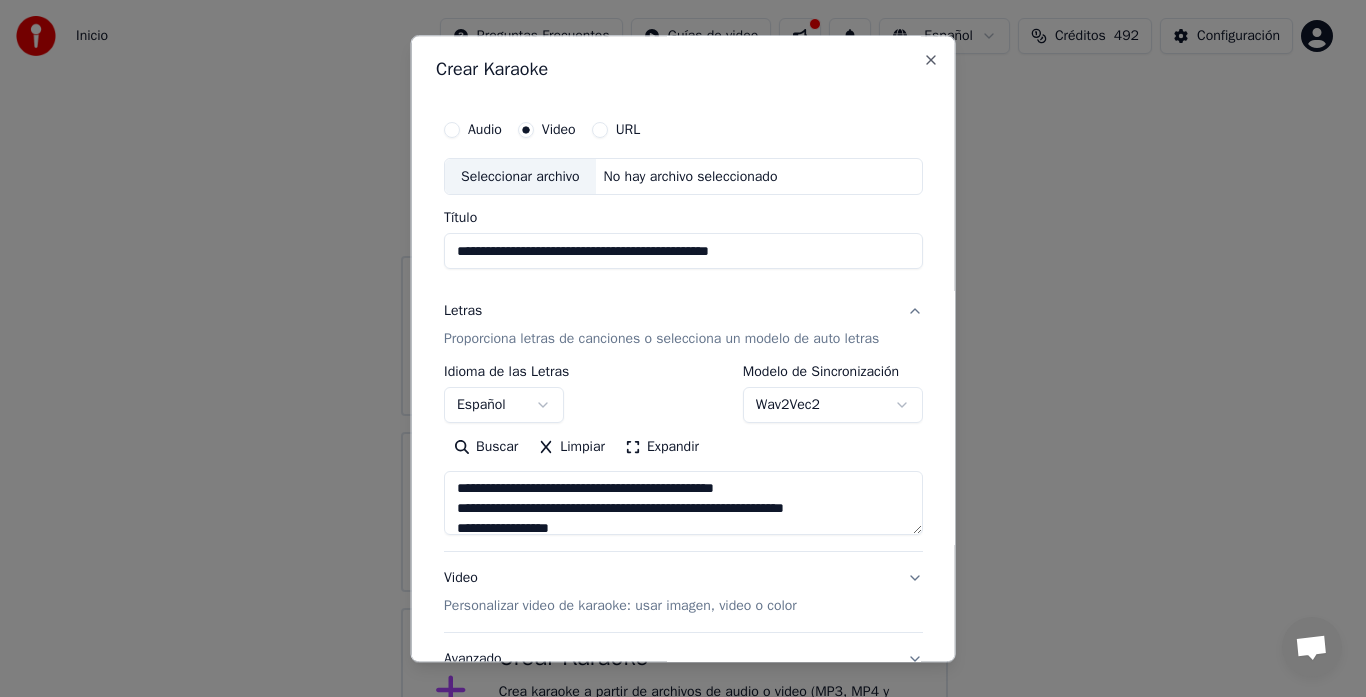 scroll, scrollTop: 285, scrollLeft: 0, axis: vertical 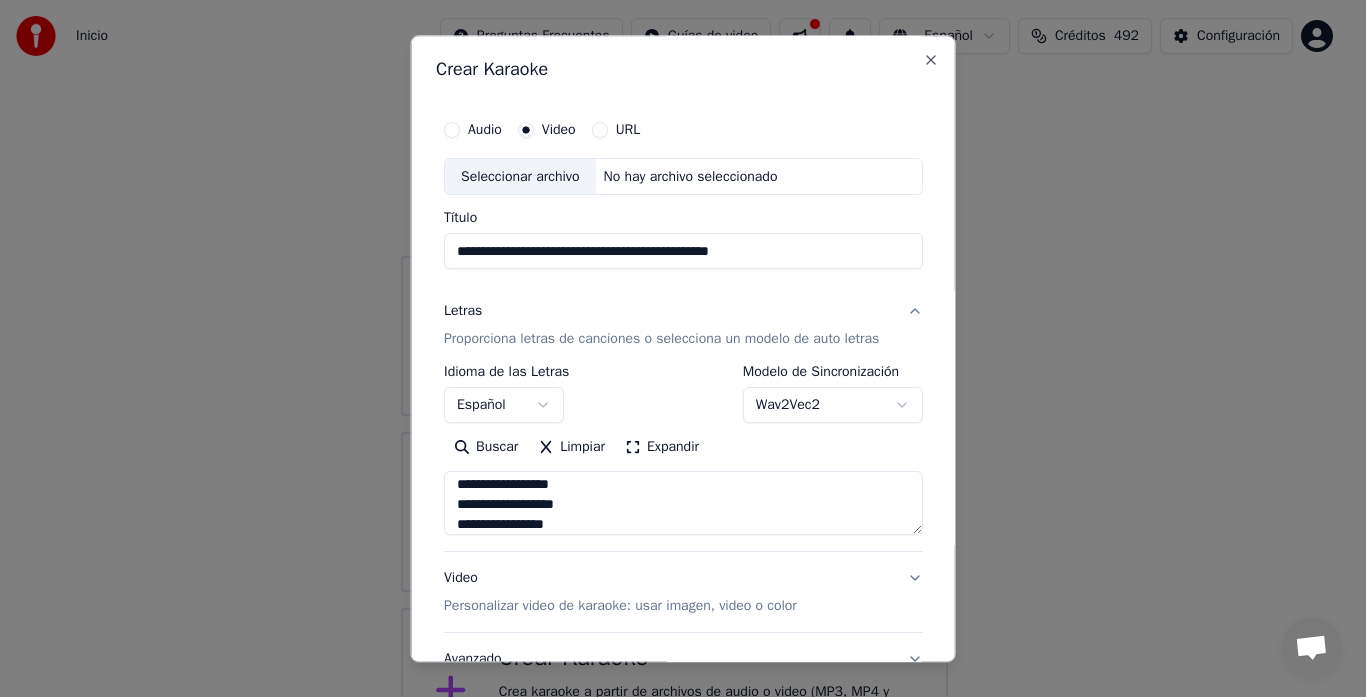 click at bounding box center (683, 504) 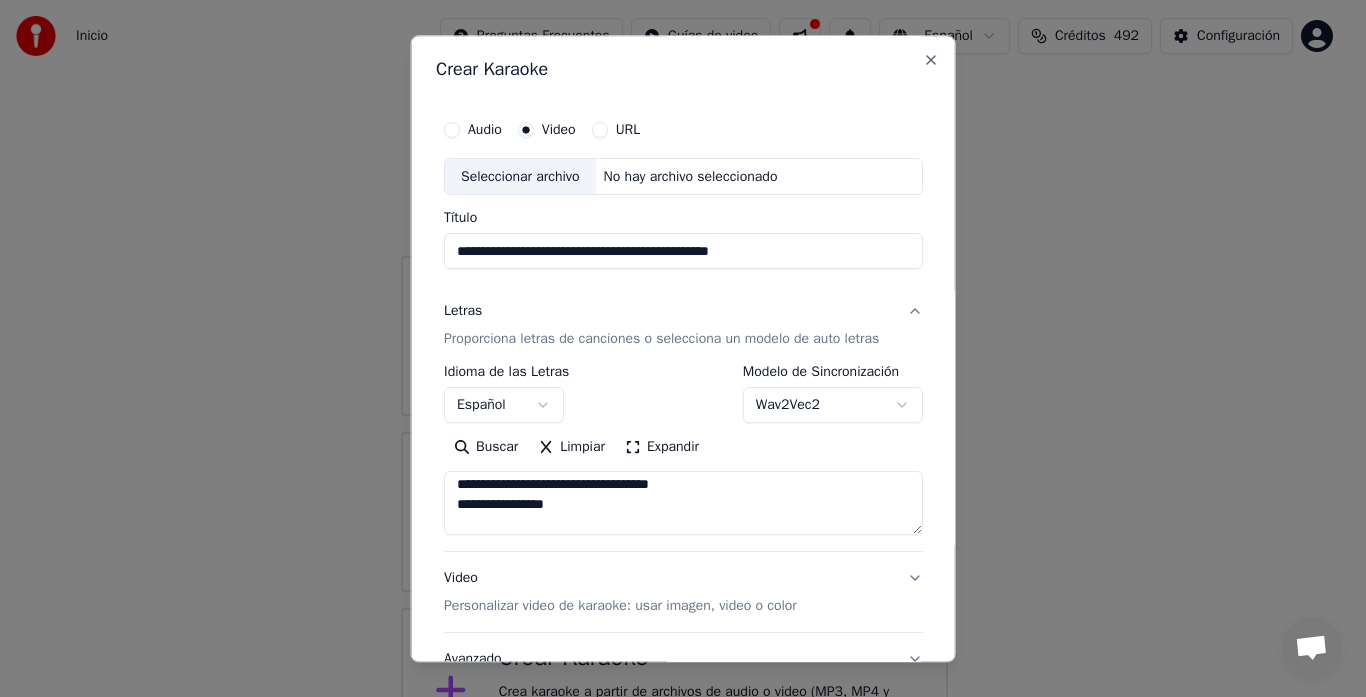 click at bounding box center (683, 504) 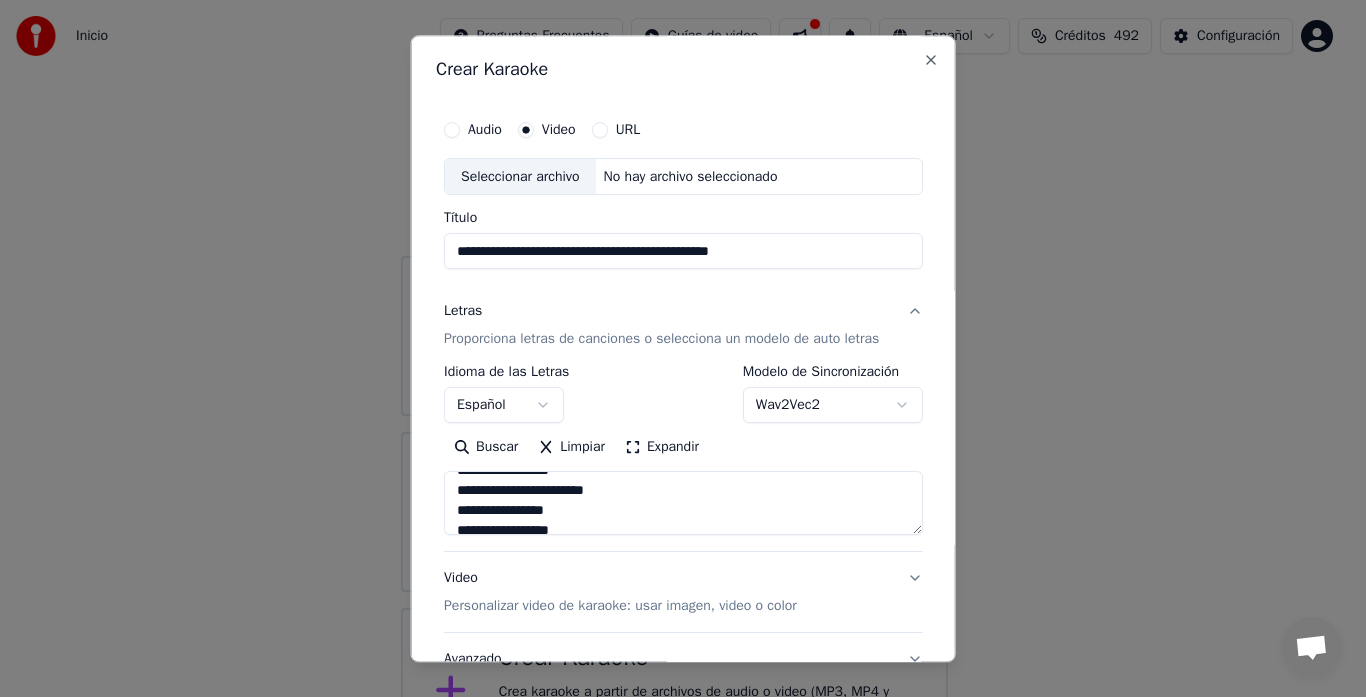 scroll, scrollTop: 325, scrollLeft: 0, axis: vertical 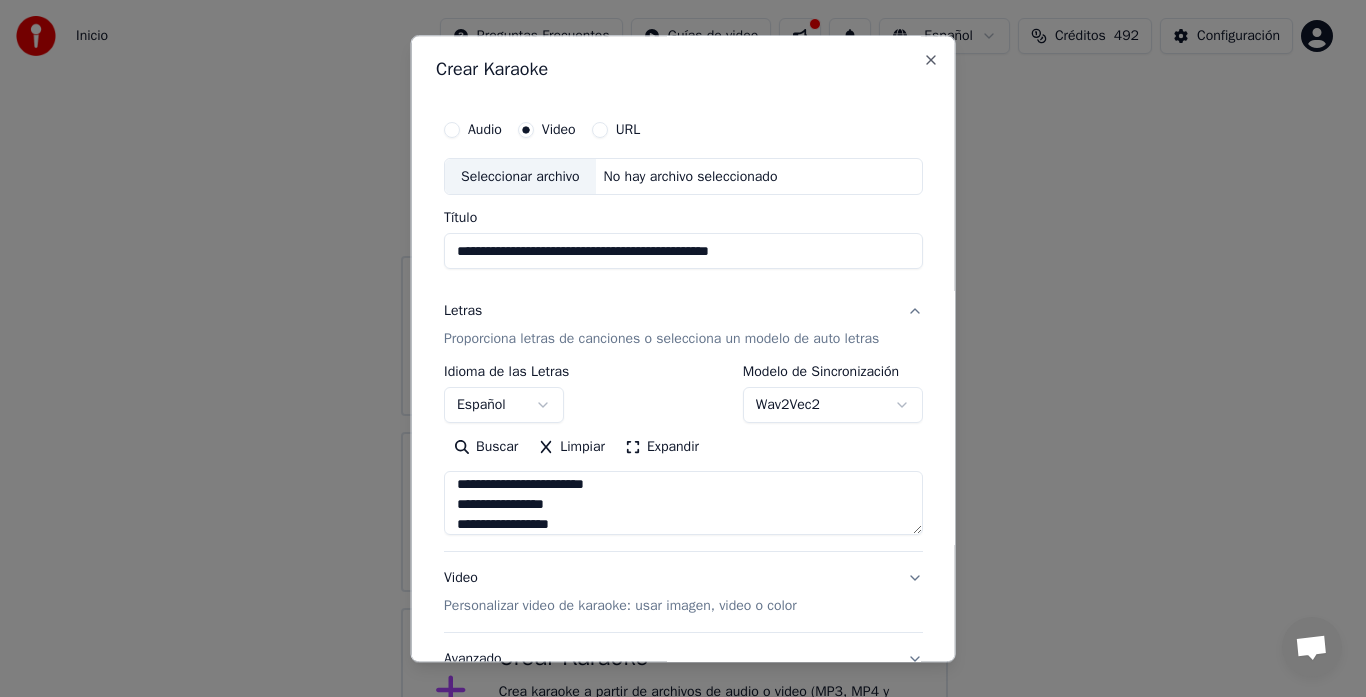 click at bounding box center [683, 504] 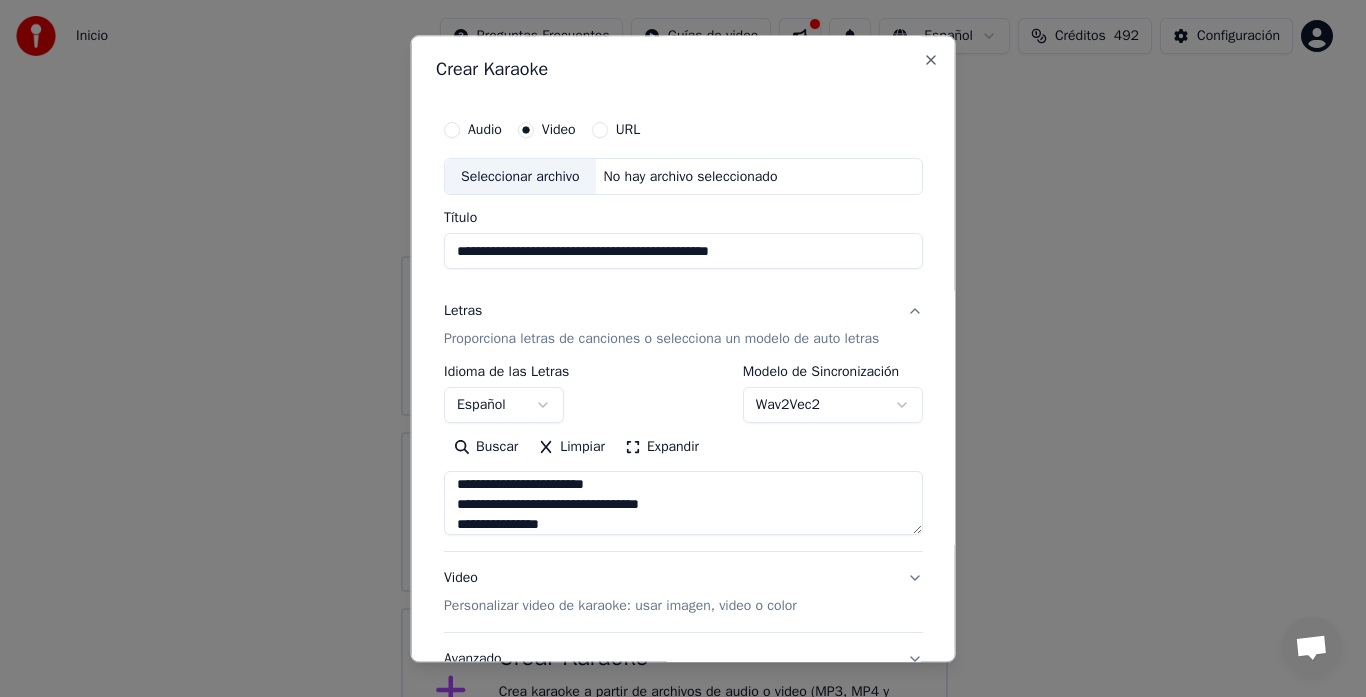 click at bounding box center (683, 504) 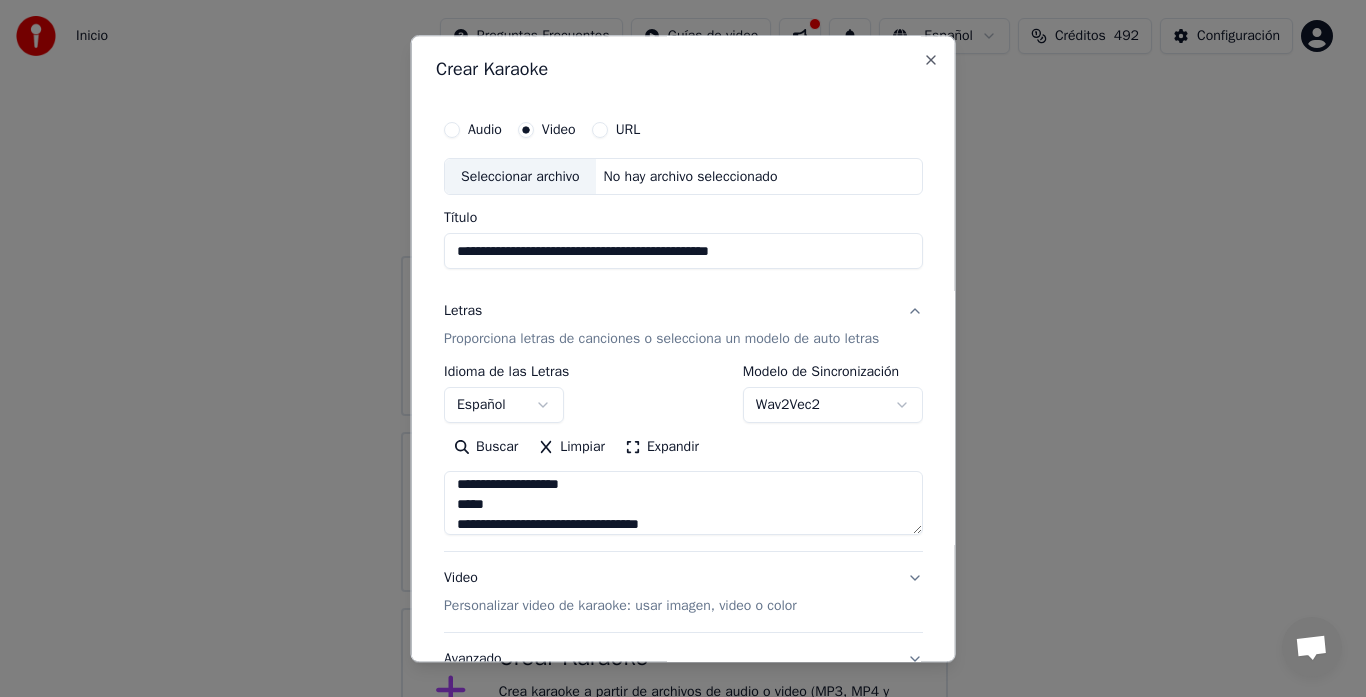 scroll, scrollTop: 387, scrollLeft: 0, axis: vertical 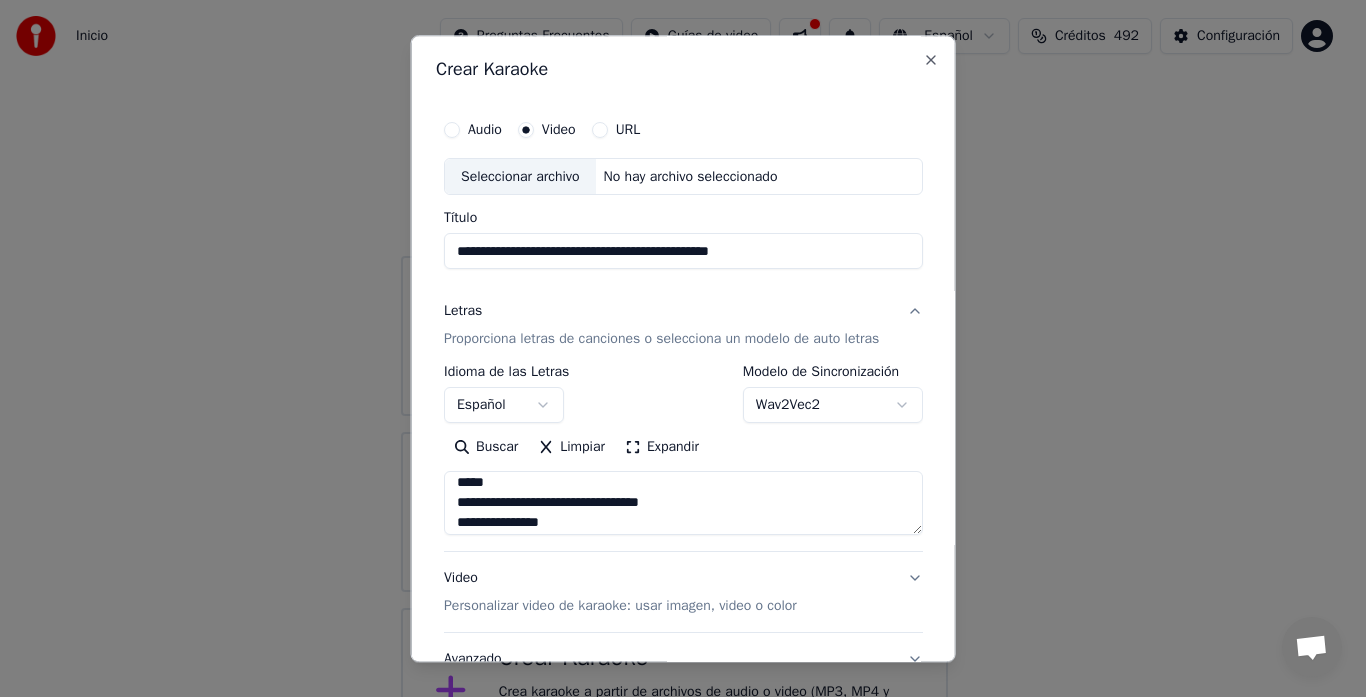 click at bounding box center (683, 504) 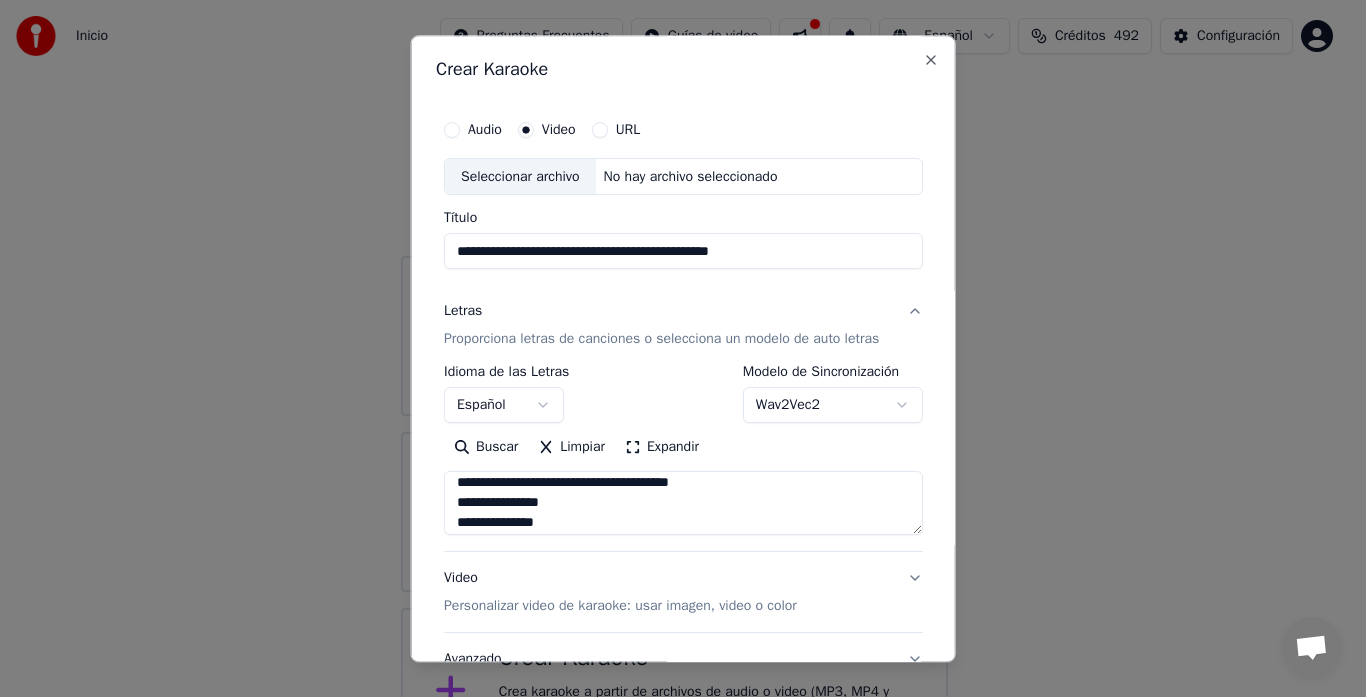 click at bounding box center (683, 504) 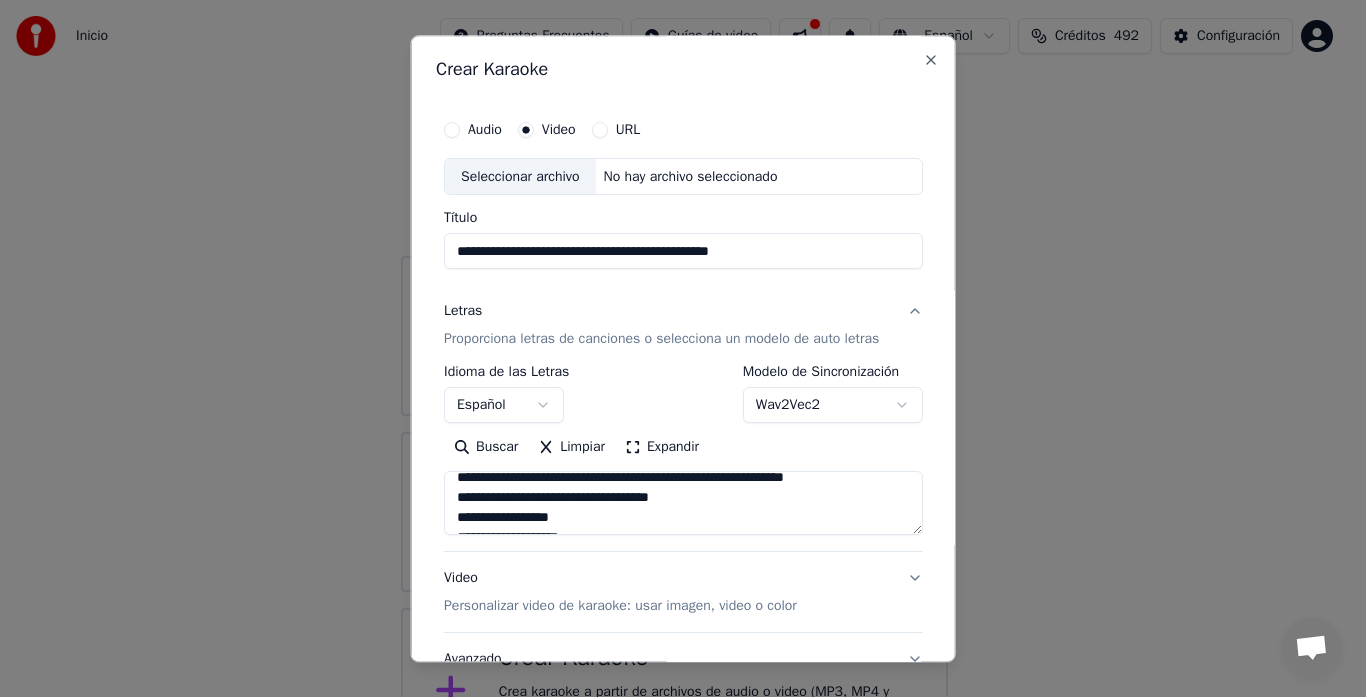 scroll, scrollTop: 287, scrollLeft: 0, axis: vertical 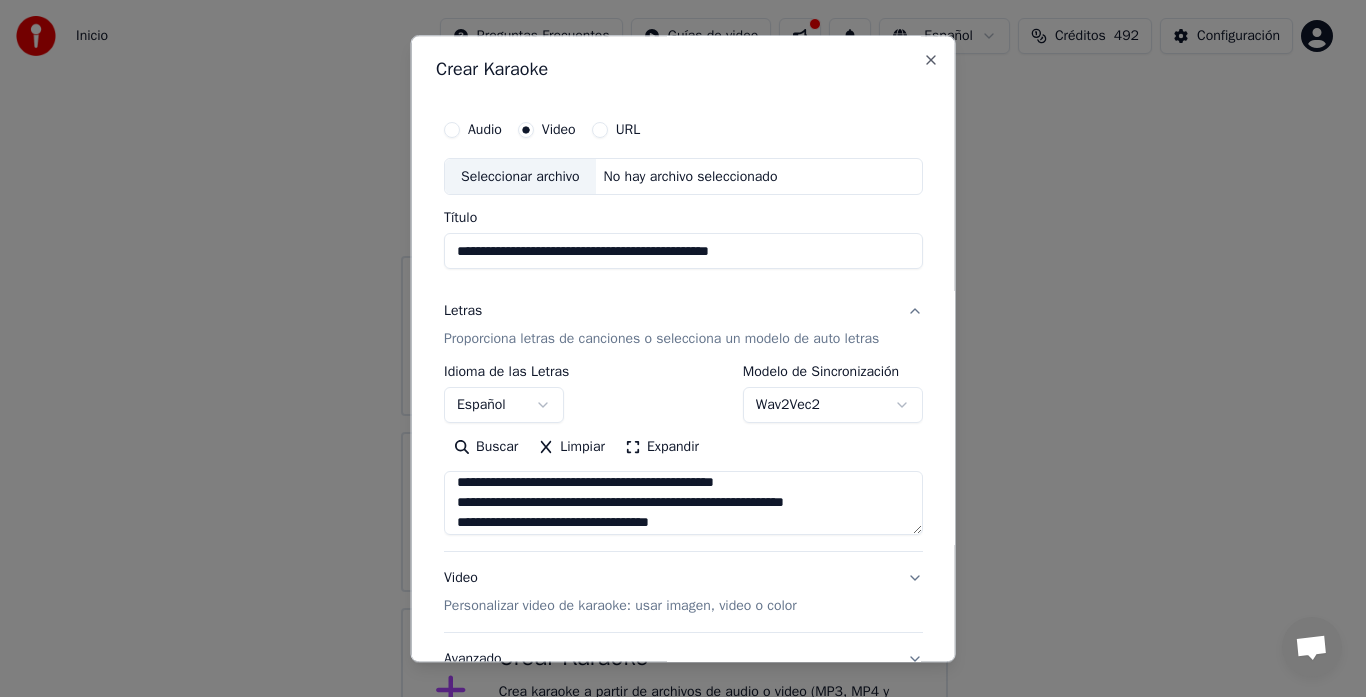 click at bounding box center (683, 504) 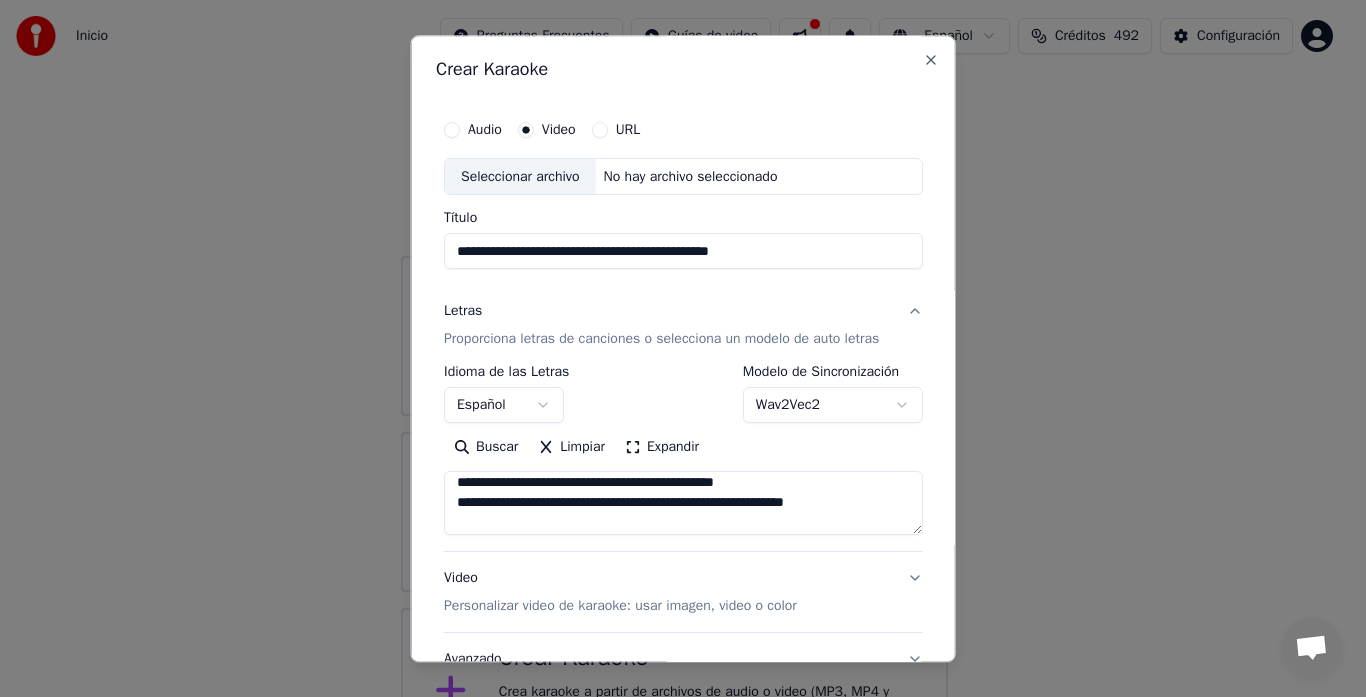 scroll, scrollTop: 327, scrollLeft: 0, axis: vertical 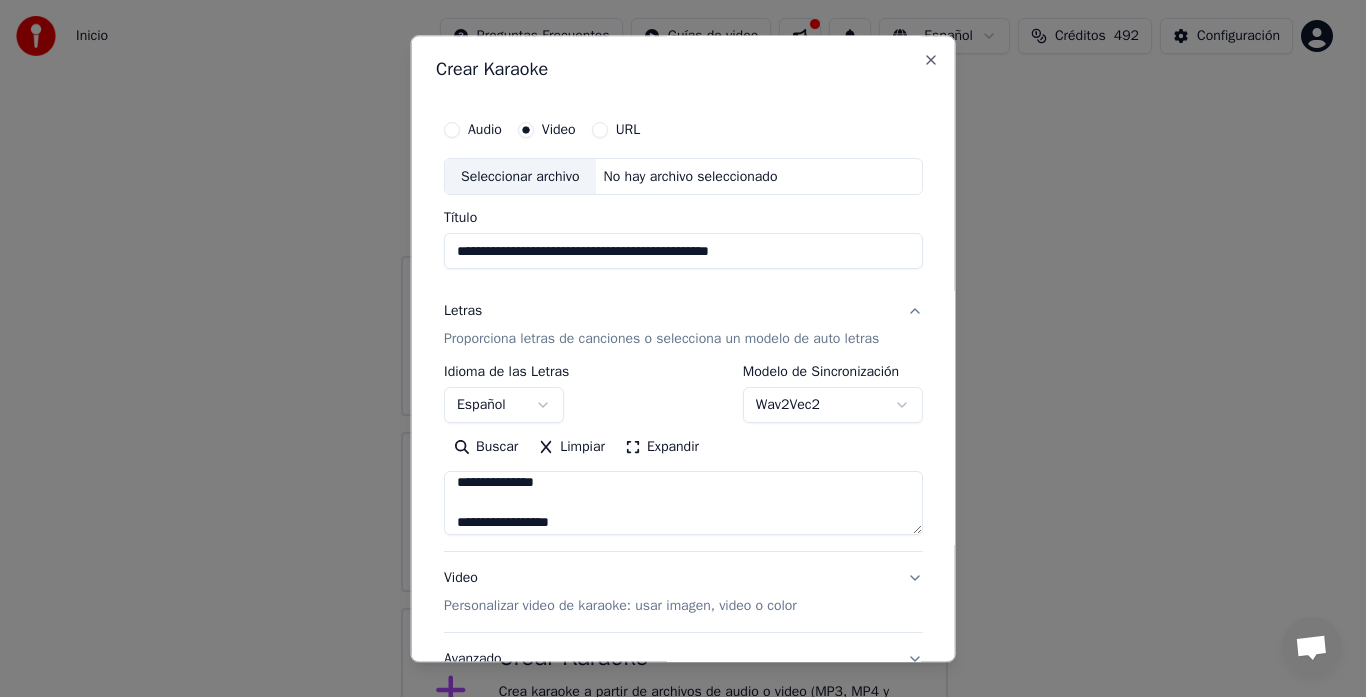 click at bounding box center [683, 504] 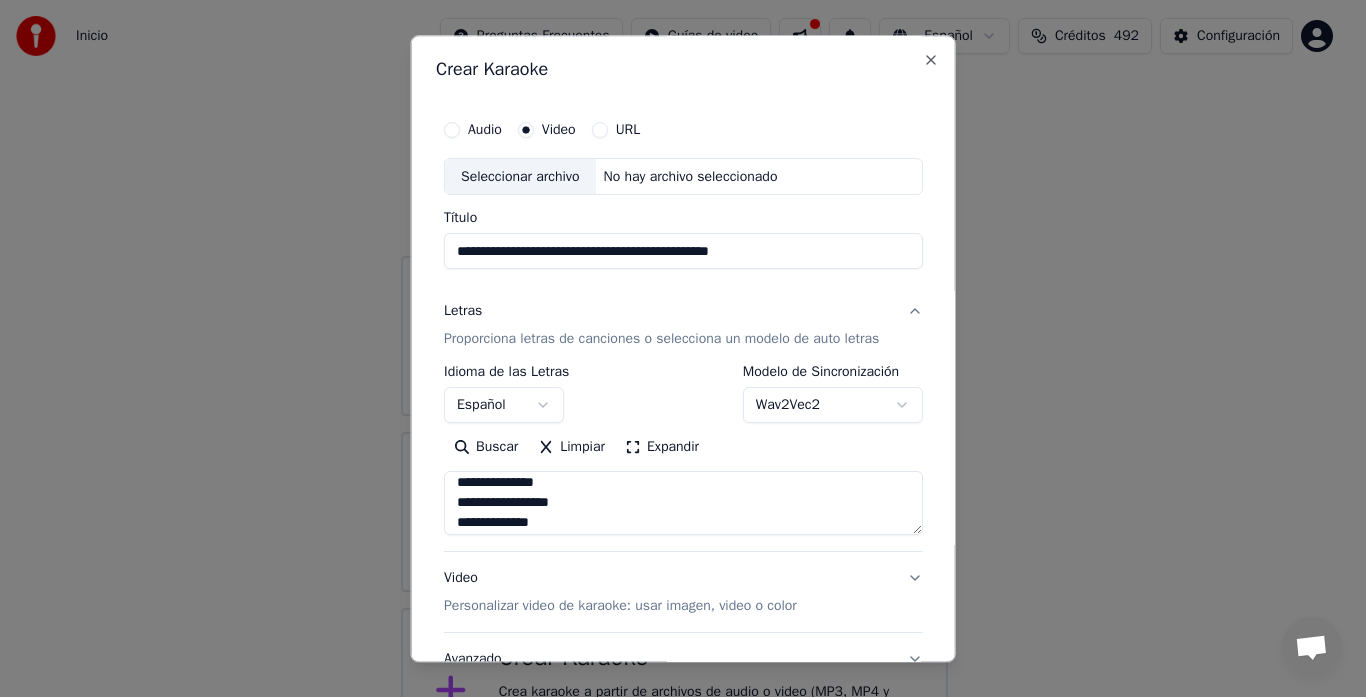 click at bounding box center [683, 504] 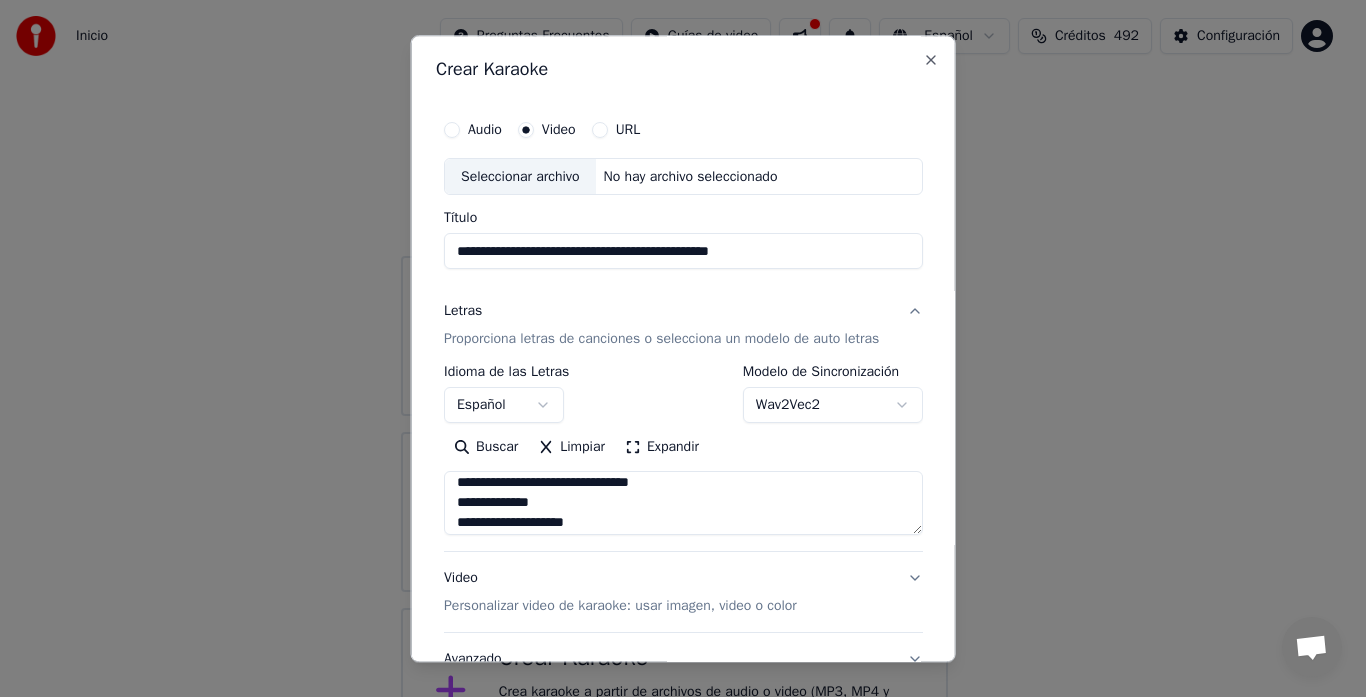 click at bounding box center (683, 504) 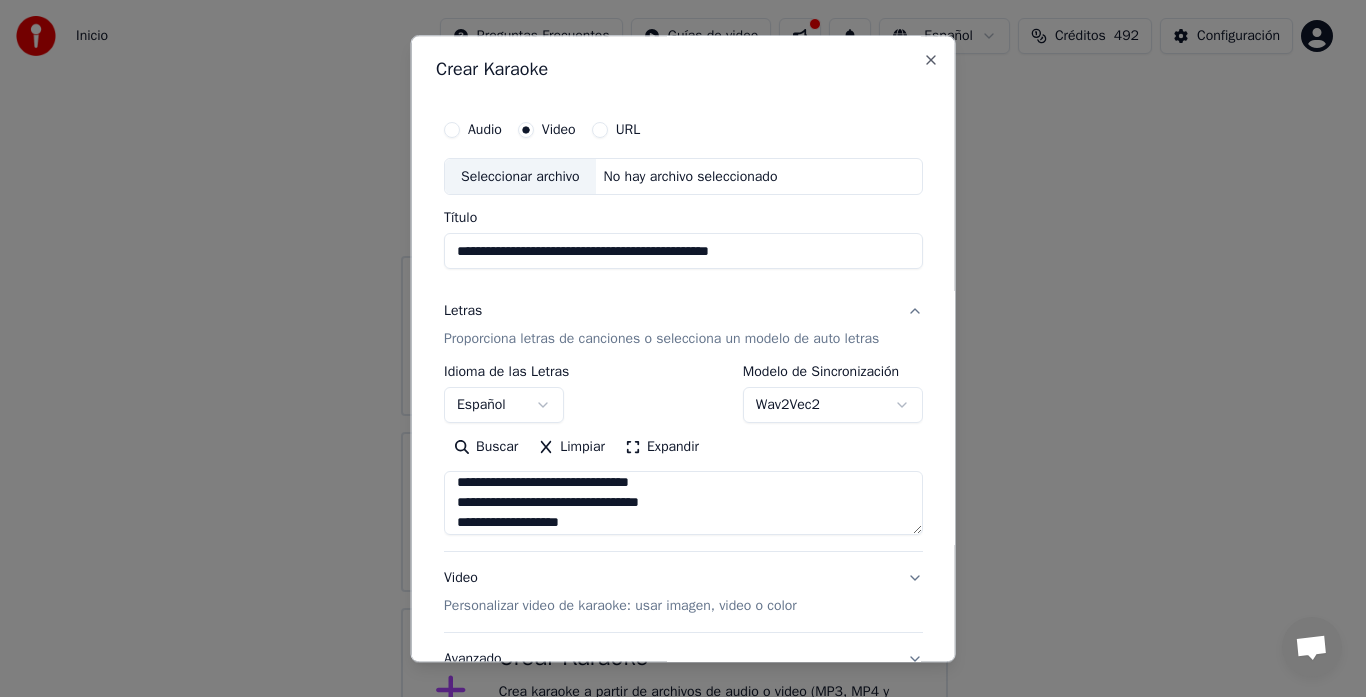 click at bounding box center (683, 504) 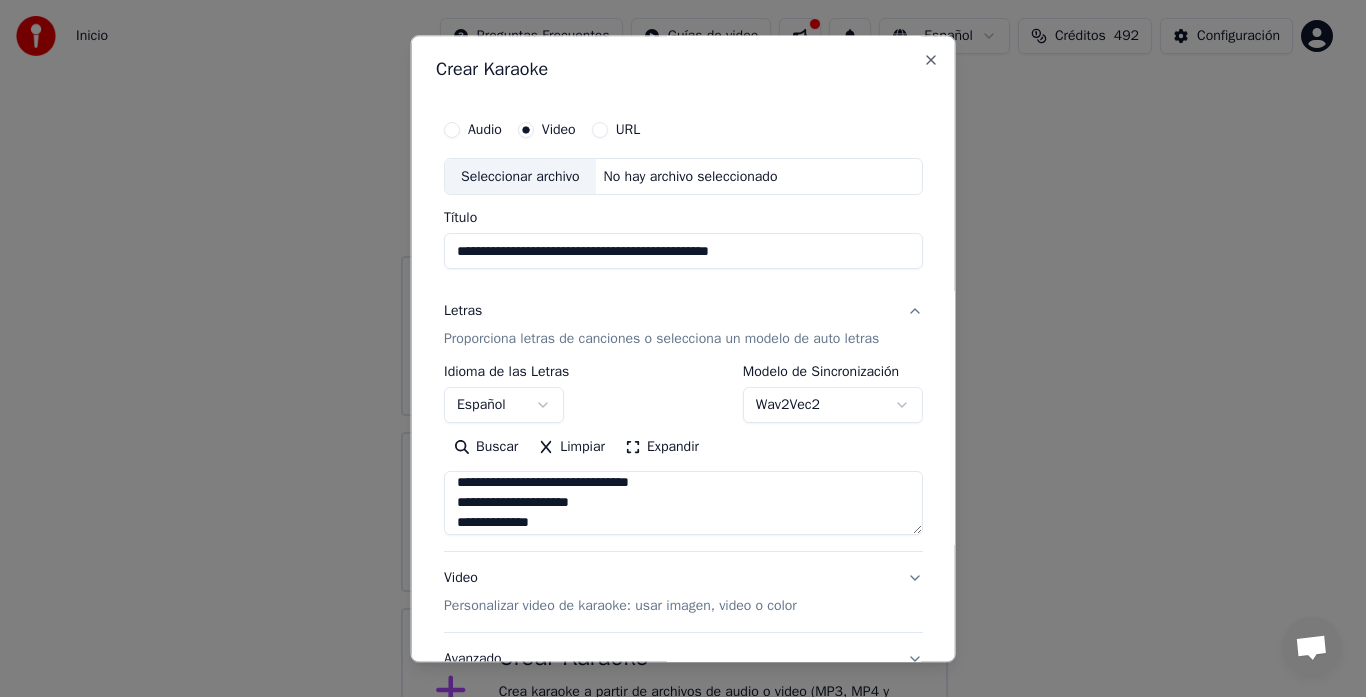scroll, scrollTop: 487, scrollLeft: 0, axis: vertical 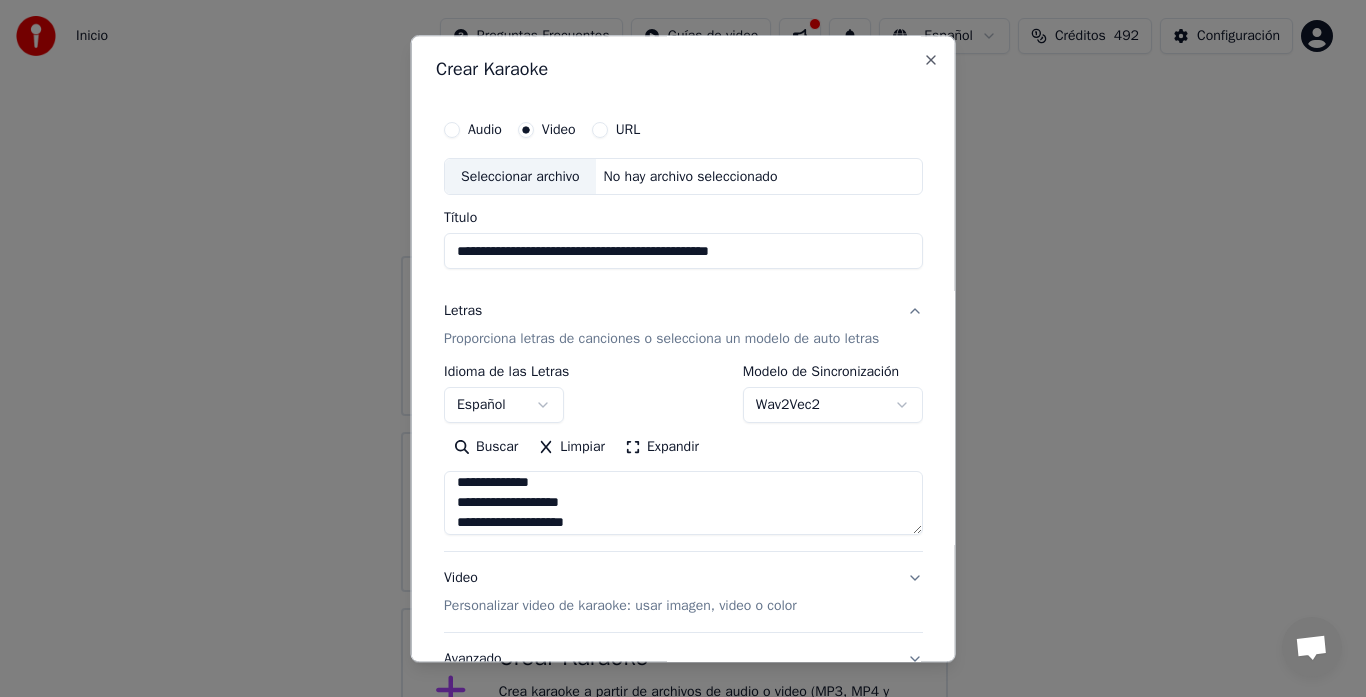 click at bounding box center (683, 504) 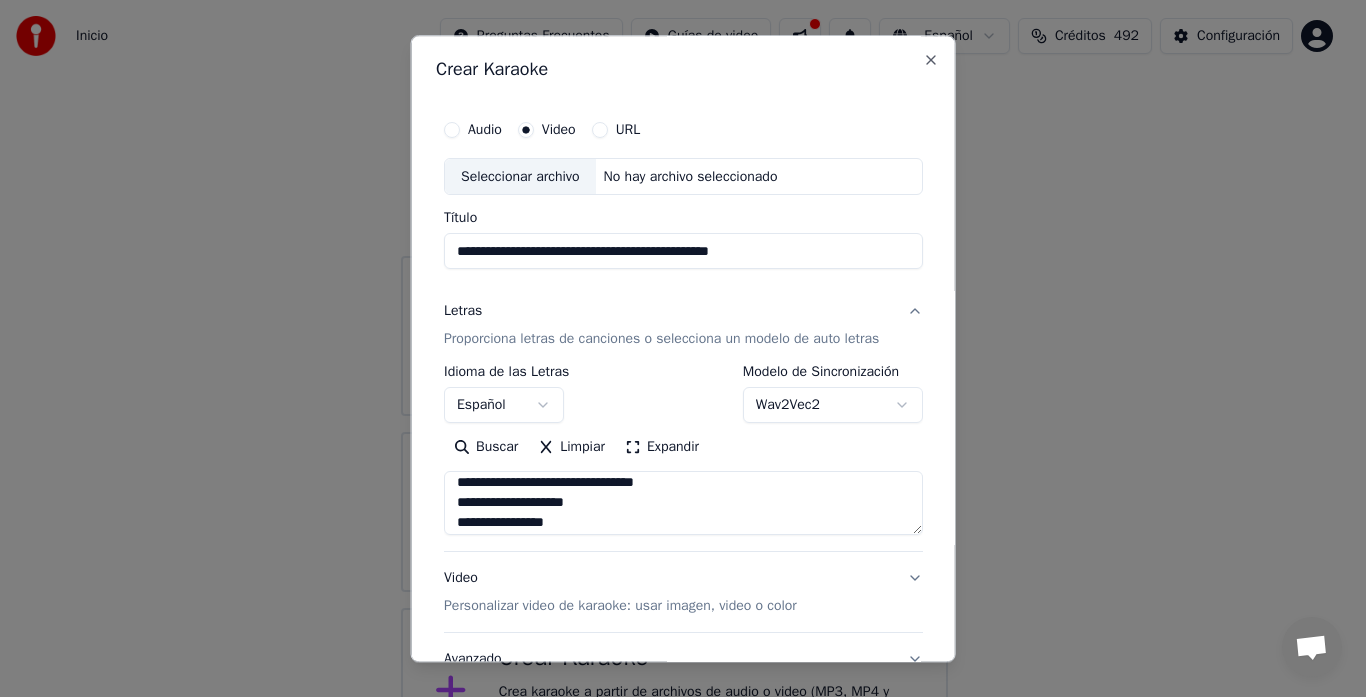 click at bounding box center [683, 504] 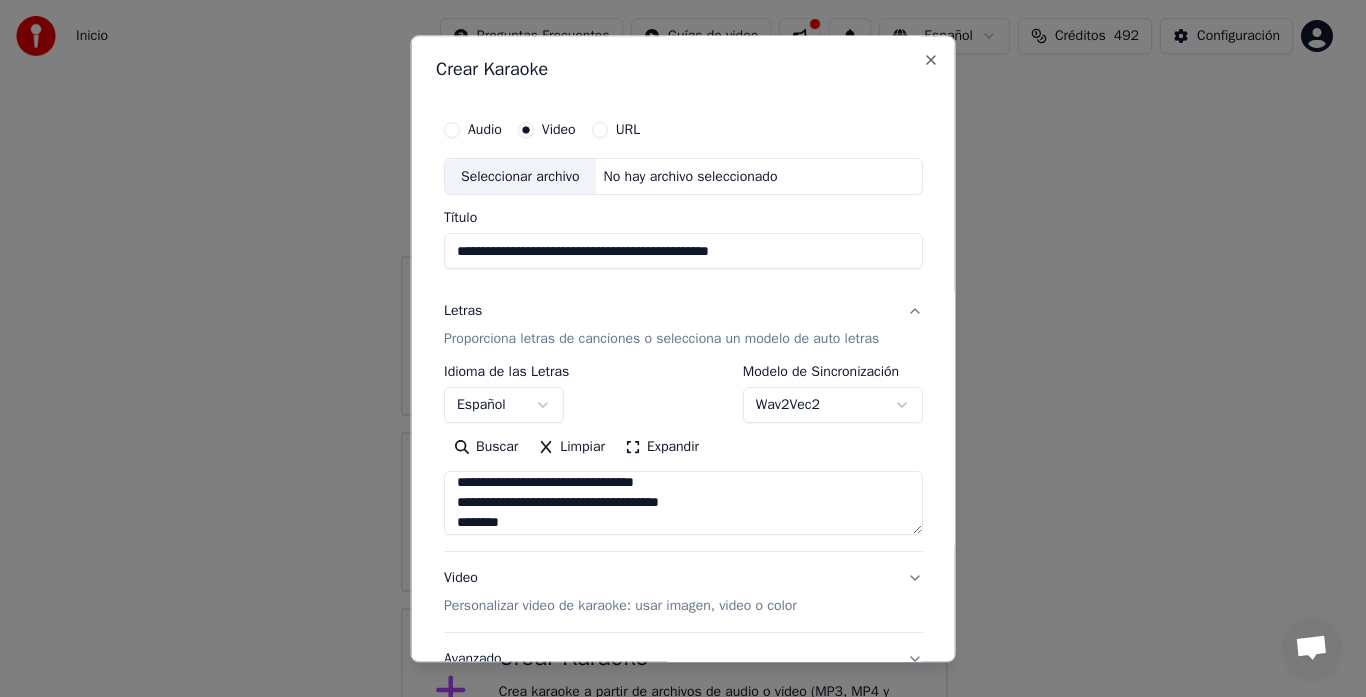 click at bounding box center (683, 504) 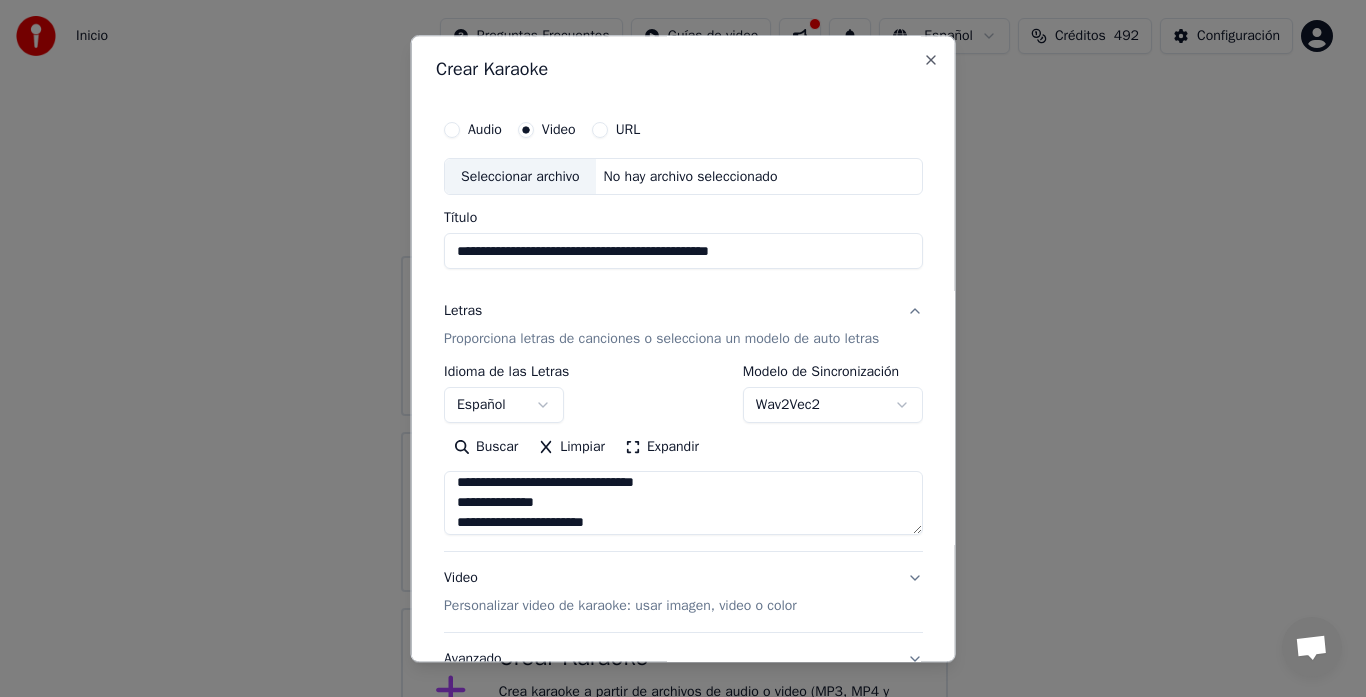 scroll, scrollTop: 527, scrollLeft: 0, axis: vertical 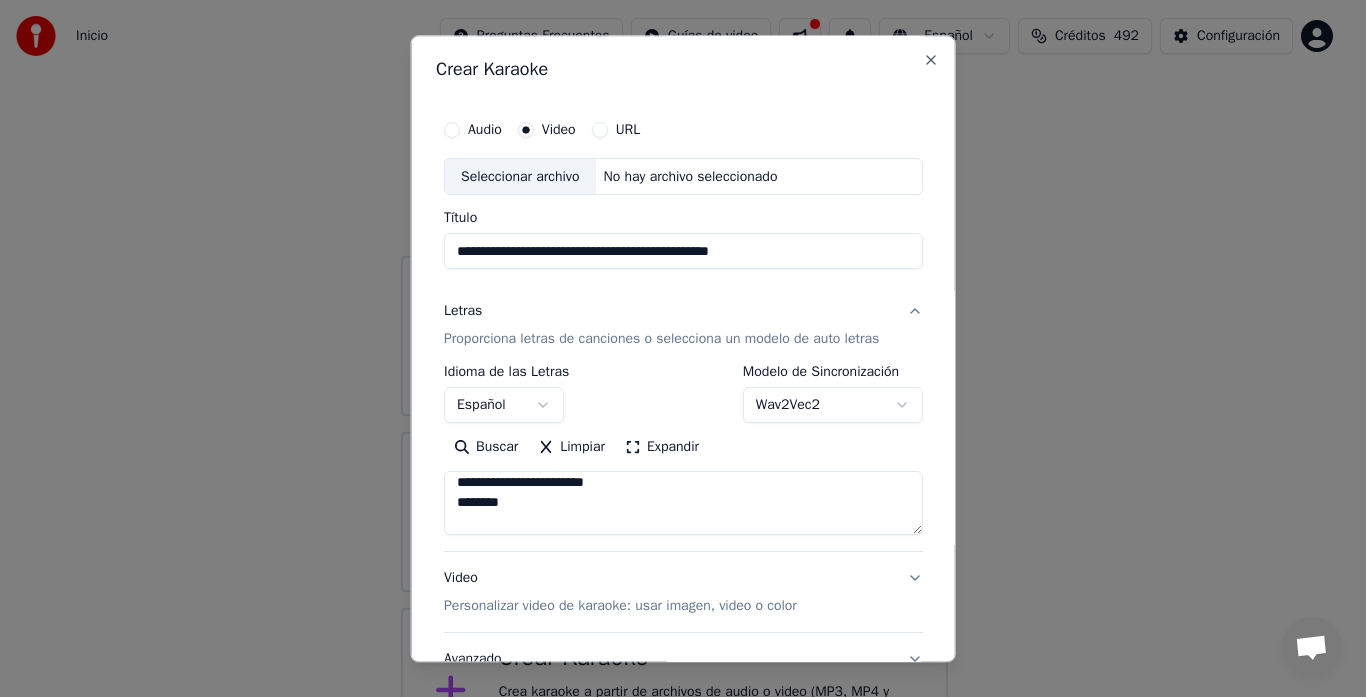 click at bounding box center [683, 504] 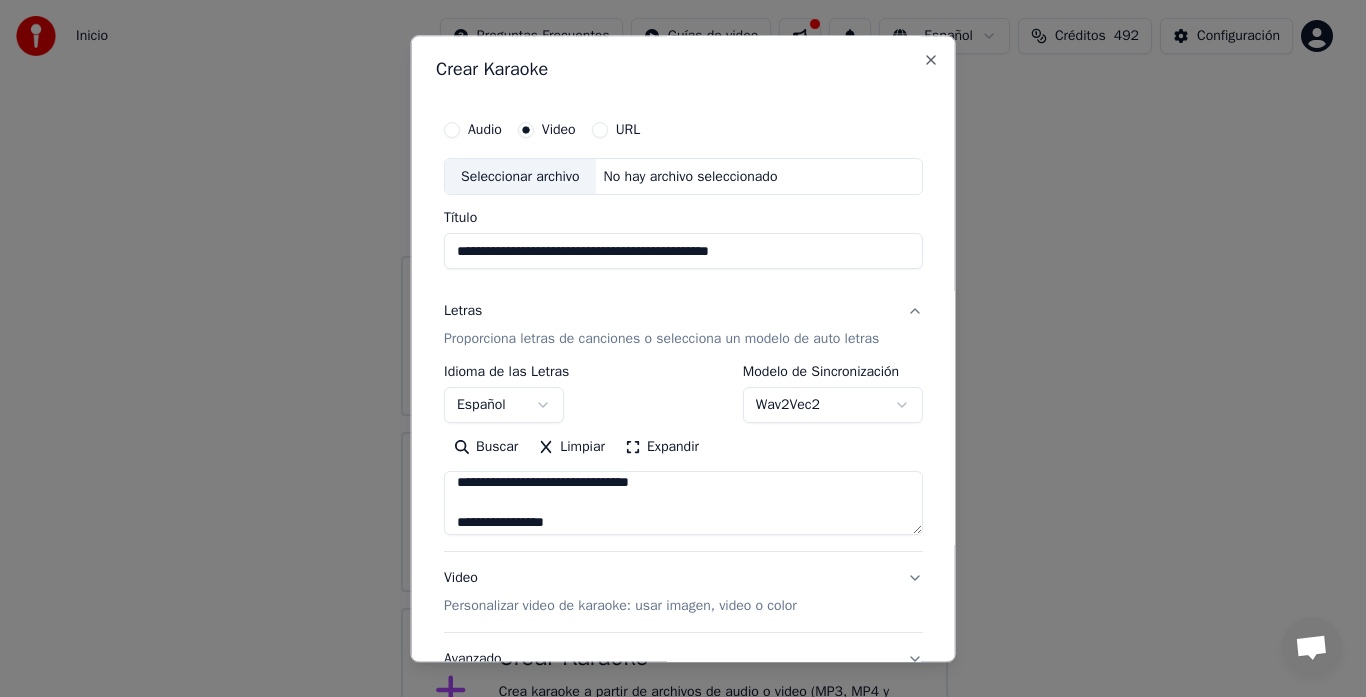 click at bounding box center [683, 504] 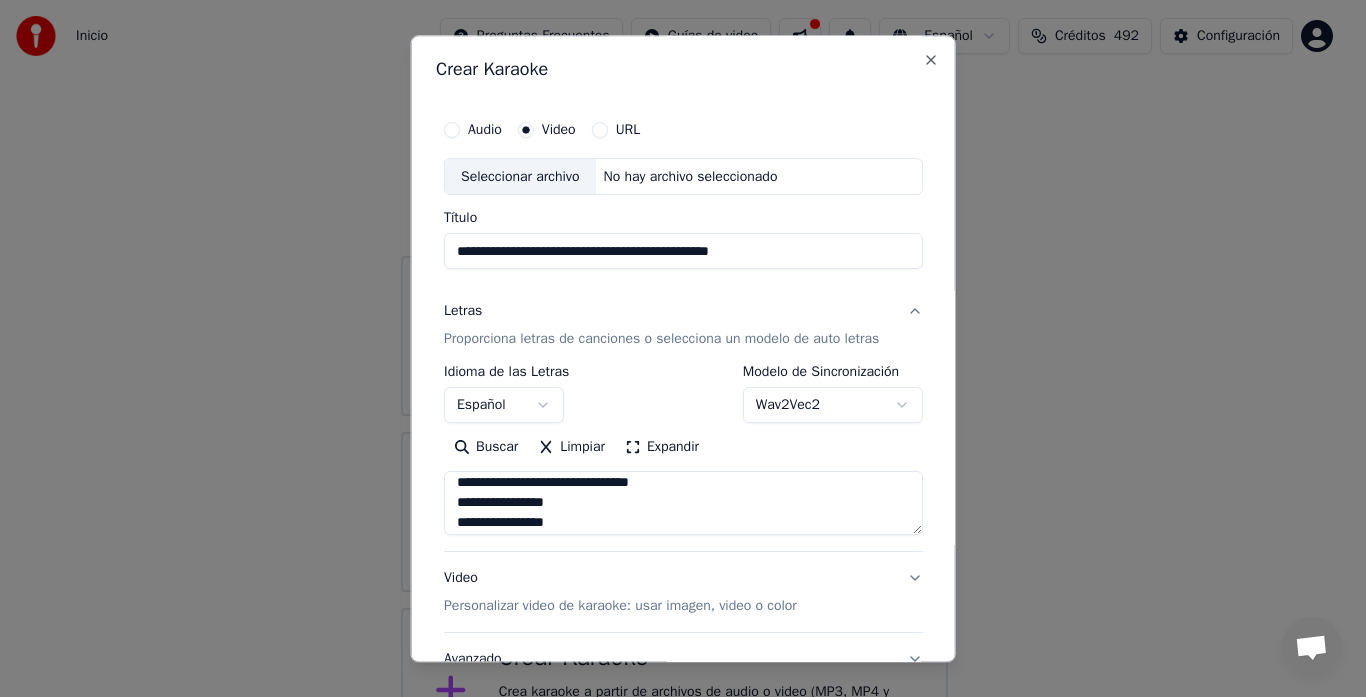 click at bounding box center (683, 504) 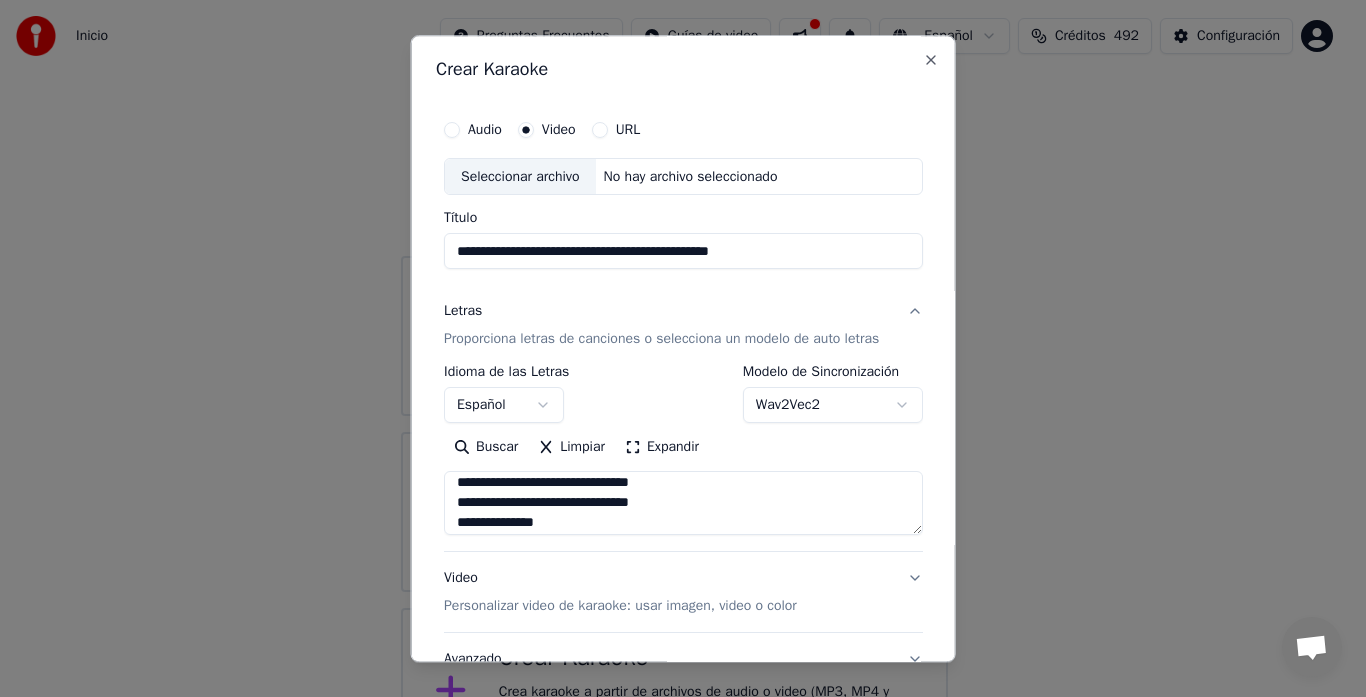 click at bounding box center (683, 504) 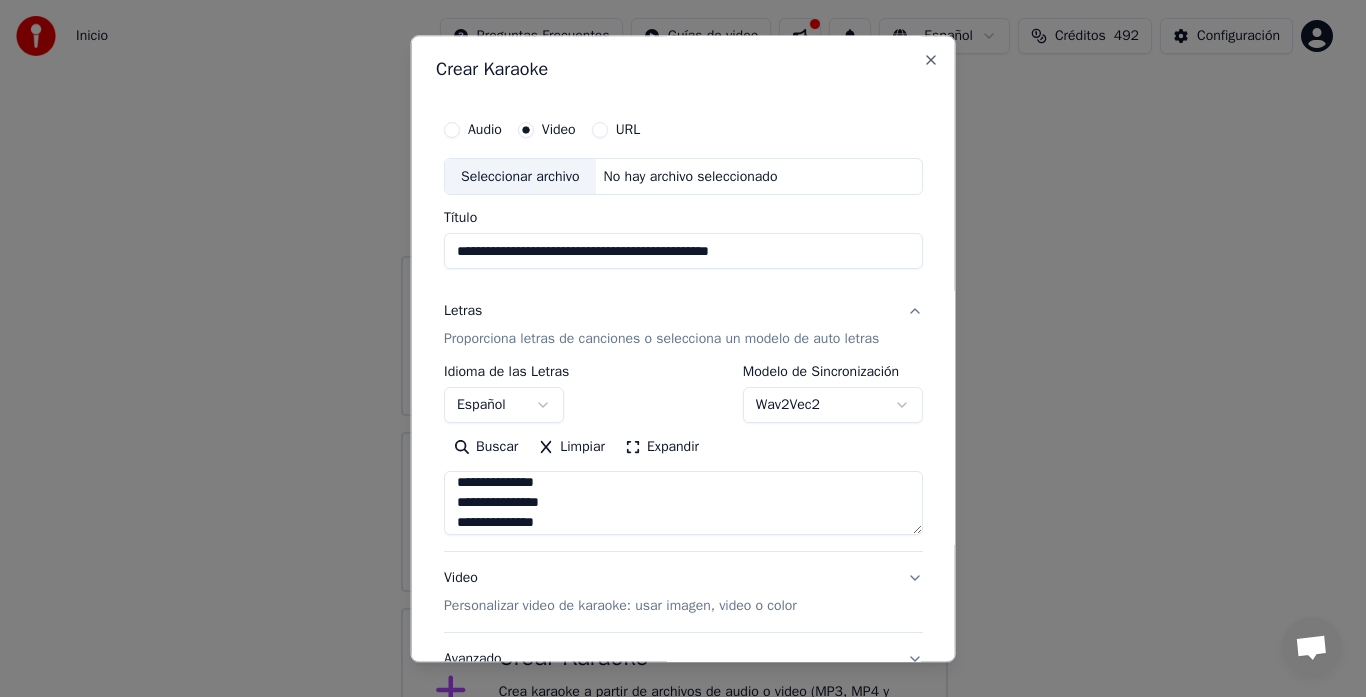 scroll, scrollTop: 607, scrollLeft: 0, axis: vertical 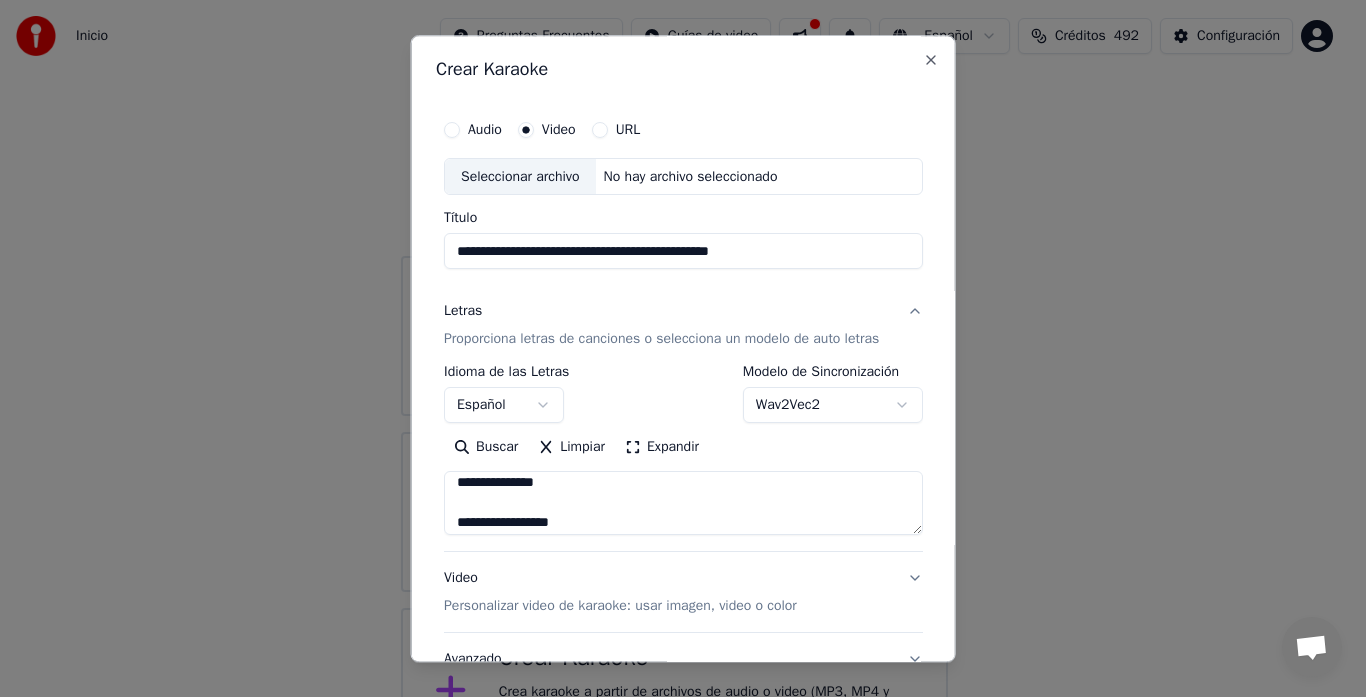 click at bounding box center [683, 504] 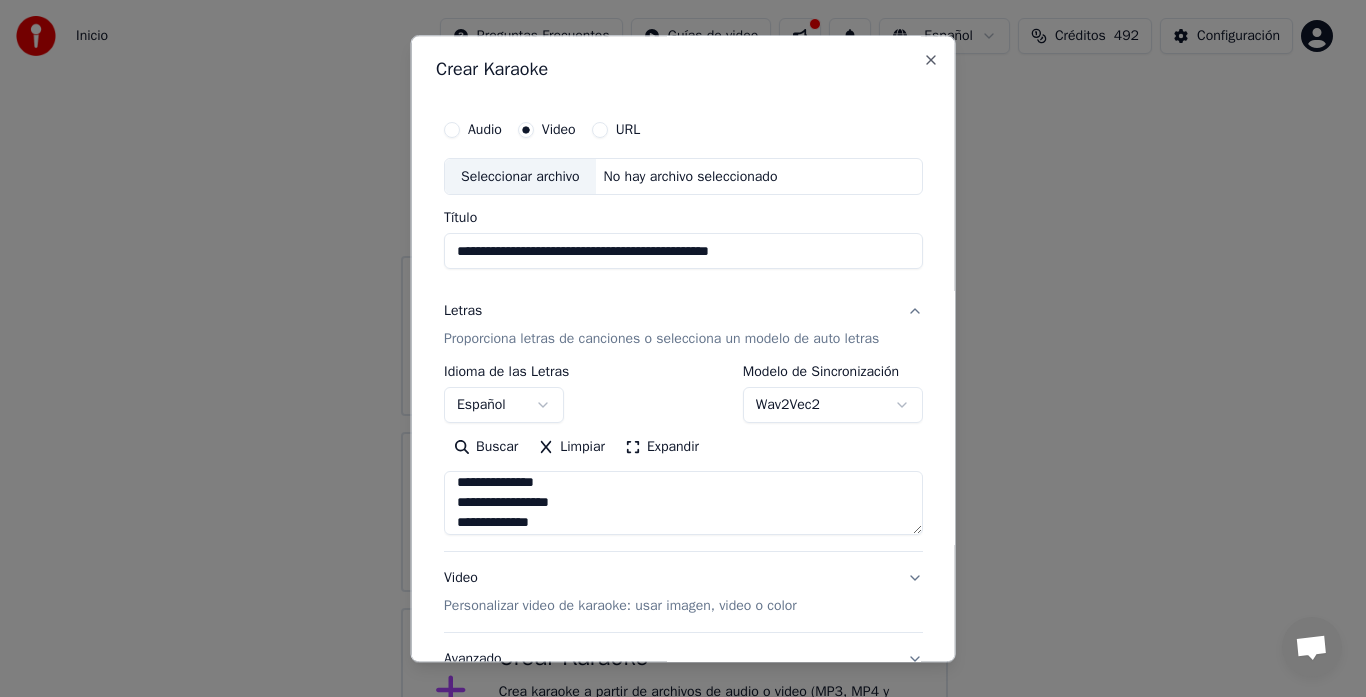 drag, startPoint x: 556, startPoint y: 525, endPoint x: 617, endPoint y: 534, distance: 61.66036 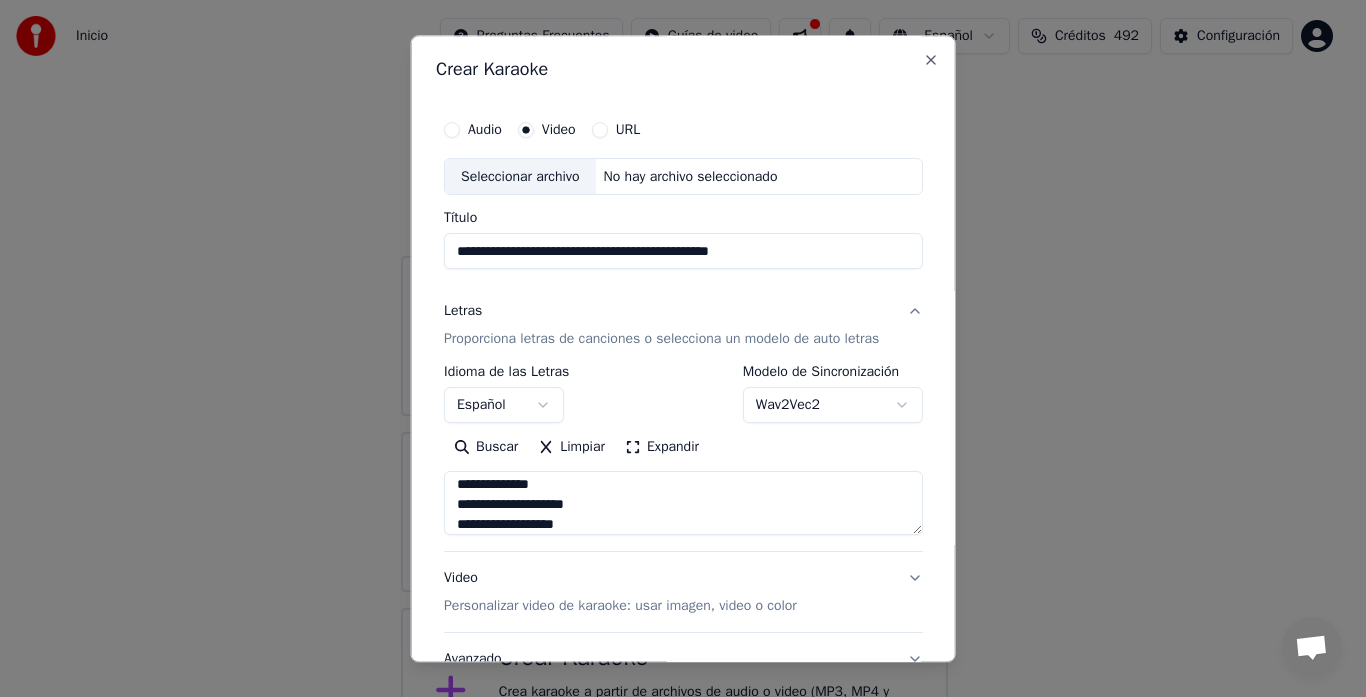 scroll, scrollTop: 647, scrollLeft: 0, axis: vertical 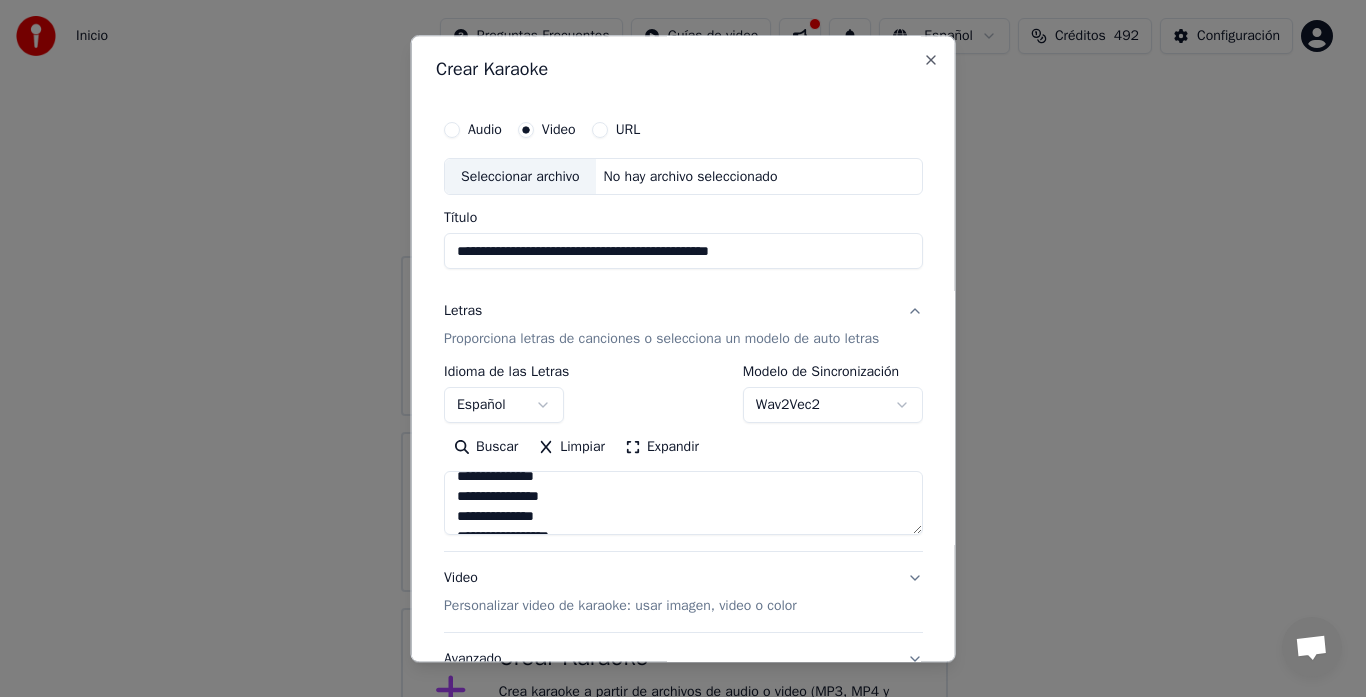 click at bounding box center [683, 504] 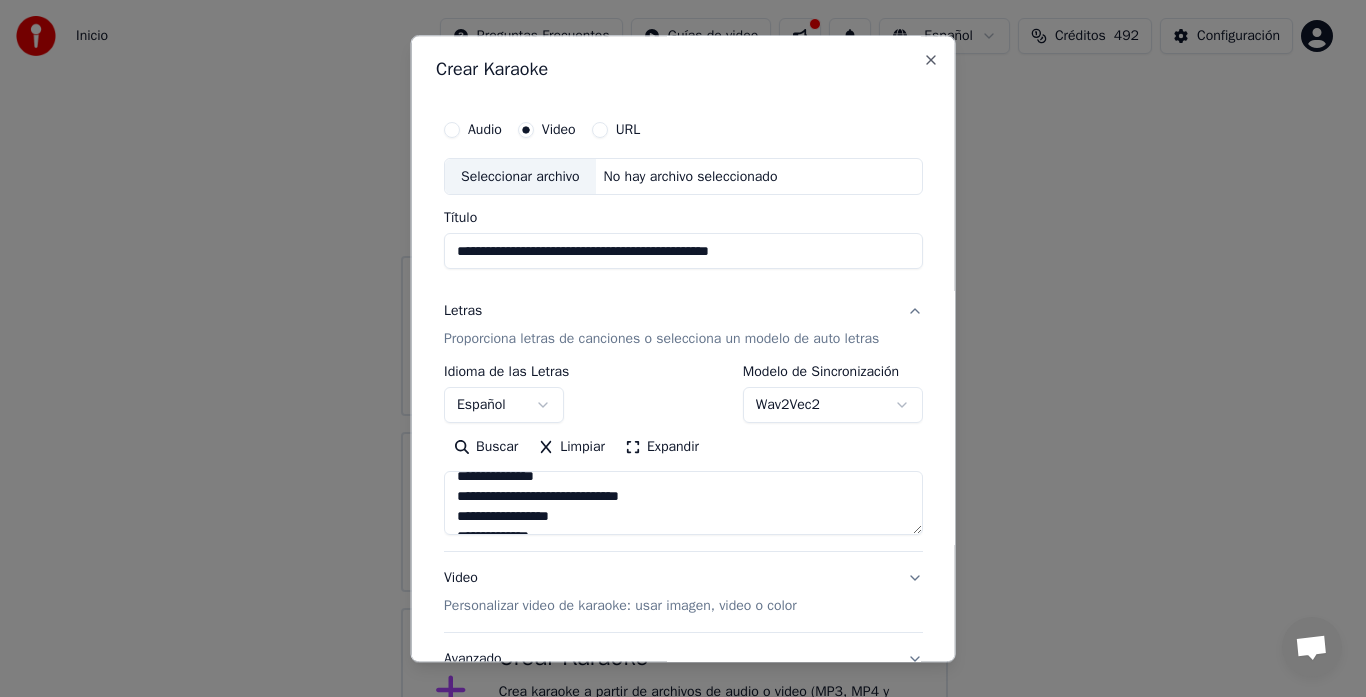 scroll, scrollTop: 613, scrollLeft: 0, axis: vertical 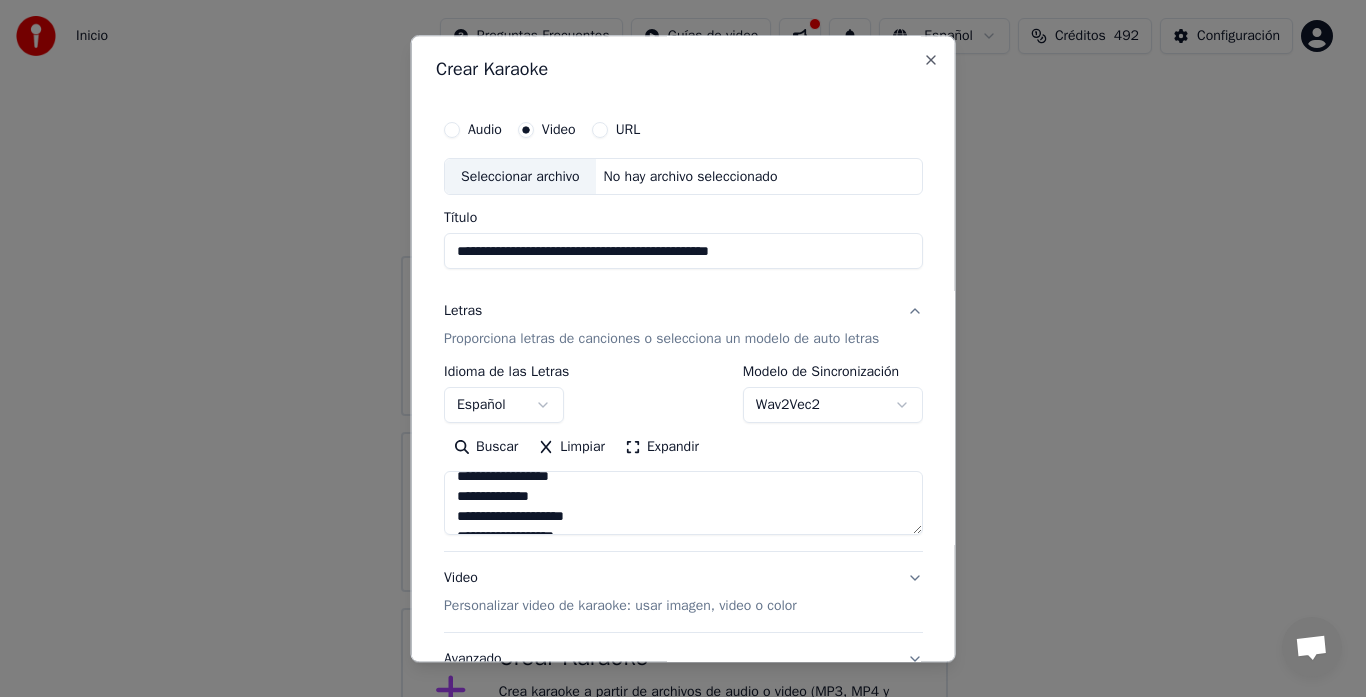 click at bounding box center [683, 504] 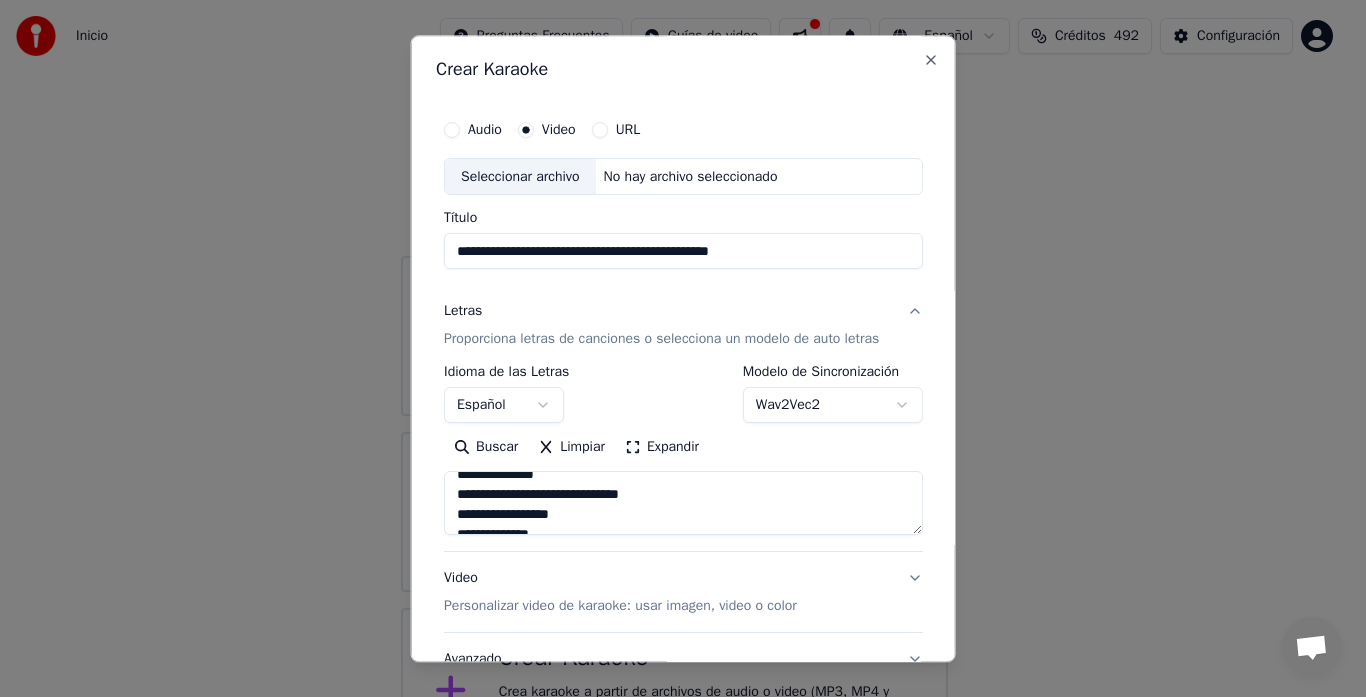 scroll, scrollTop: 573, scrollLeft: 0, axis: vertical 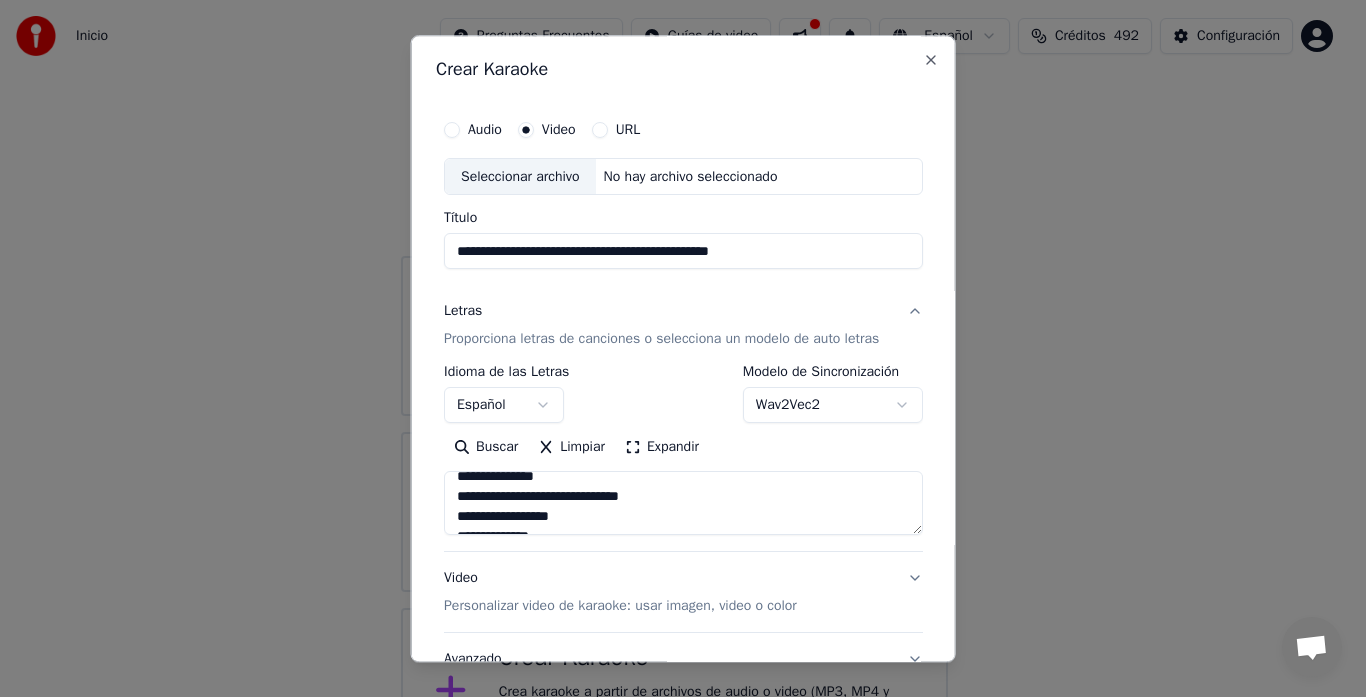 click at bounding box center [683, 504] 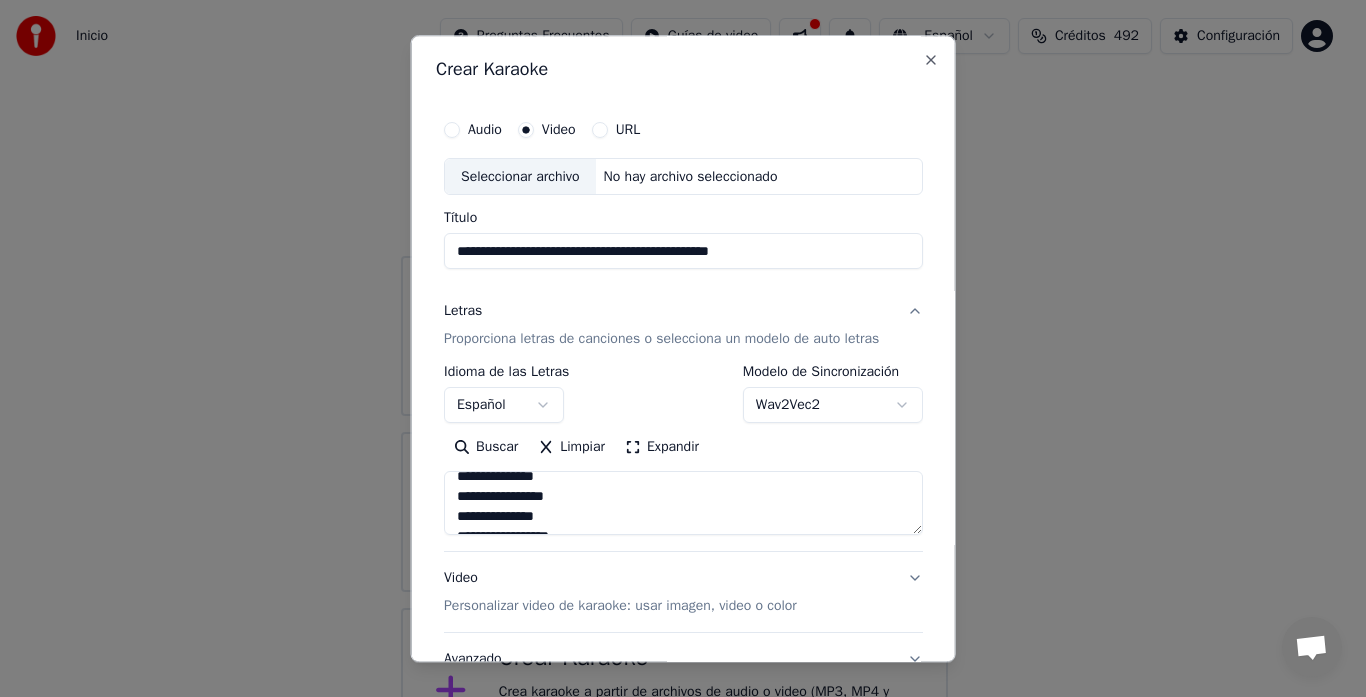 scroll, scrollTop: 607, scrollLeft: 0, axis: vertical 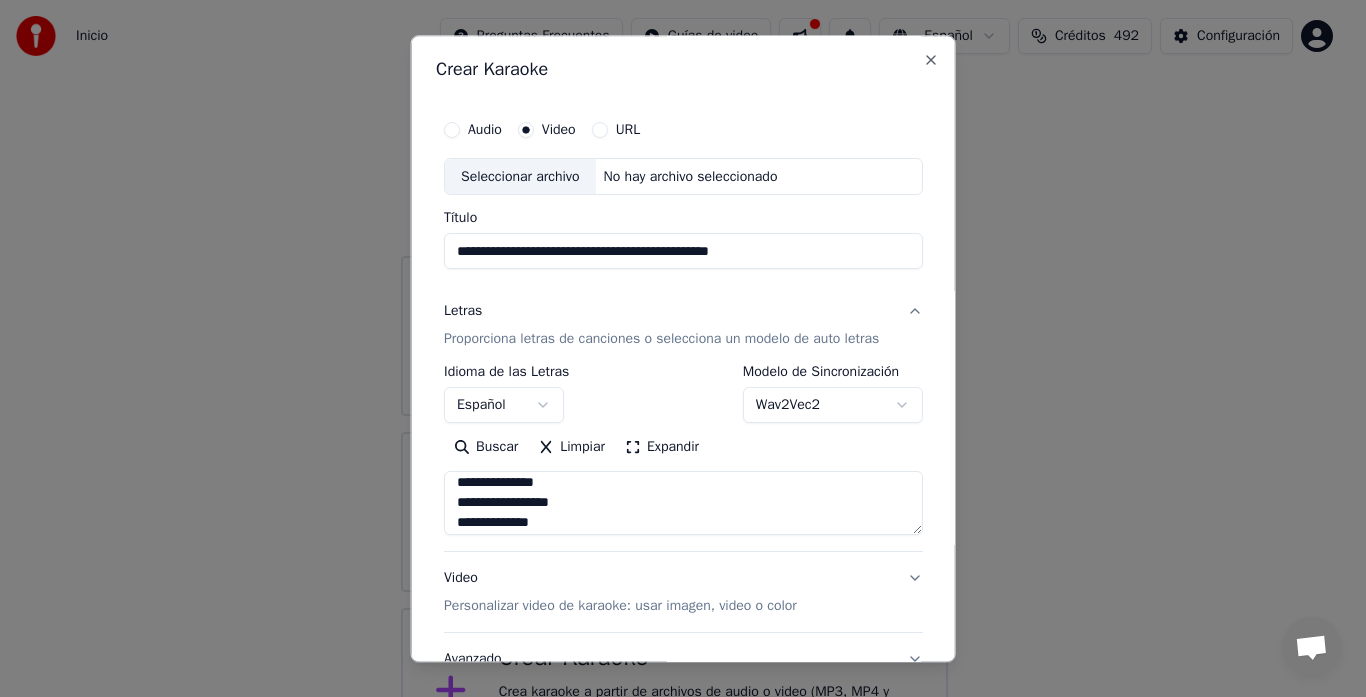 click at bounding box center [683, 504] 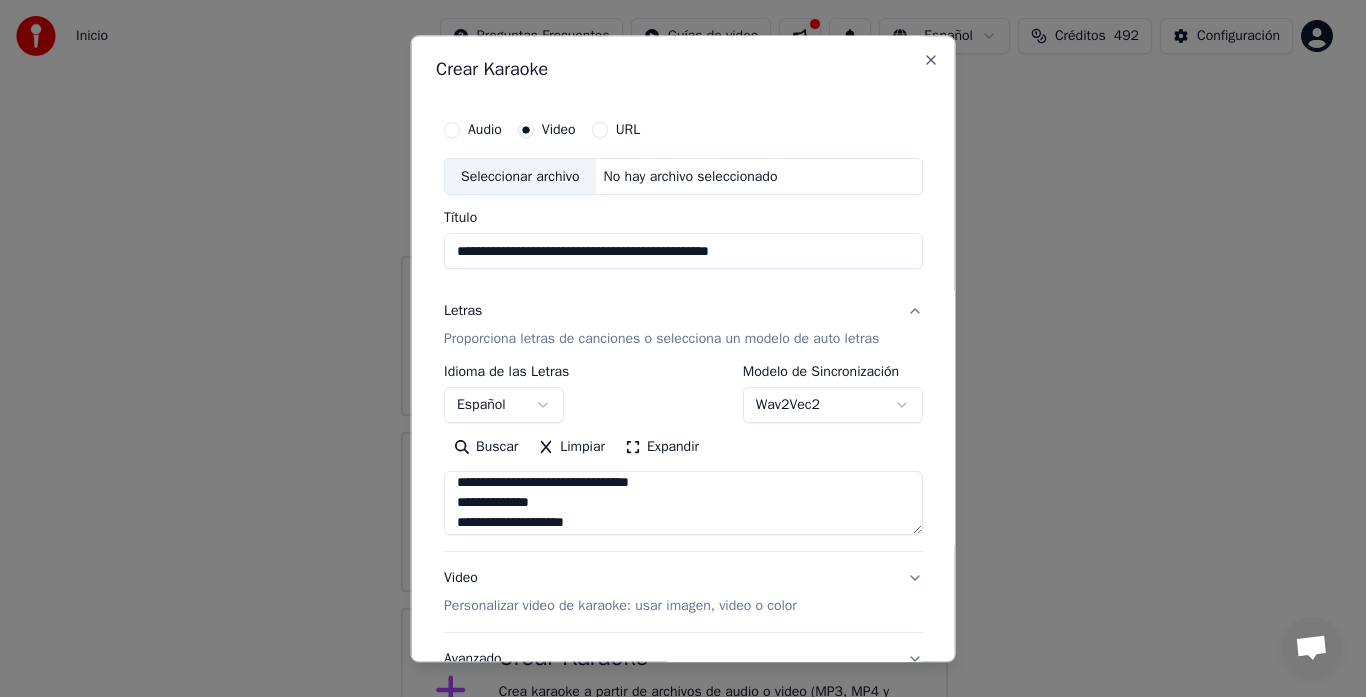 click at bounding box center (683, 504) 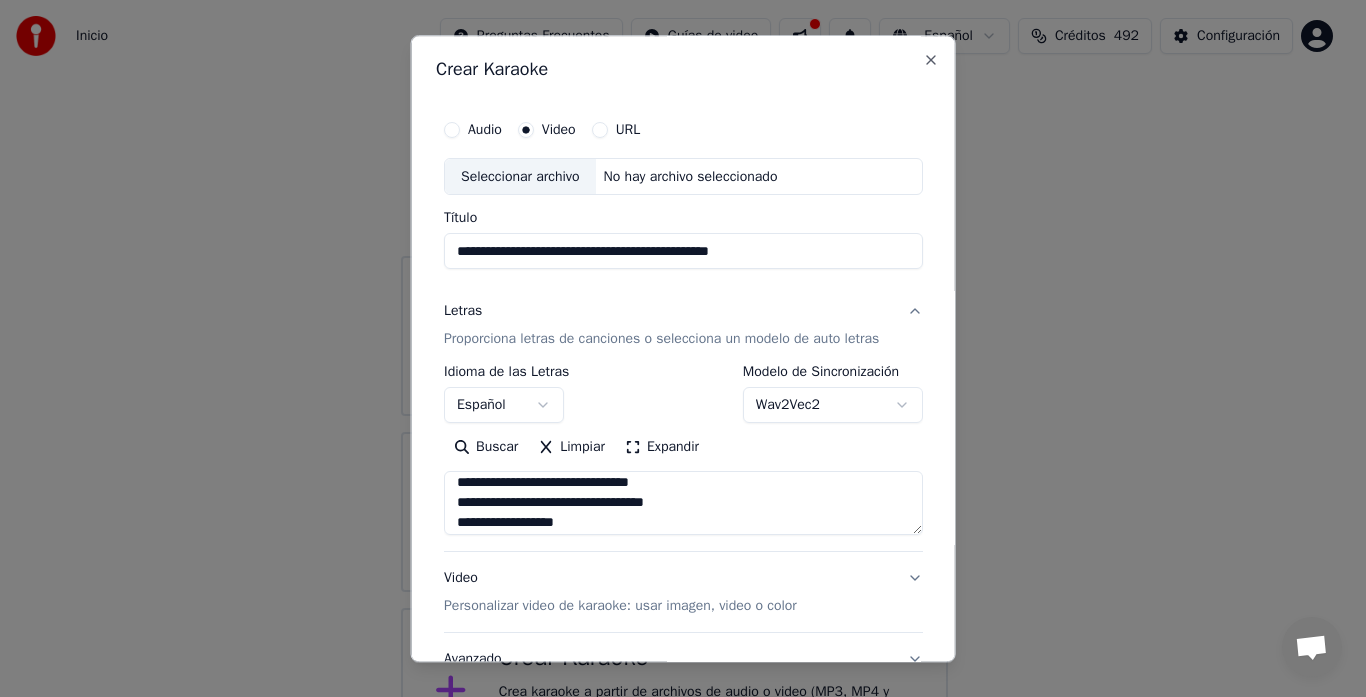 click at bounding box center [683, 504] 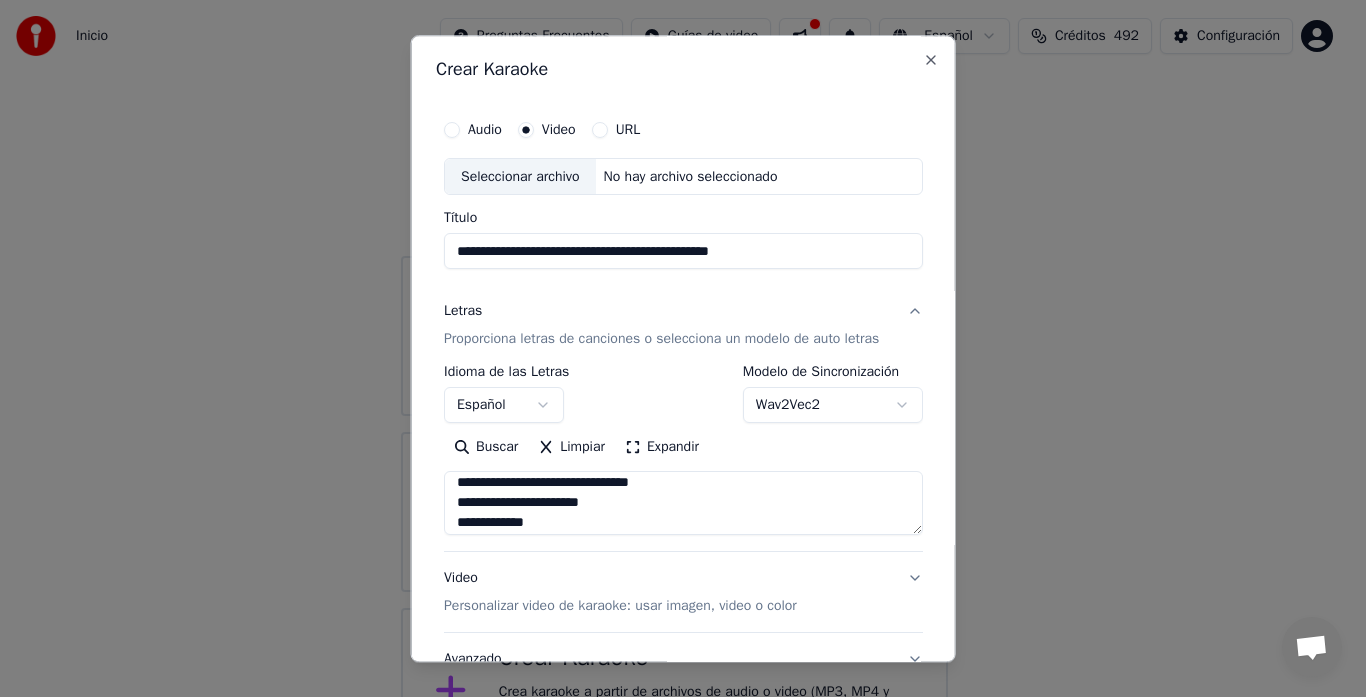 scroll, scrollTop: 647, scrollLeft: 0, axis: vertical 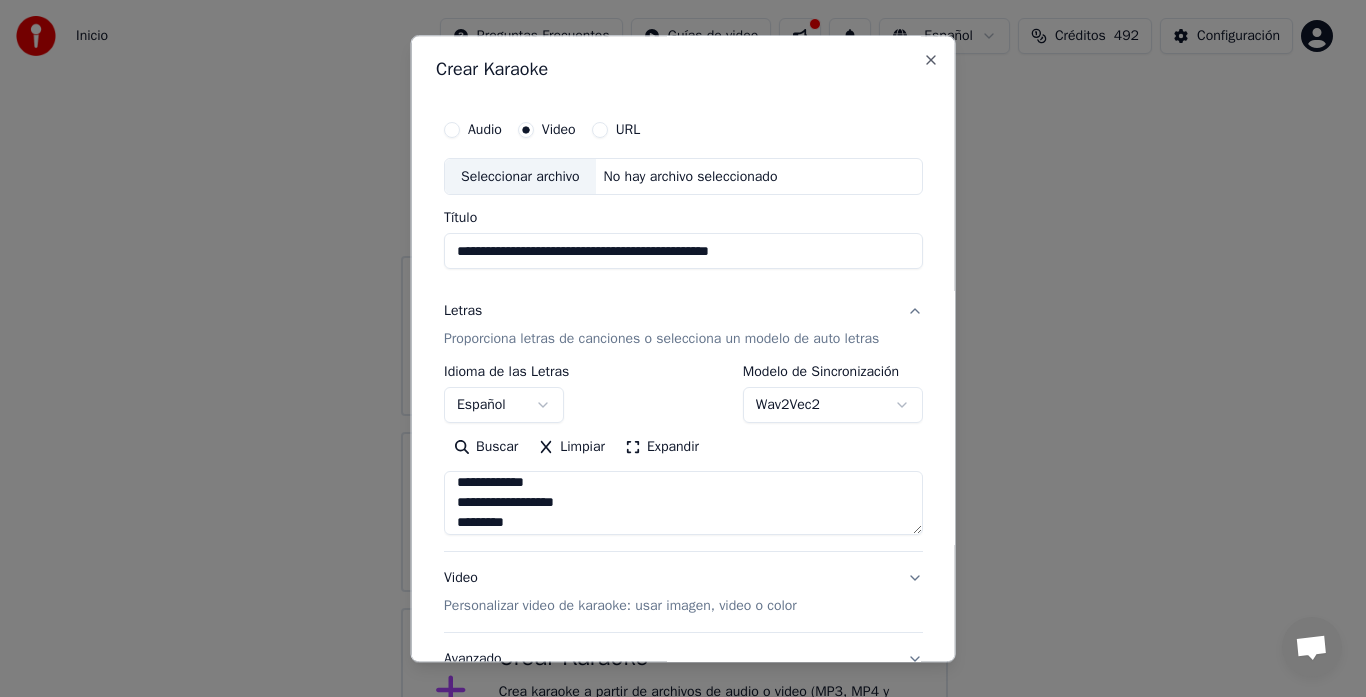 click at bounding box center (683, 504) 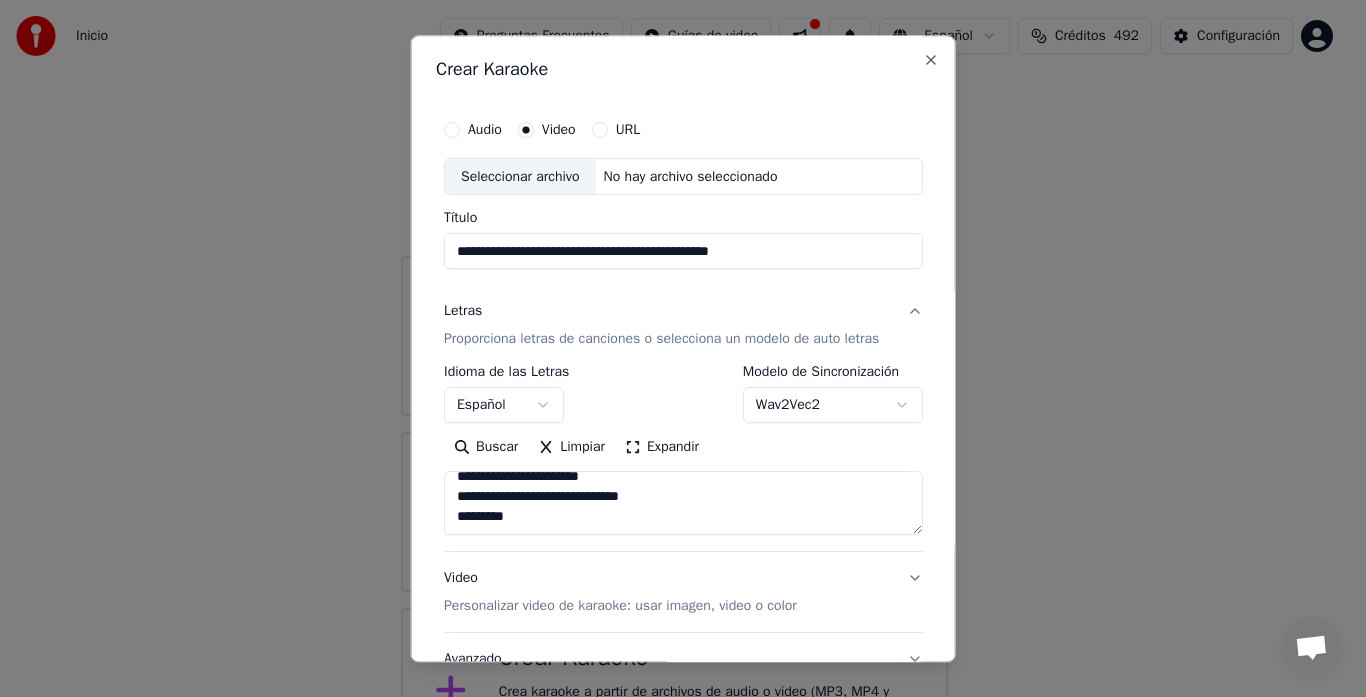 scroll, scrollTop: 633, scrollLeft: 0, axis: vertical 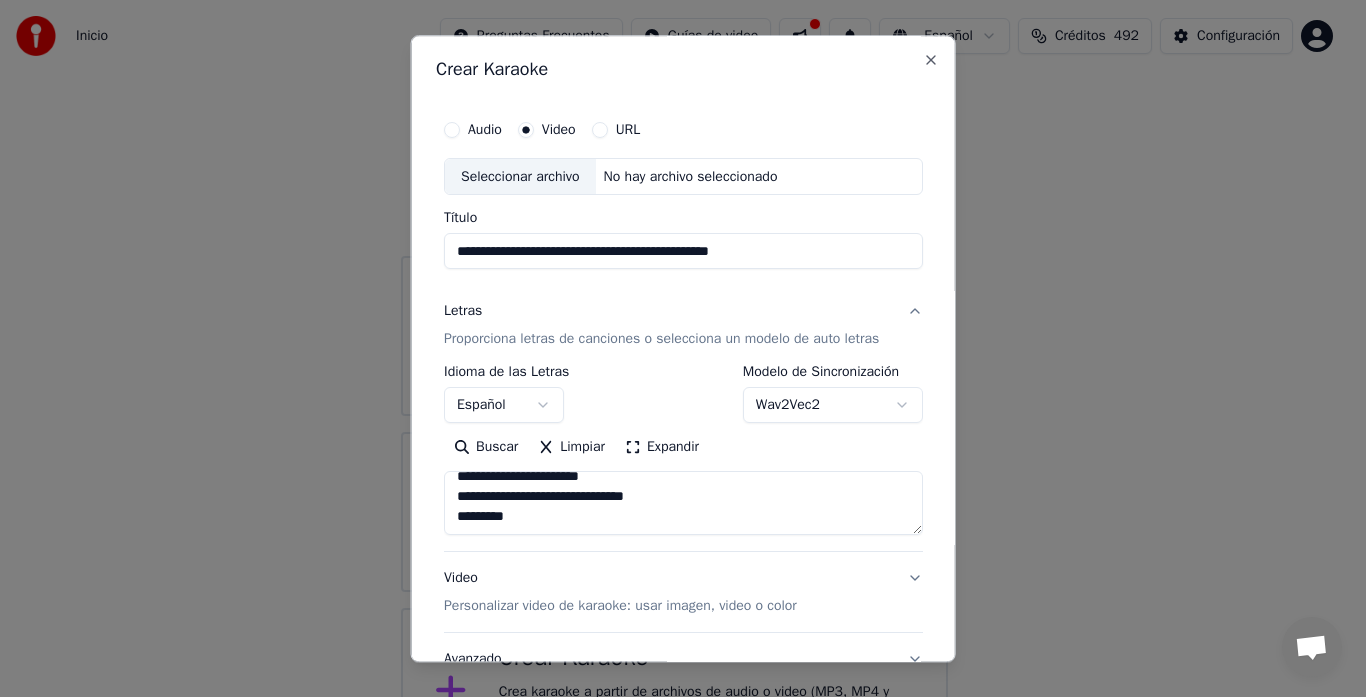 click at bounding box center (683, 504) 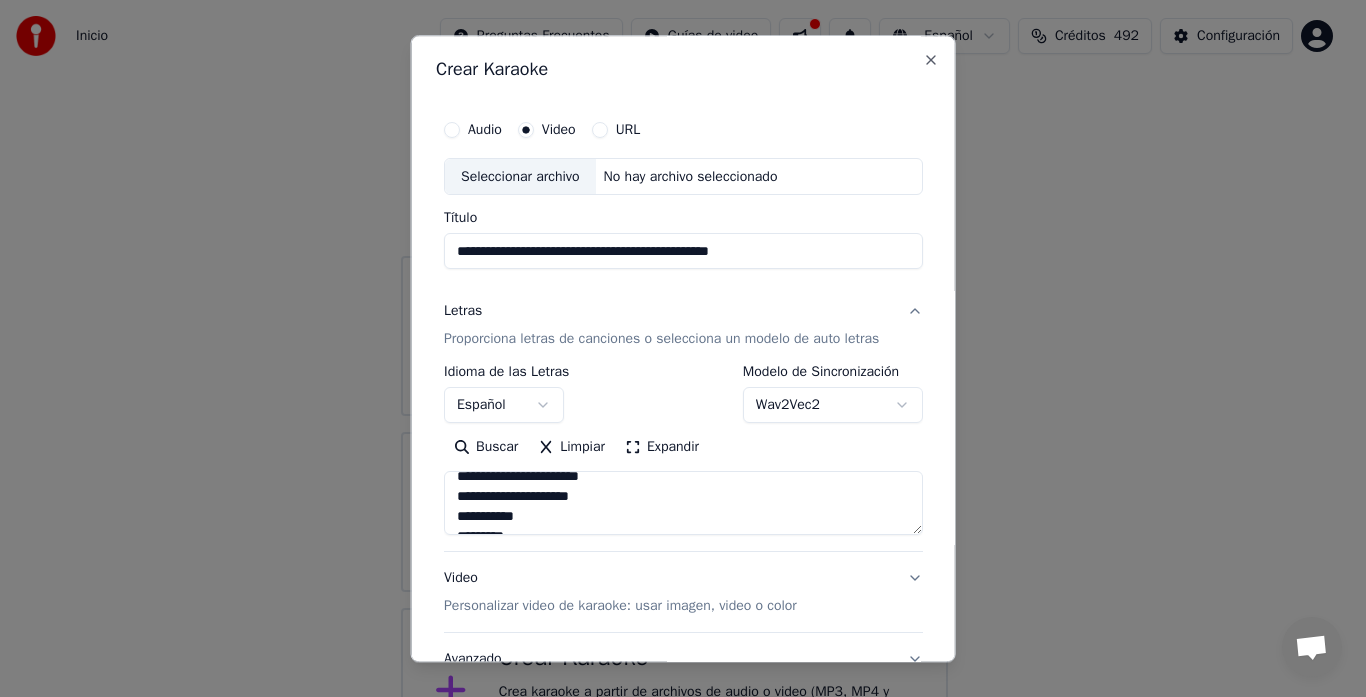 scroll, scrollTop: 653, scrollLeft: 0, axis: vertical 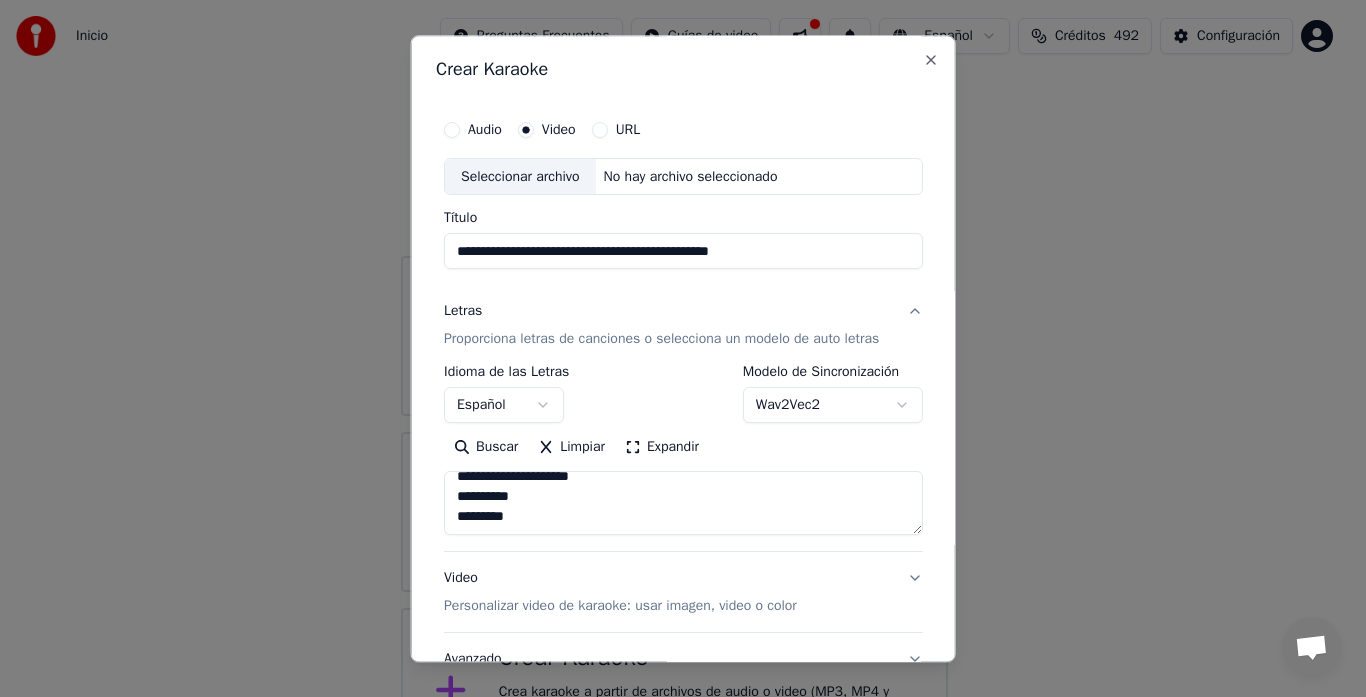 click at bounding box center (683, 504) 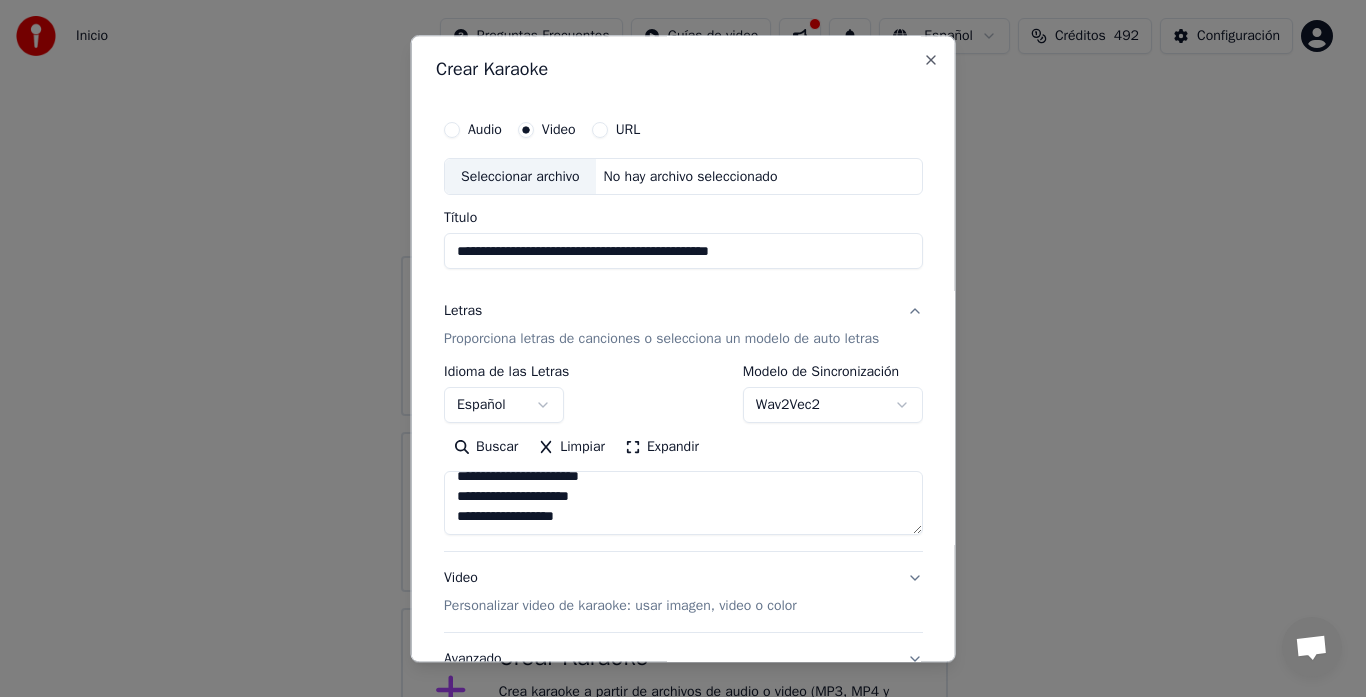 scroll, scrollTop: 633, scrollLeft: 0, axis: vertical 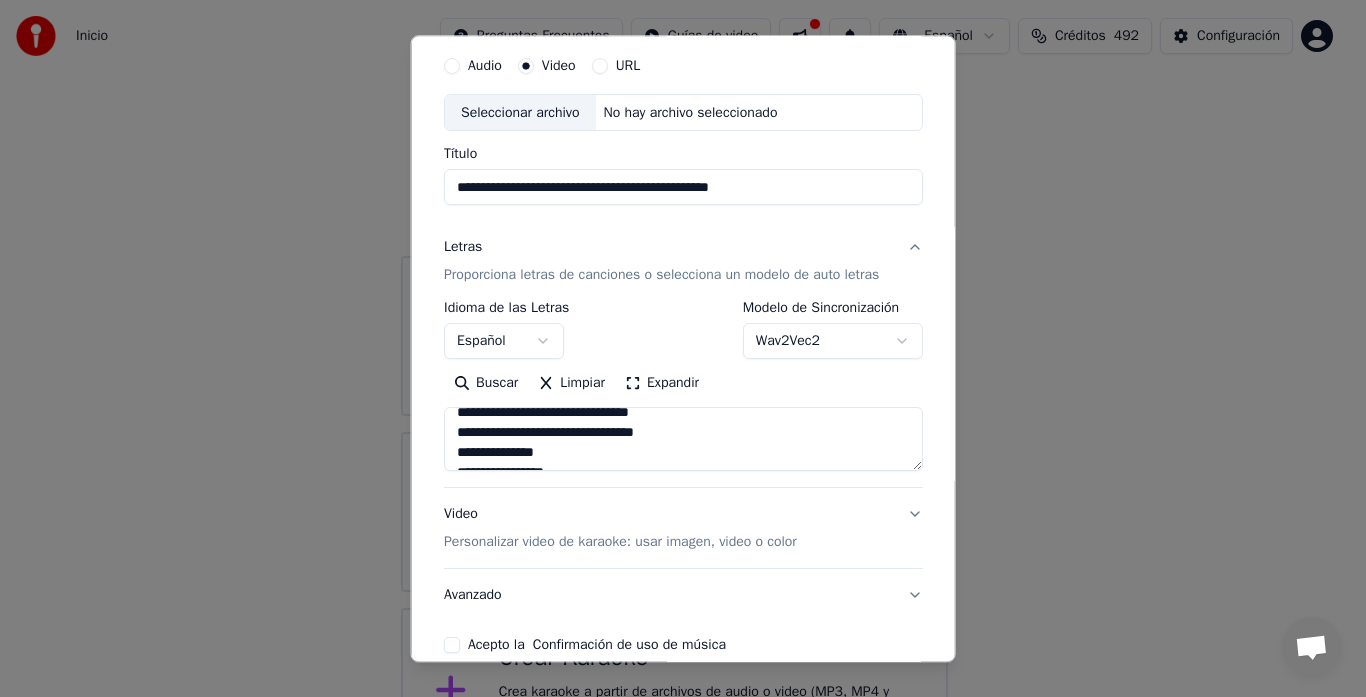 click at bounding box center [683, 440] 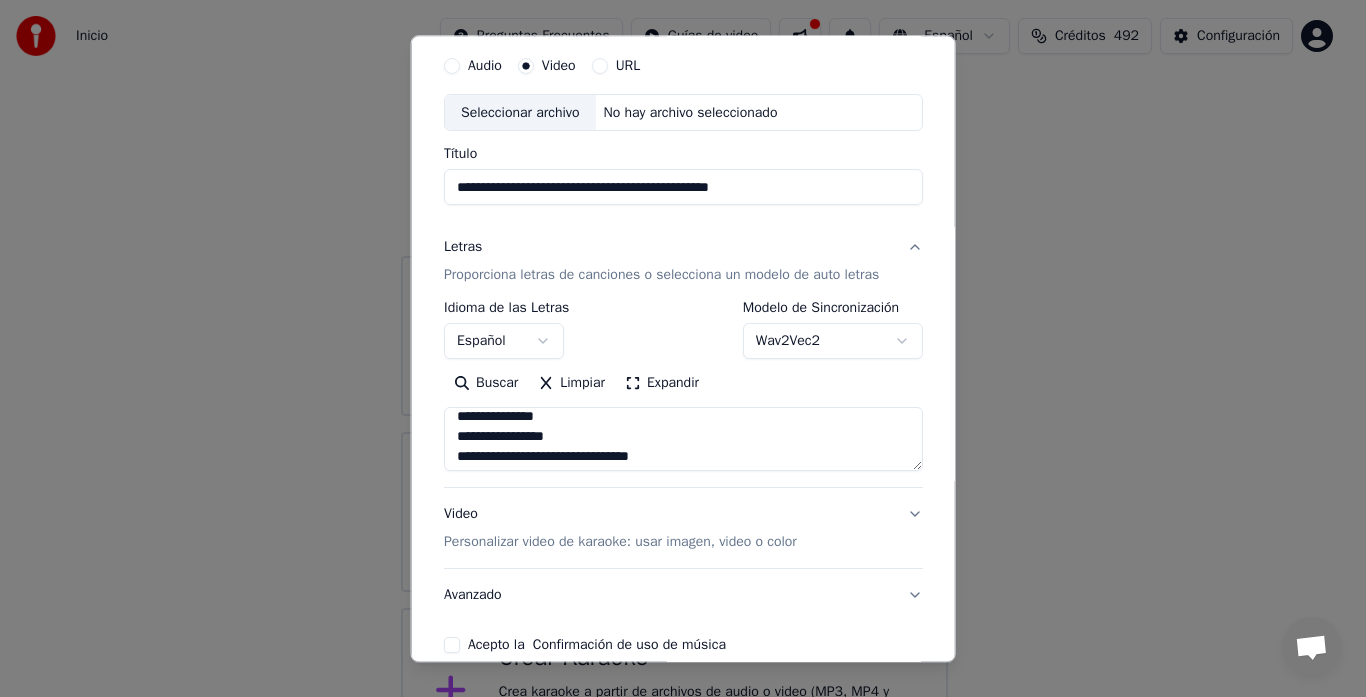 scroll, scrollTop: 573, scrollLeft: 0, axis: vertical 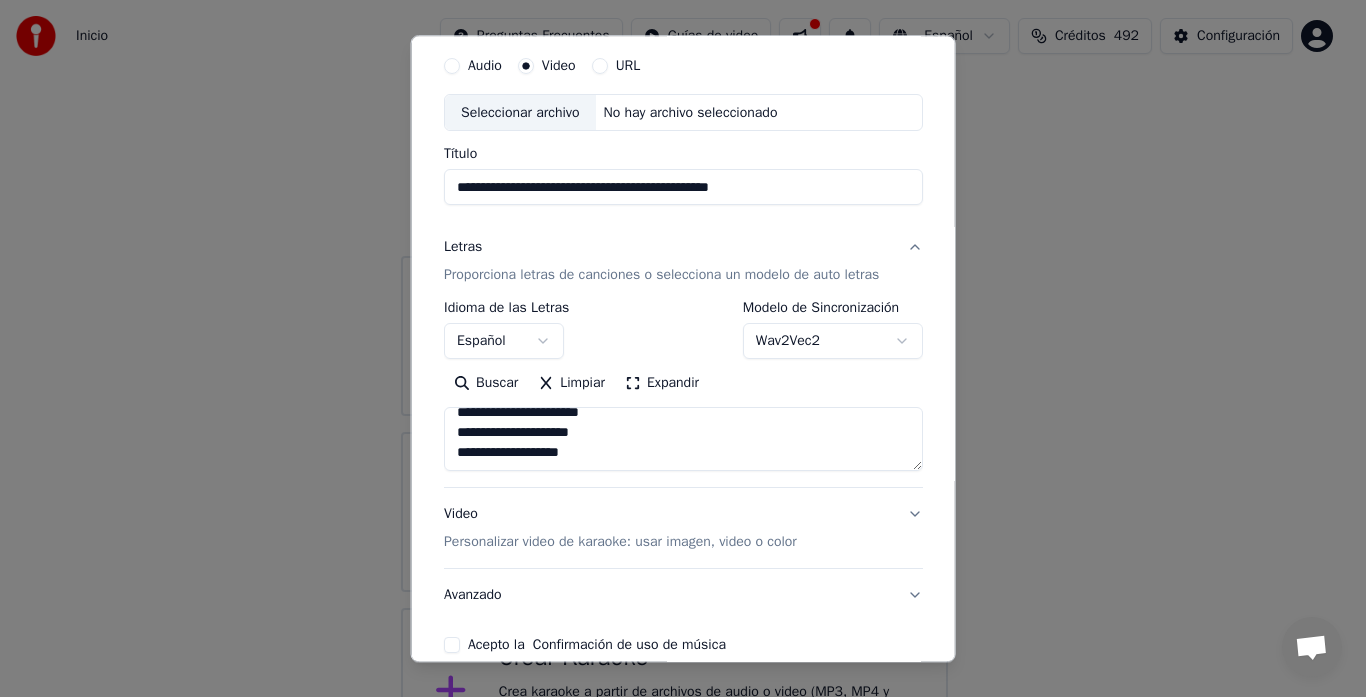 click at bounding box center (683, 440) 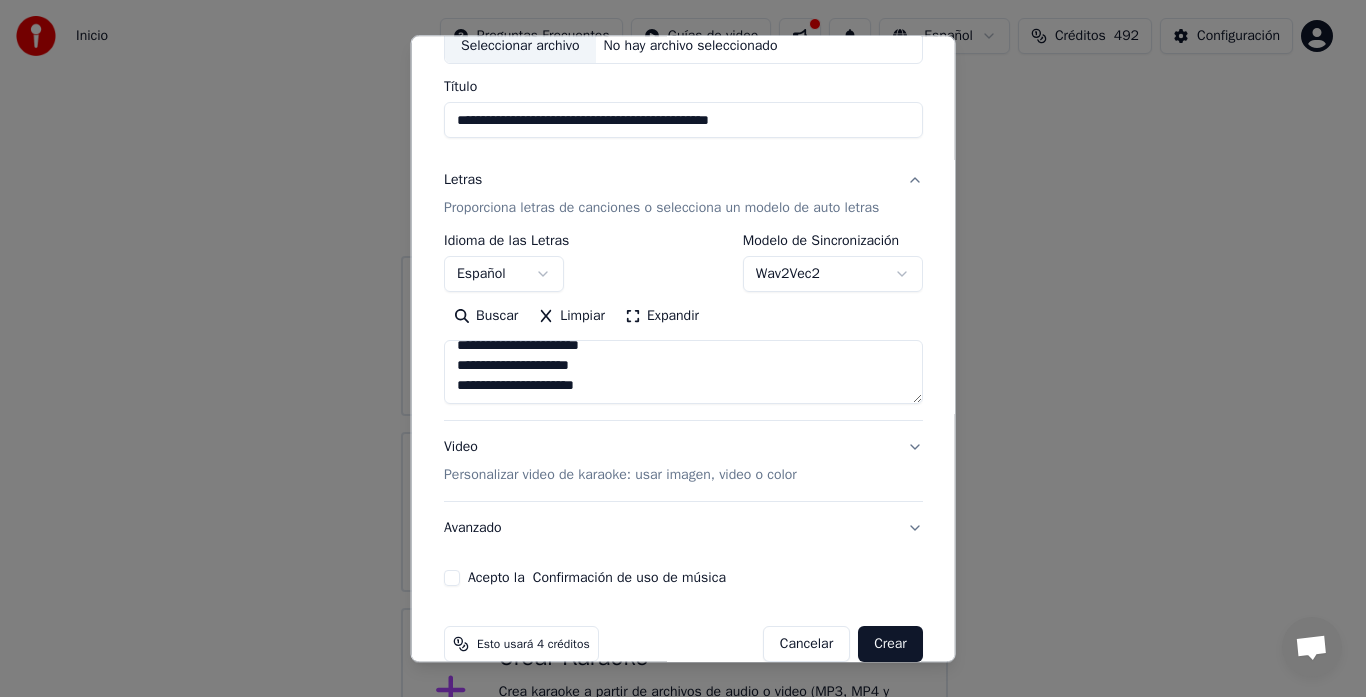 scroll, scrollTop: 164, scrollLeft: 0, axis: vertical 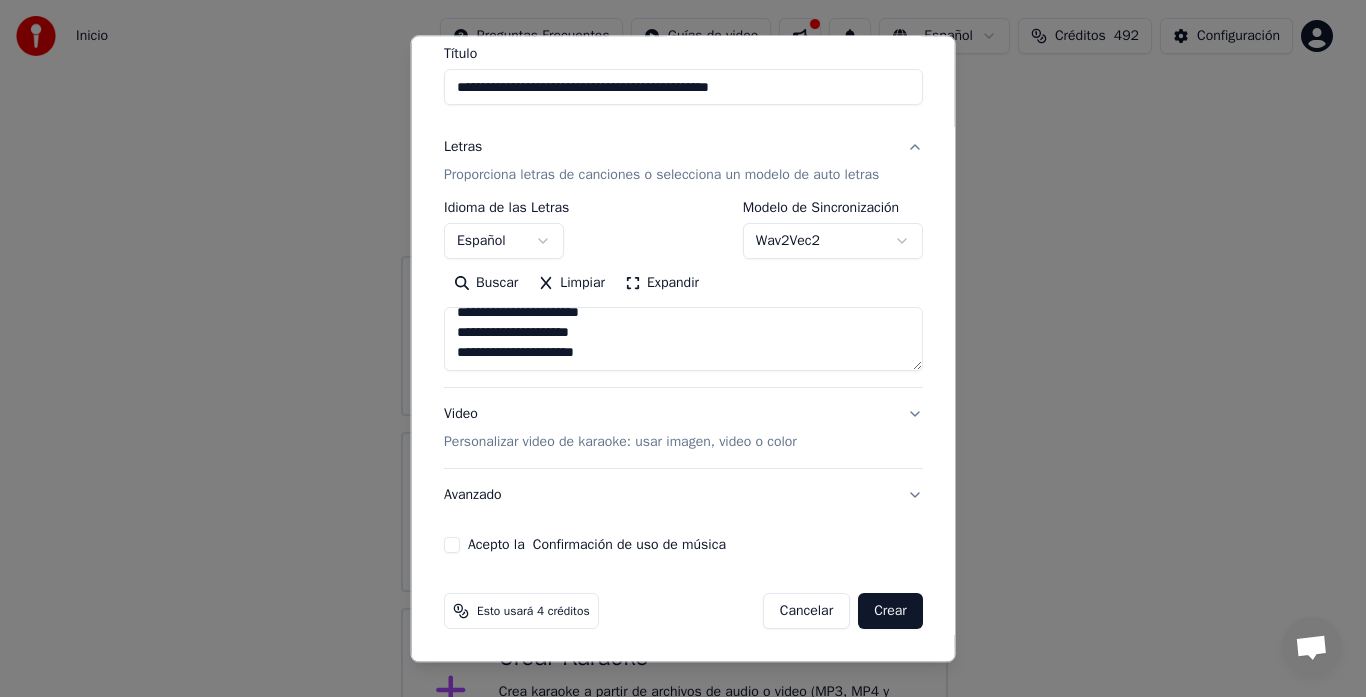 type on "**********" 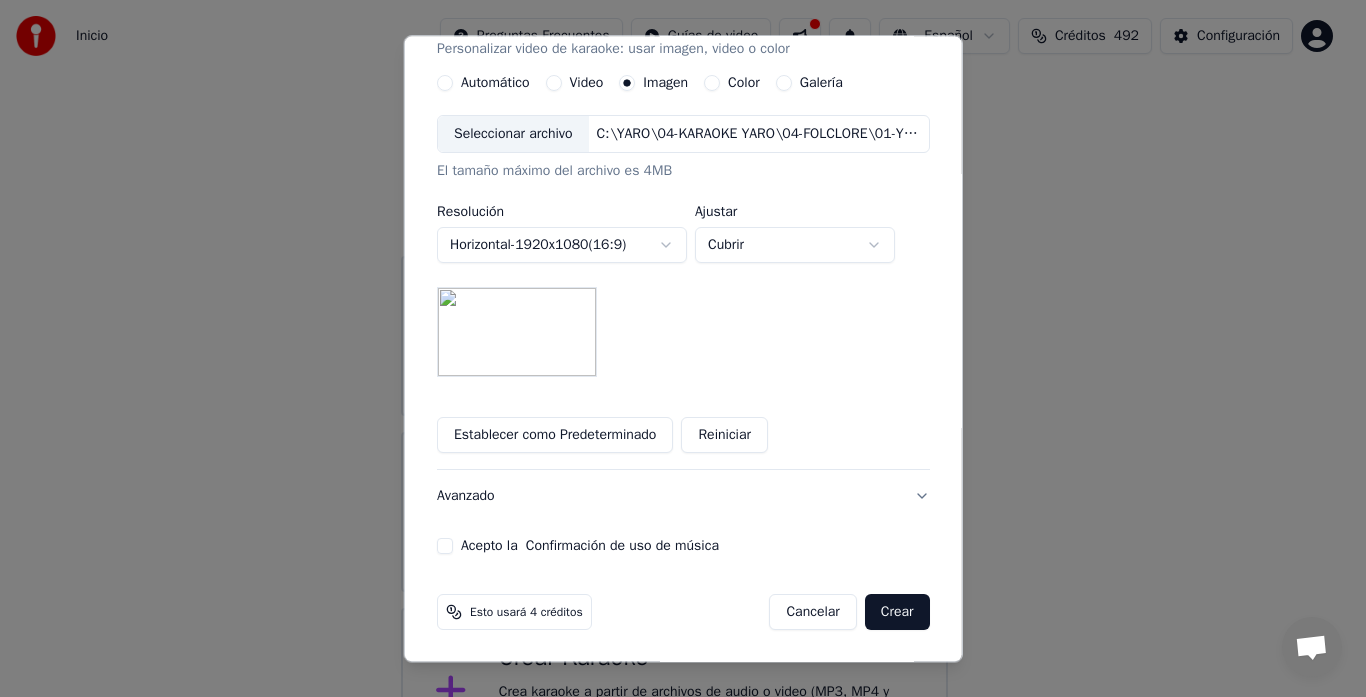 scroll, scrollTop: 372, scrollLeft: 0, axis: vertical 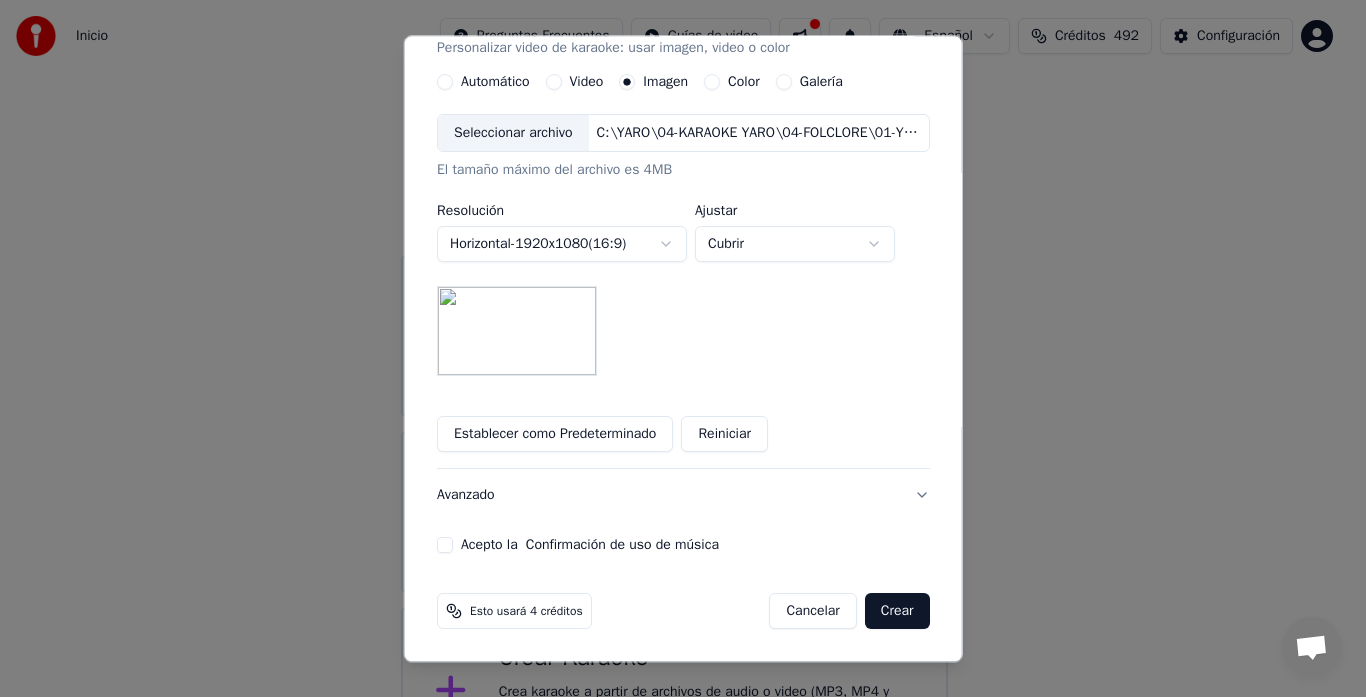 click on "Acepto la   Confirmación de uso de música" at bounding box center [445, 546] 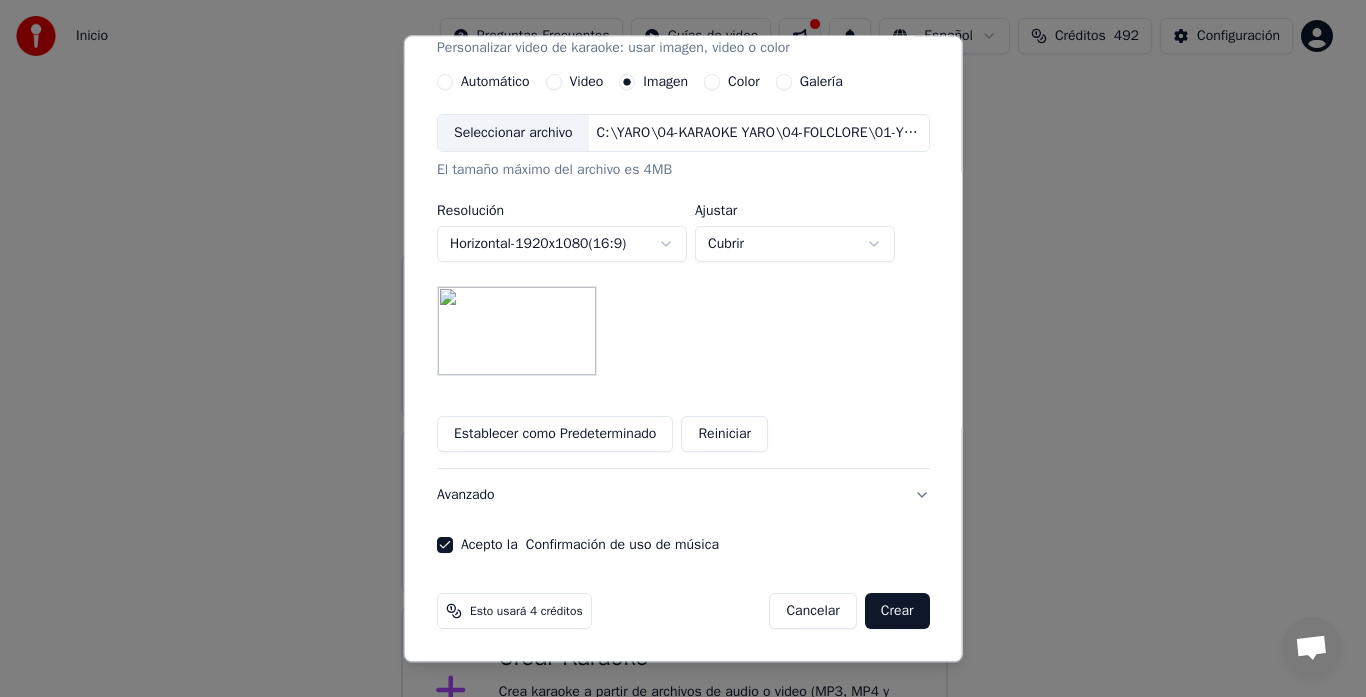 click on "Crear" at bounding box center (897, 612) 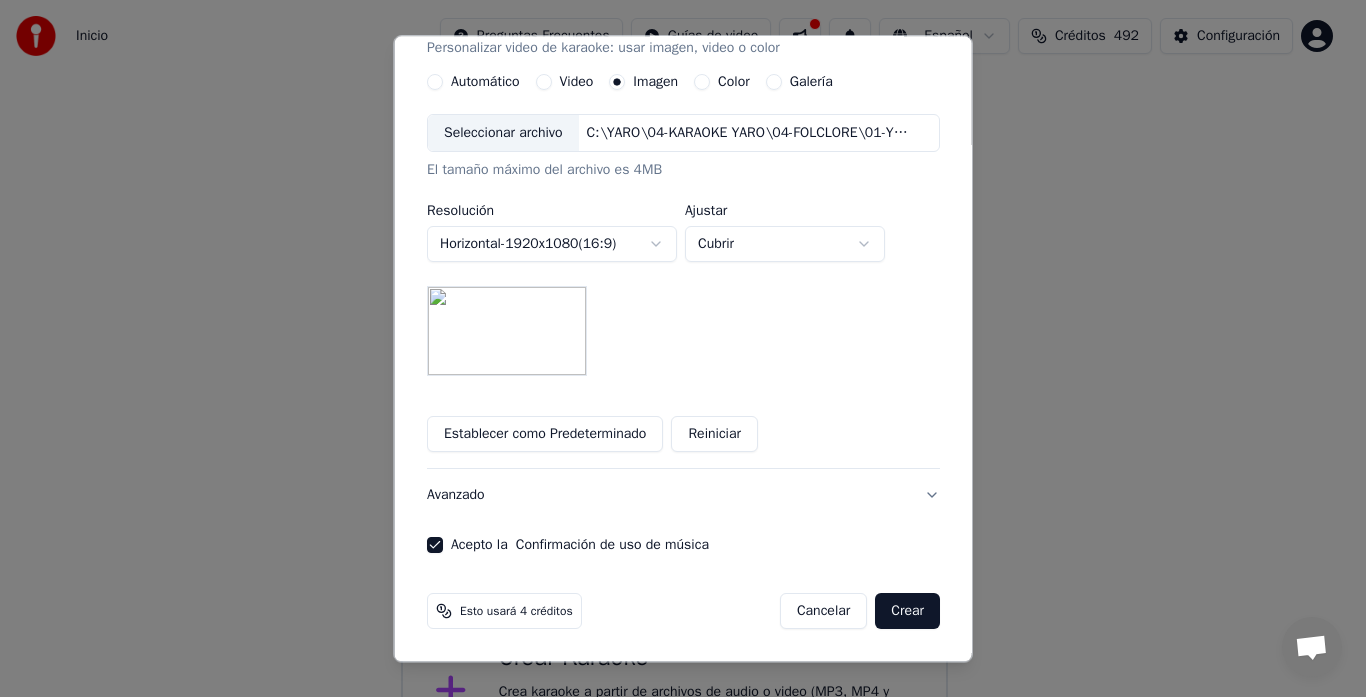 click on "Crear" at bounding box center [907, 612] 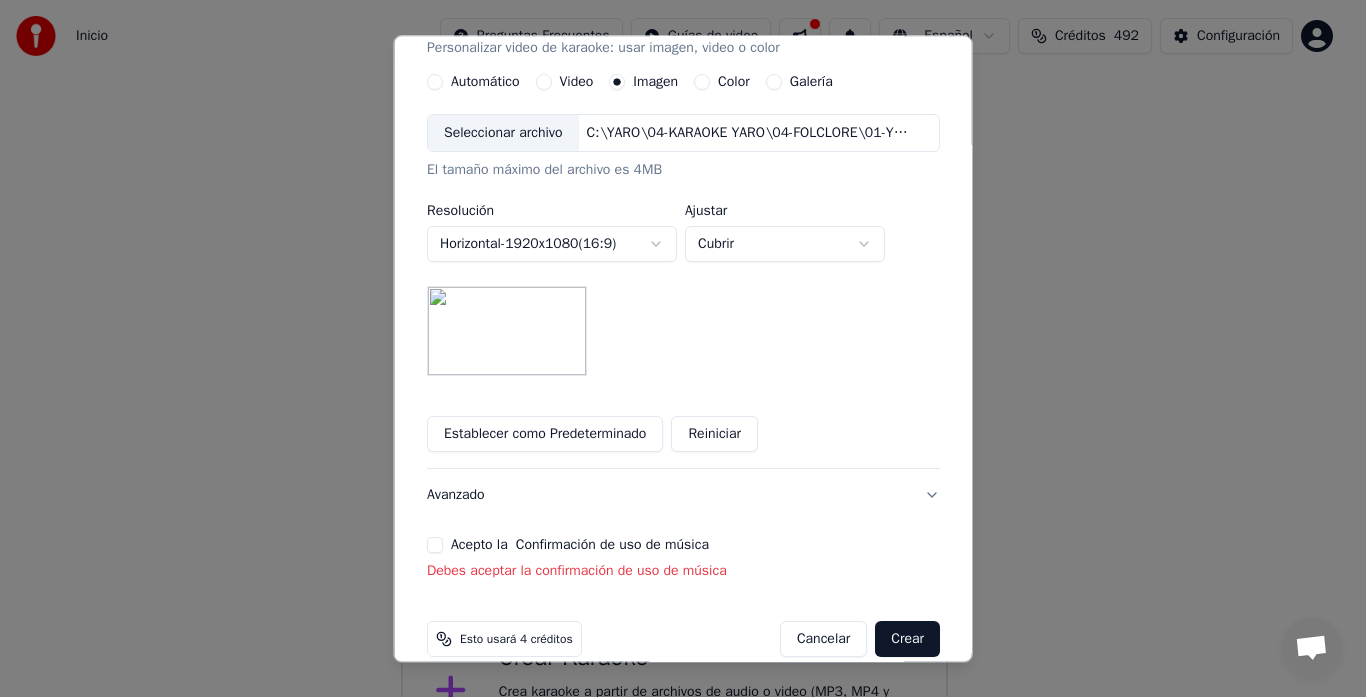 click on "Acepto la   Confirmación de uso de música" at bounding box center [435, 546] 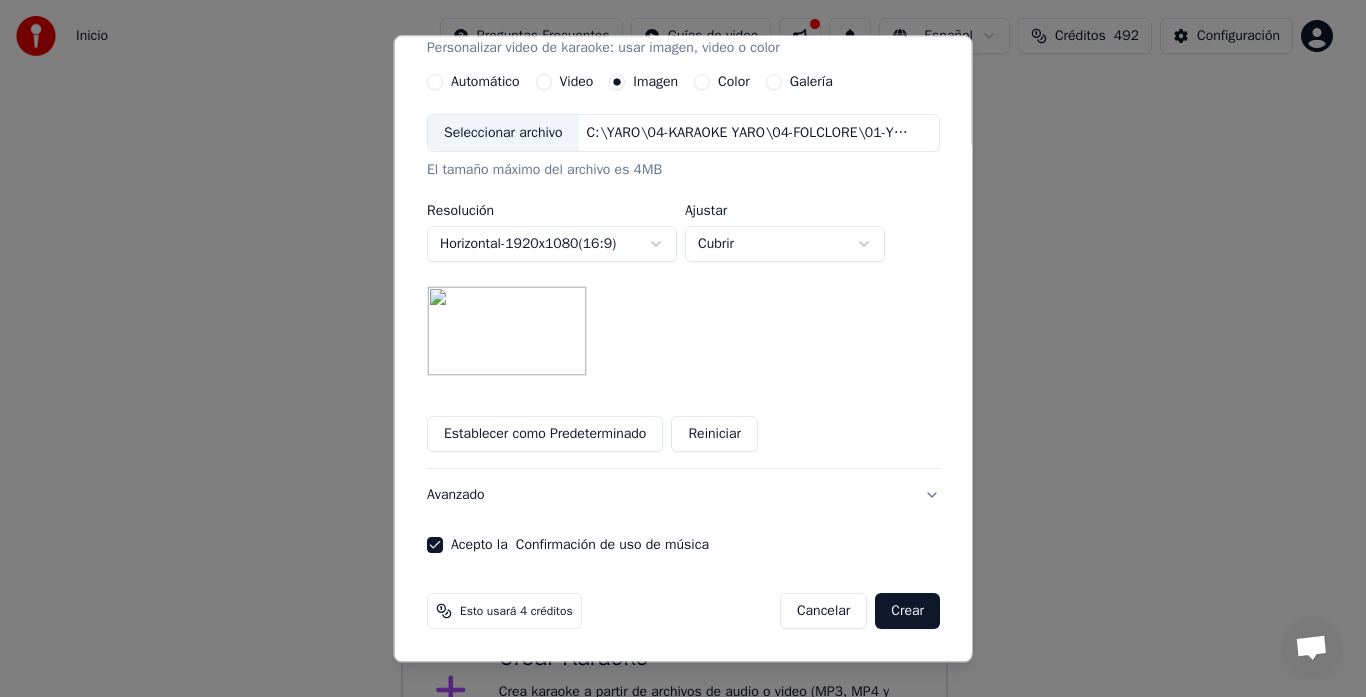 drag, startPoint x: 910, startPoint y: 614, endPoint x: 917, endPoint y: 599, distance: 16.552946 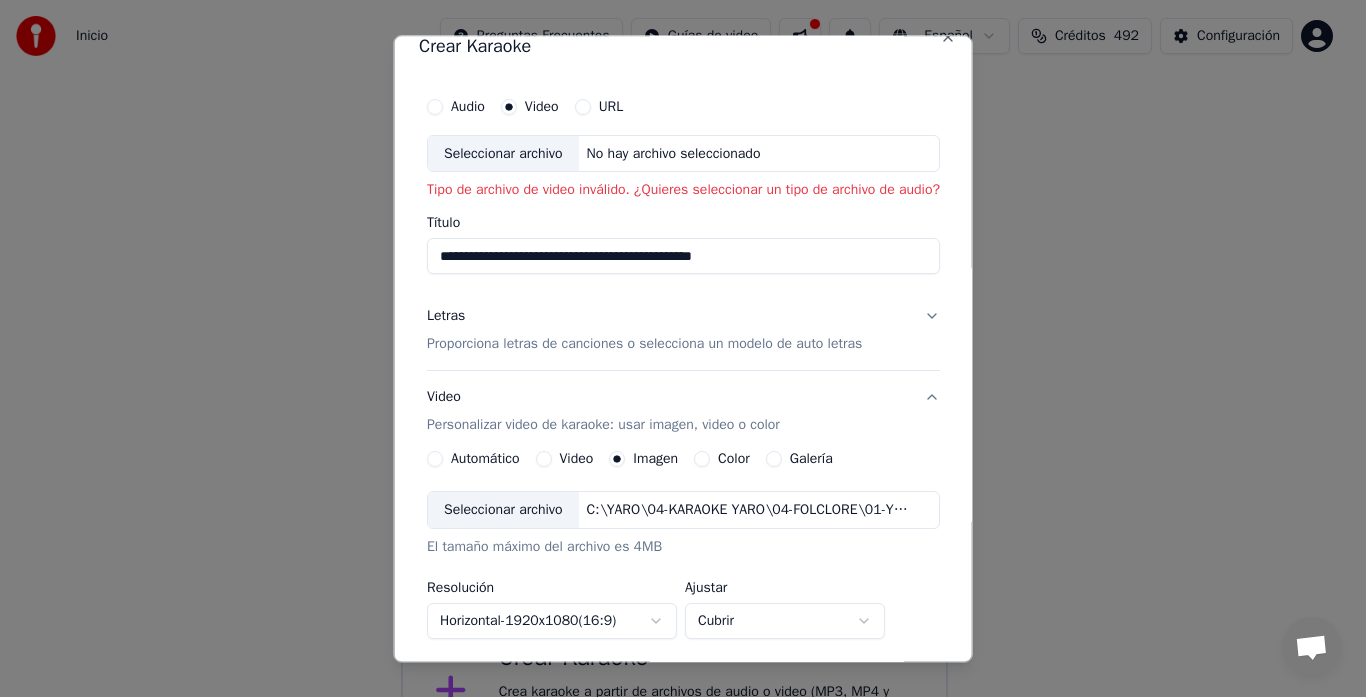 scroll, scrollTop: 0, scrollLeft: 0, axis: both 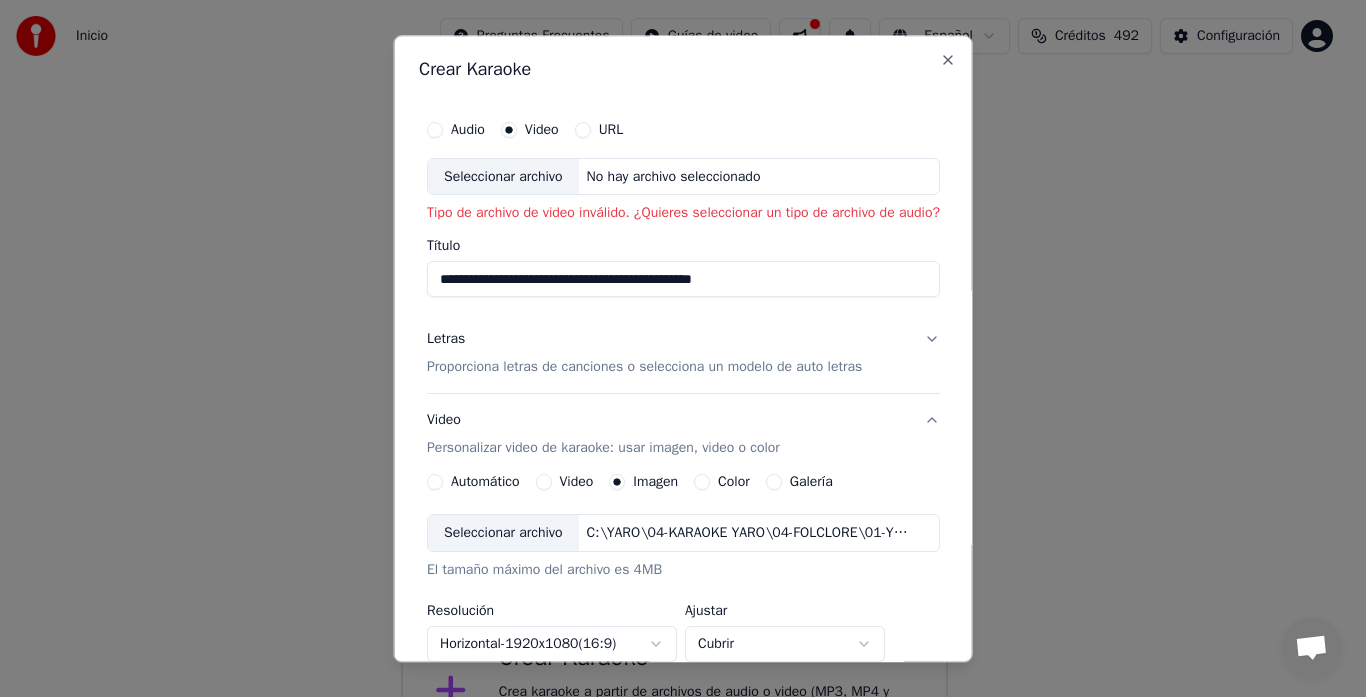 click on "Seleccionar archivo" at bounding box center (503, 177) 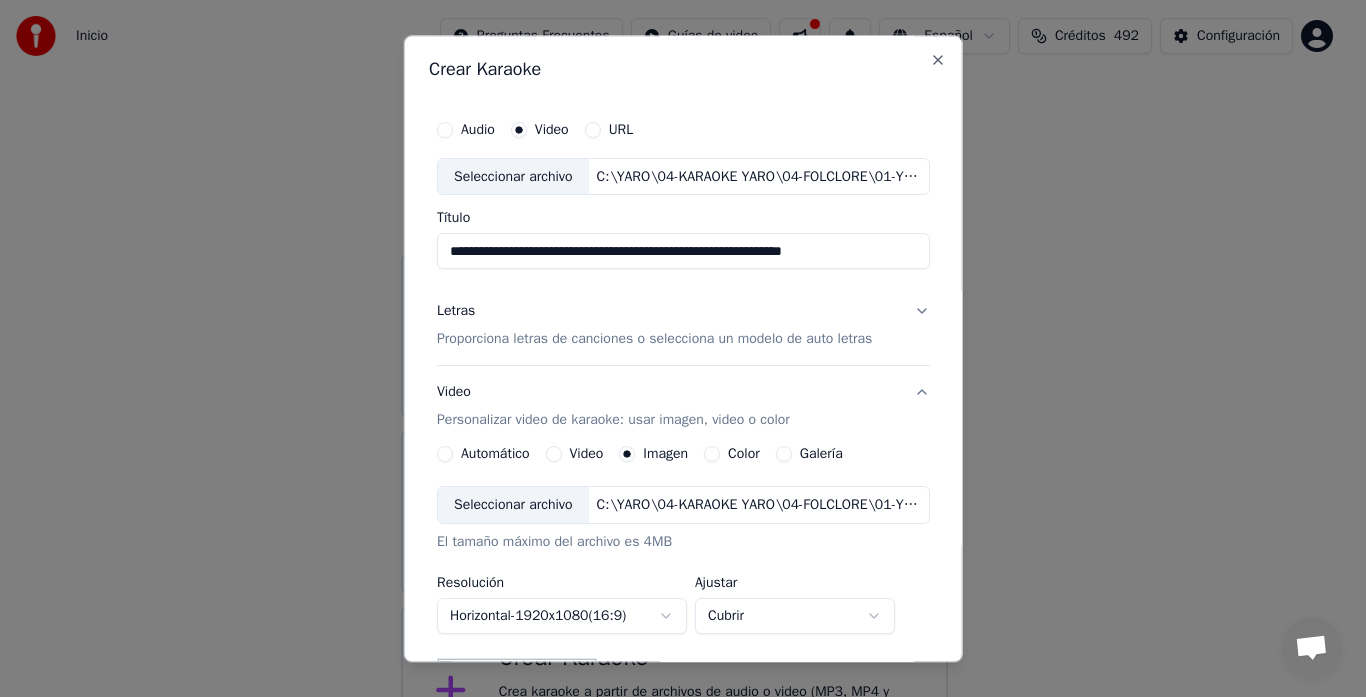 drag, startPoint x: 850, startPoint y: 260, endPoint x: 386, endPoint y: 265, distance: 464.02695 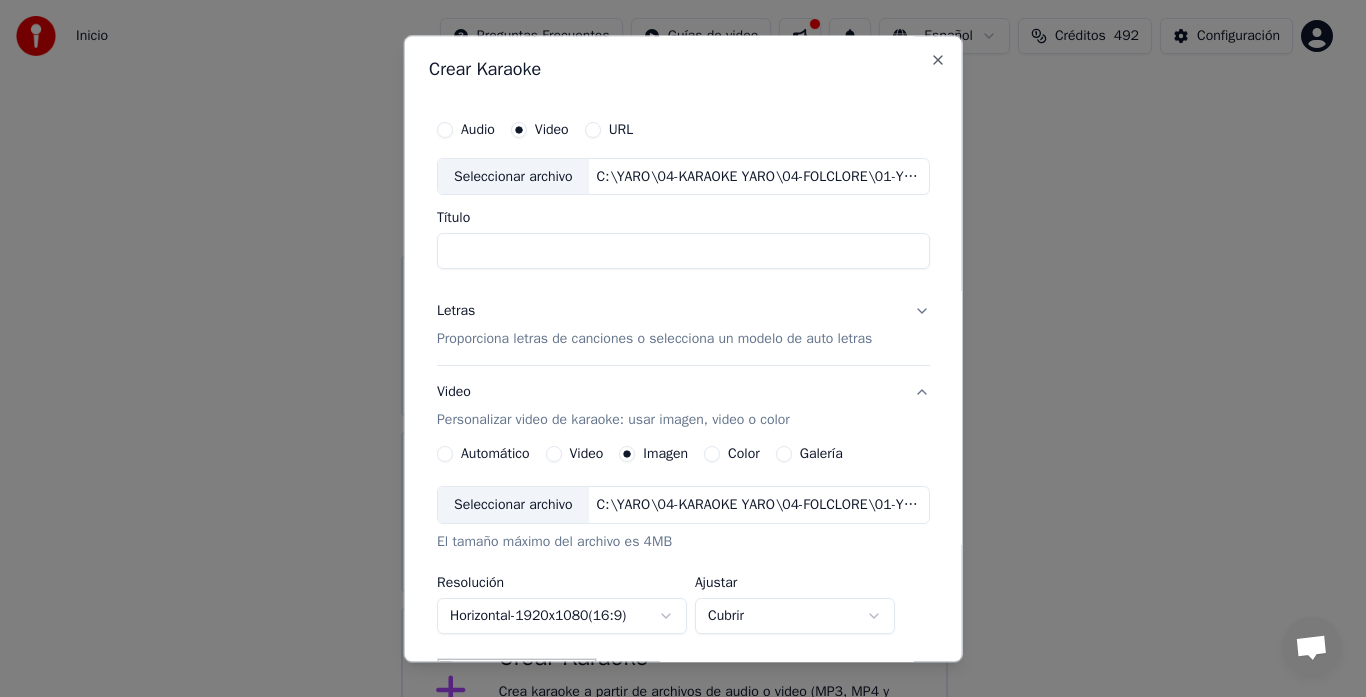 type 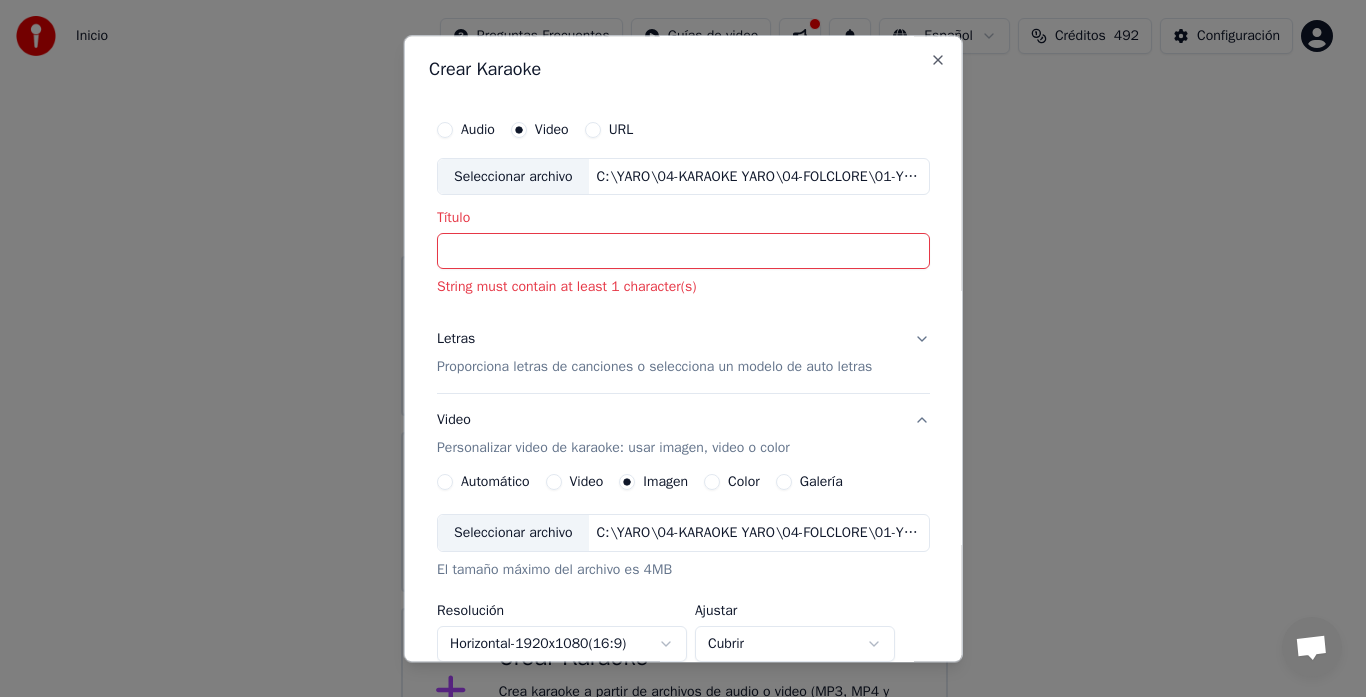 type 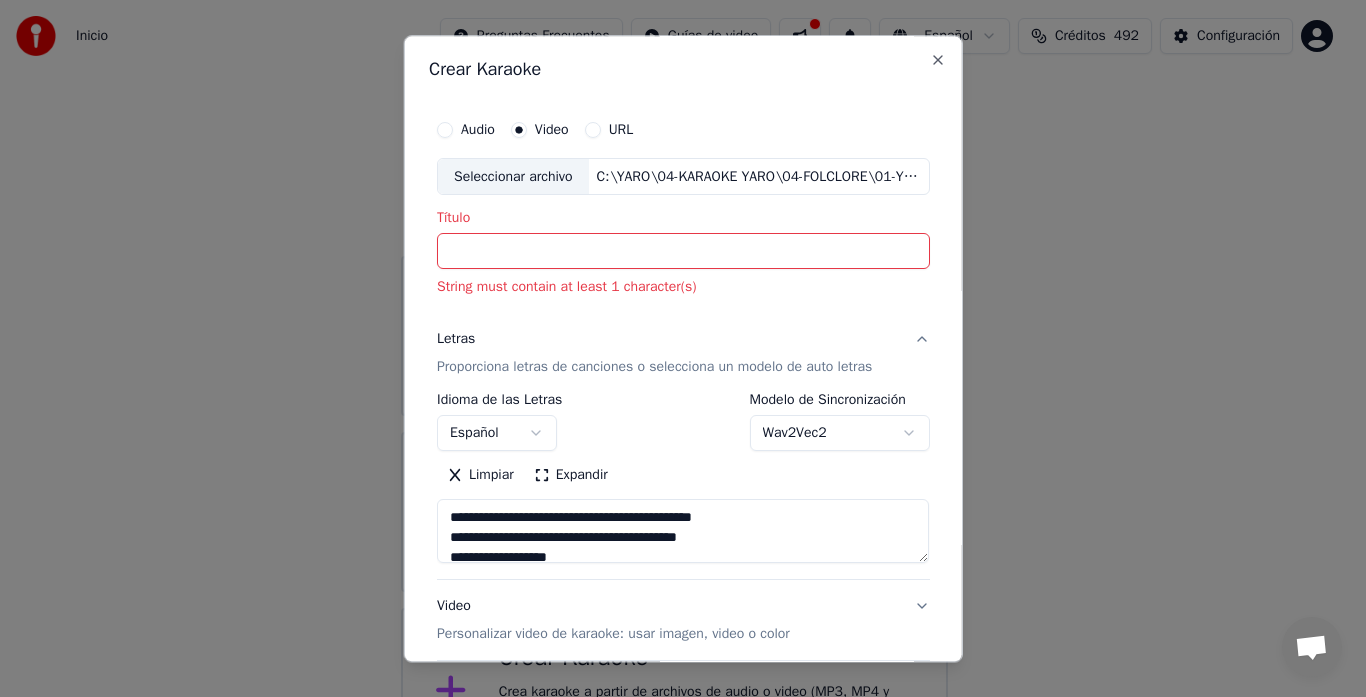 click on "Letras Proporciona letras de canciones o selecciona un modelo de auto letras" at bounding box center (683, 354) 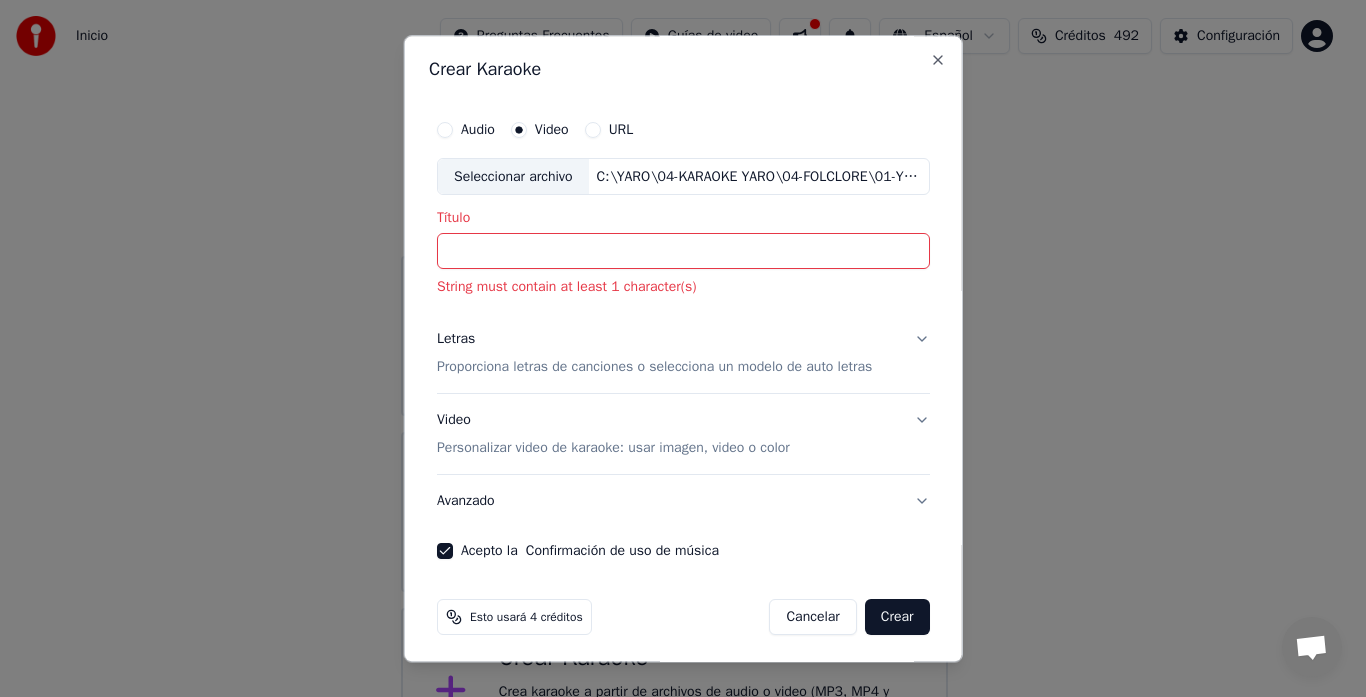 click on "Letras Proporciona letras de canciones o selecciona un modelo de auto letras" at bounding box center [683, 354] 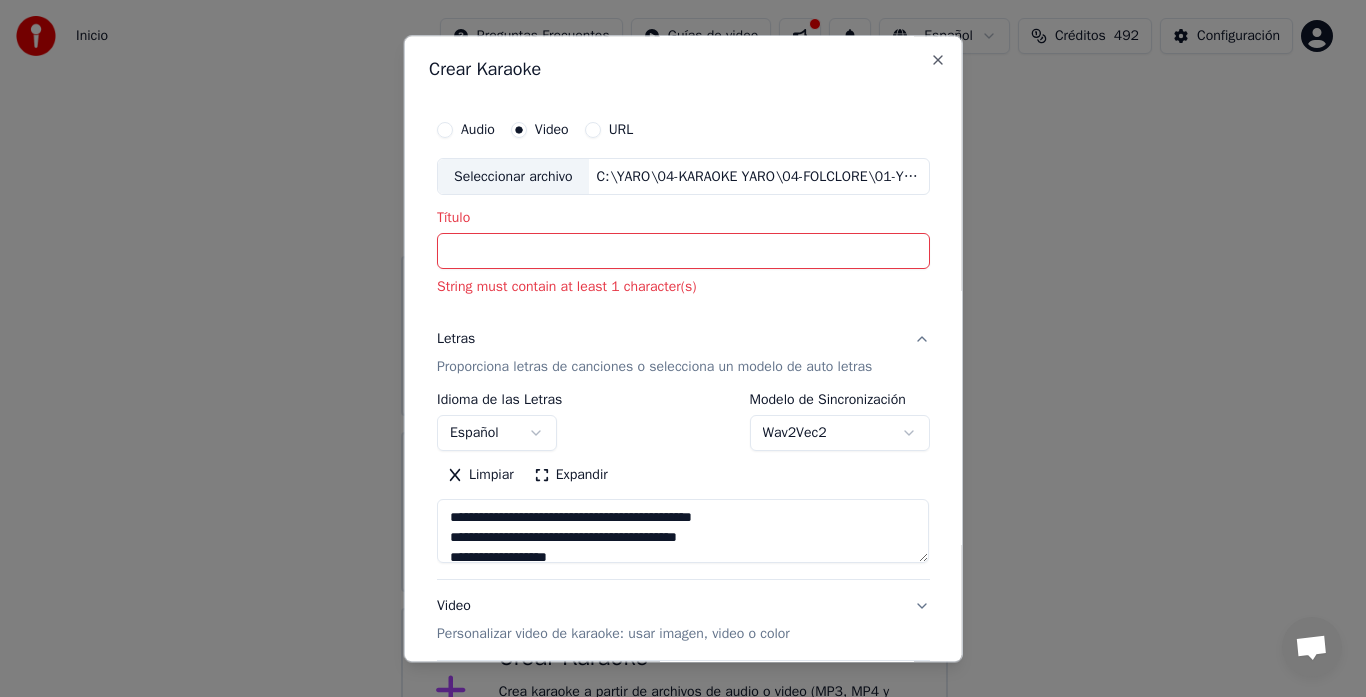 click on "Título" at bounding box center [683, 252] 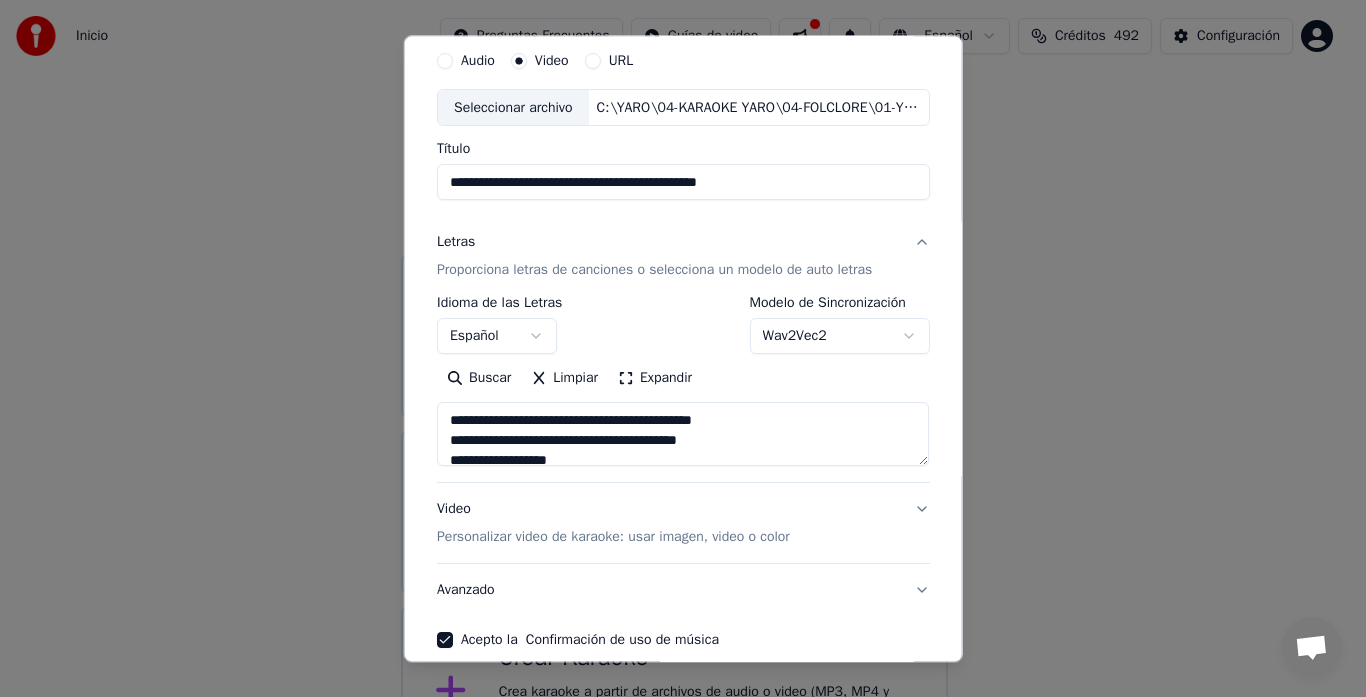 scroll, scrollTop: 100, scrollLeft: 0, axis: vertical 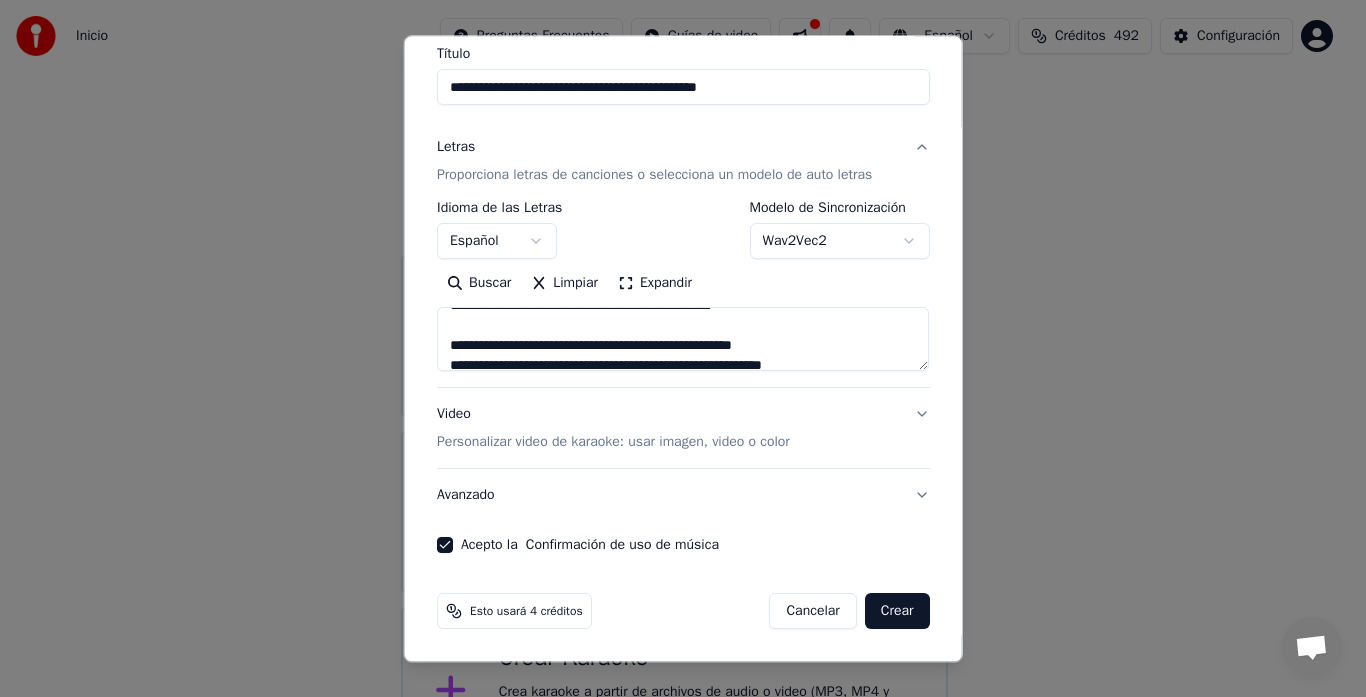 type on "**********" 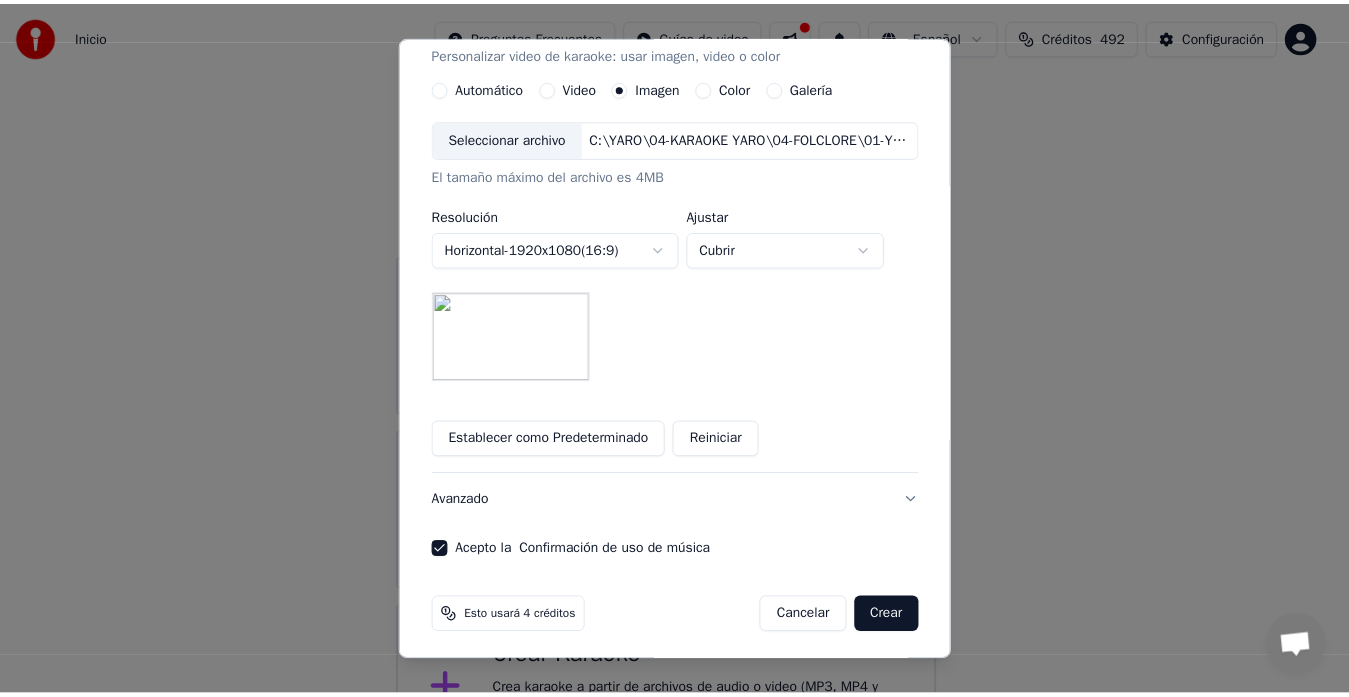scroll, scrollTop: 372, scrollLeft: 0, axis: vertical 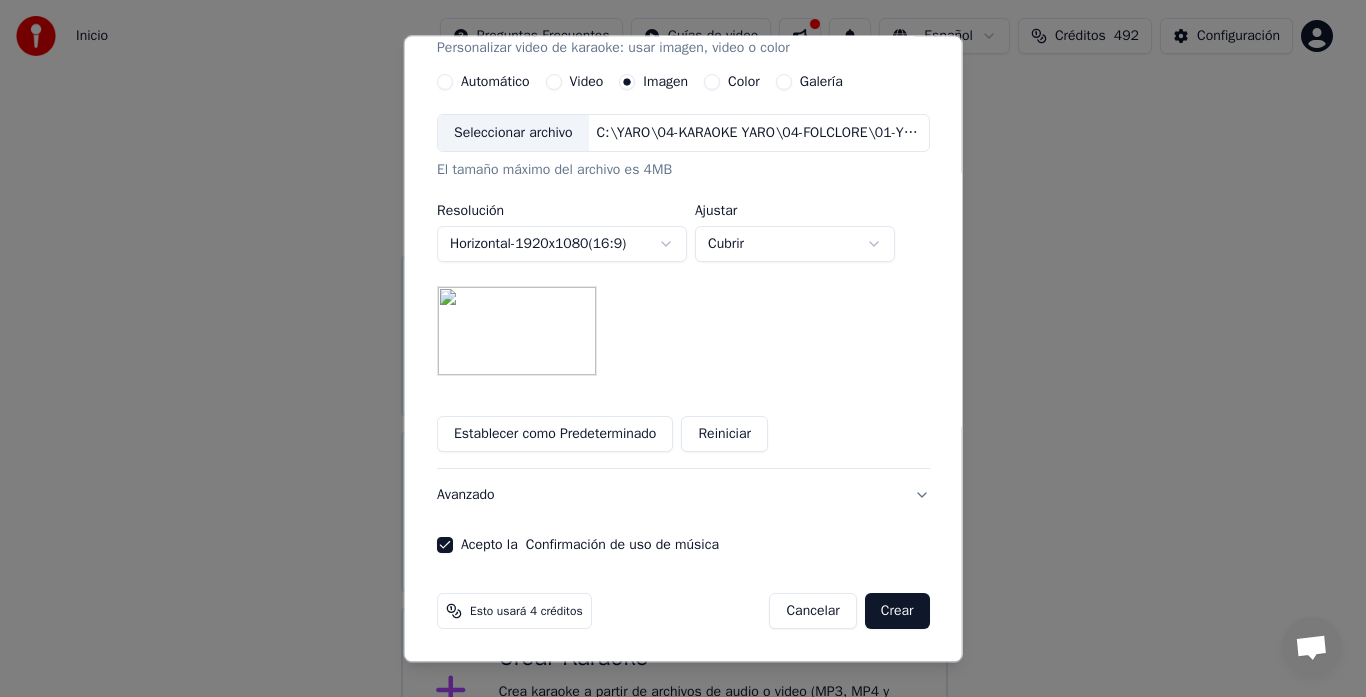 click on "Crear" at bounding box center [897, 612] 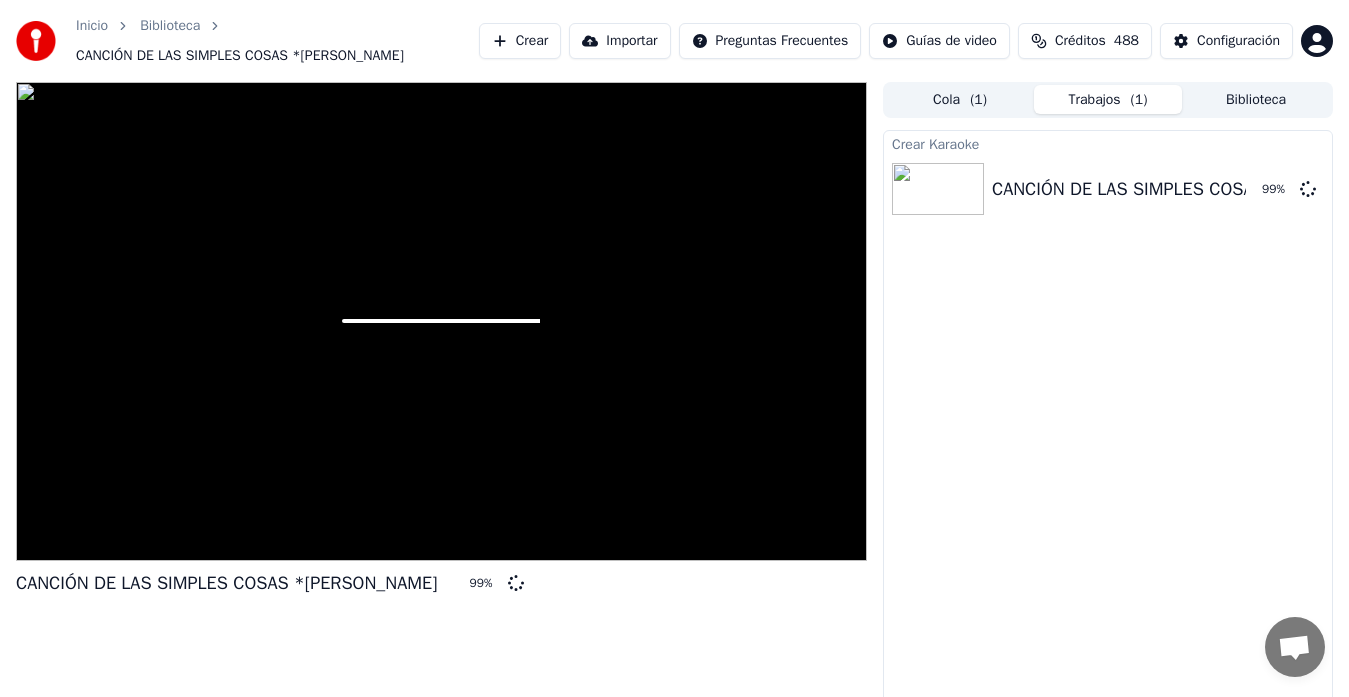 click on "Crear Karaoke CANCIÓN DE LAS SIMPLES COSAS  *Carlos Torres Vila 99 %" at bounding box center [1108, 426] 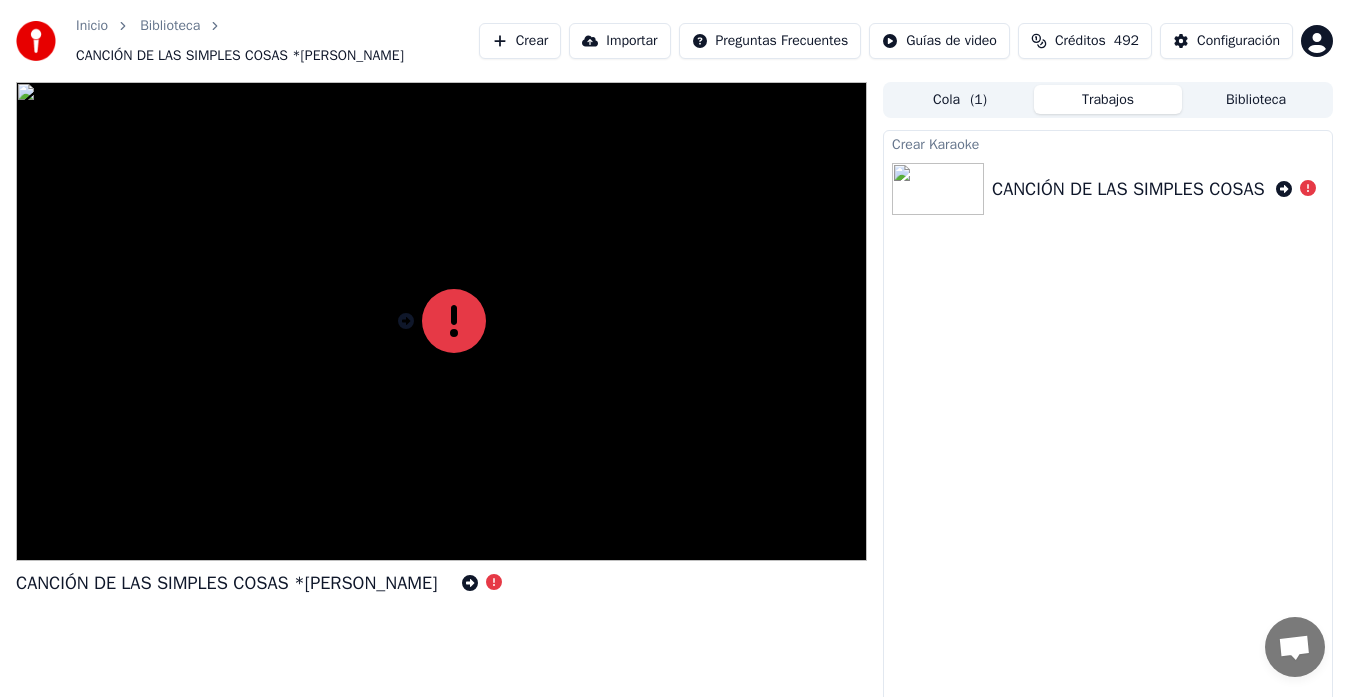 click on "Crear Karaoke CANCIÓN DE LAS SIMPLES COSAS  *Carlos Torres Vila" at bounding box center (1108, 426) 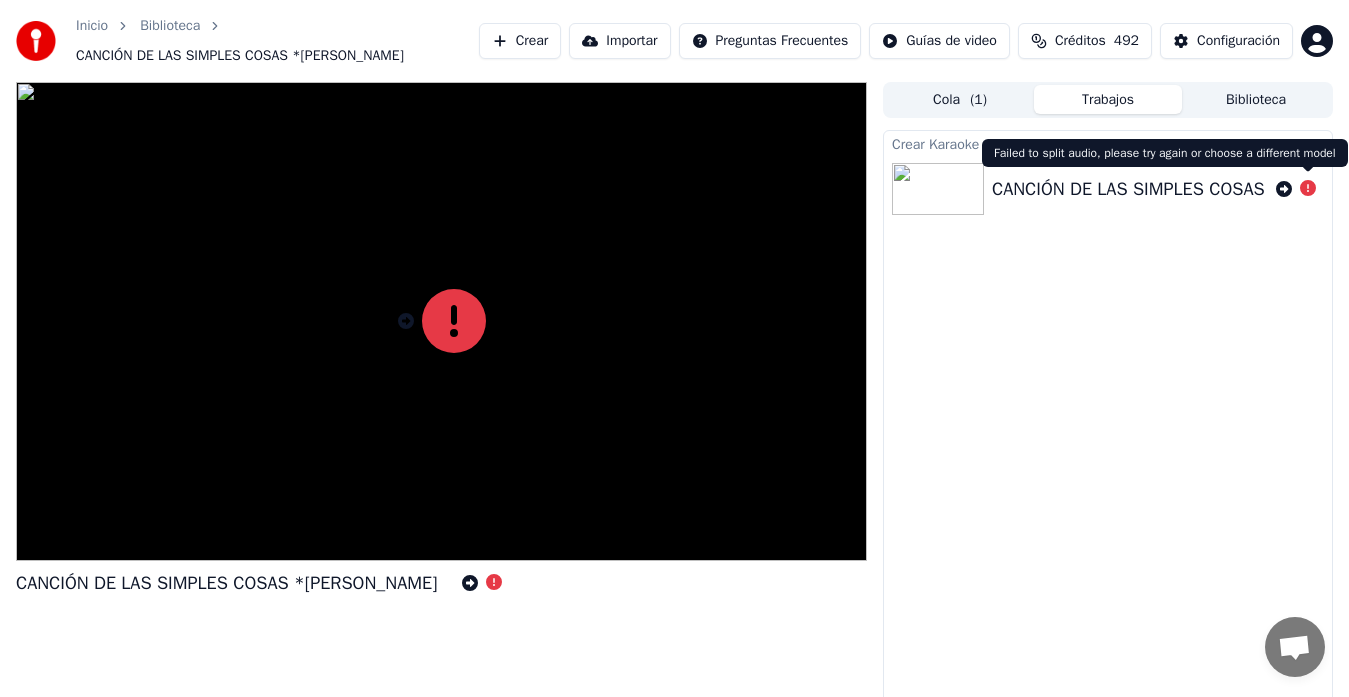 click 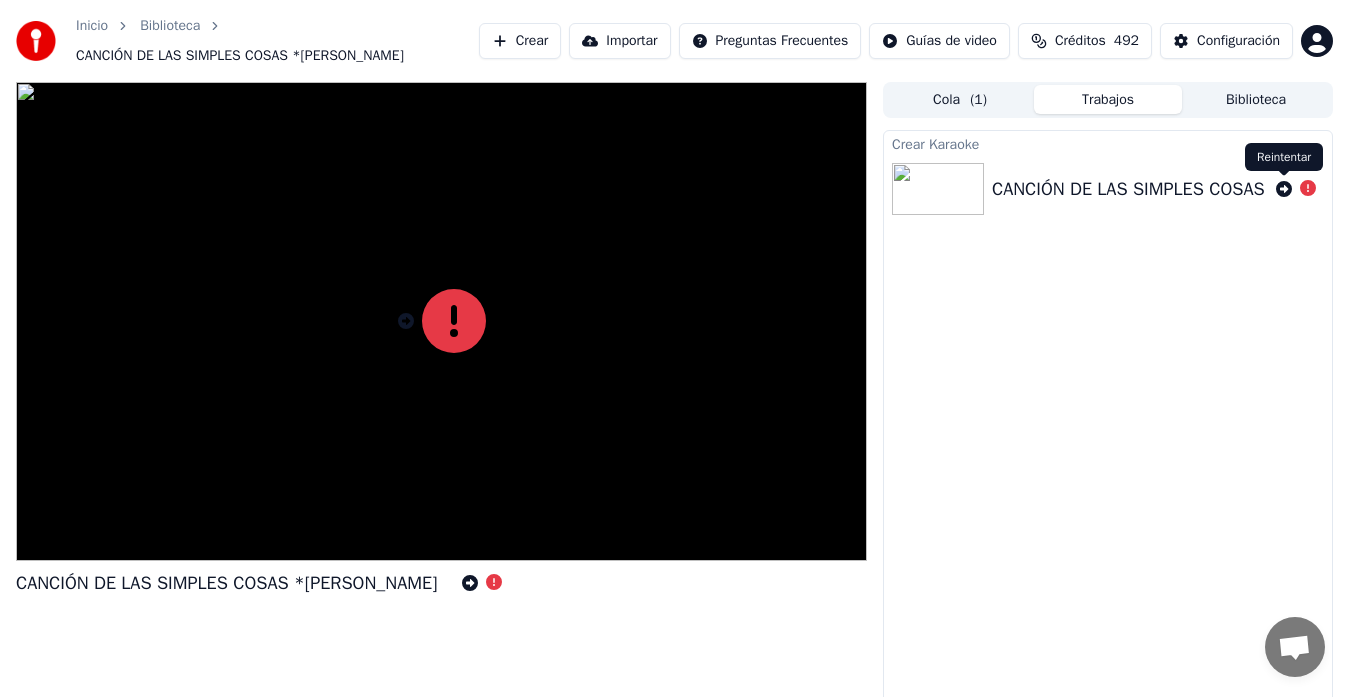 click 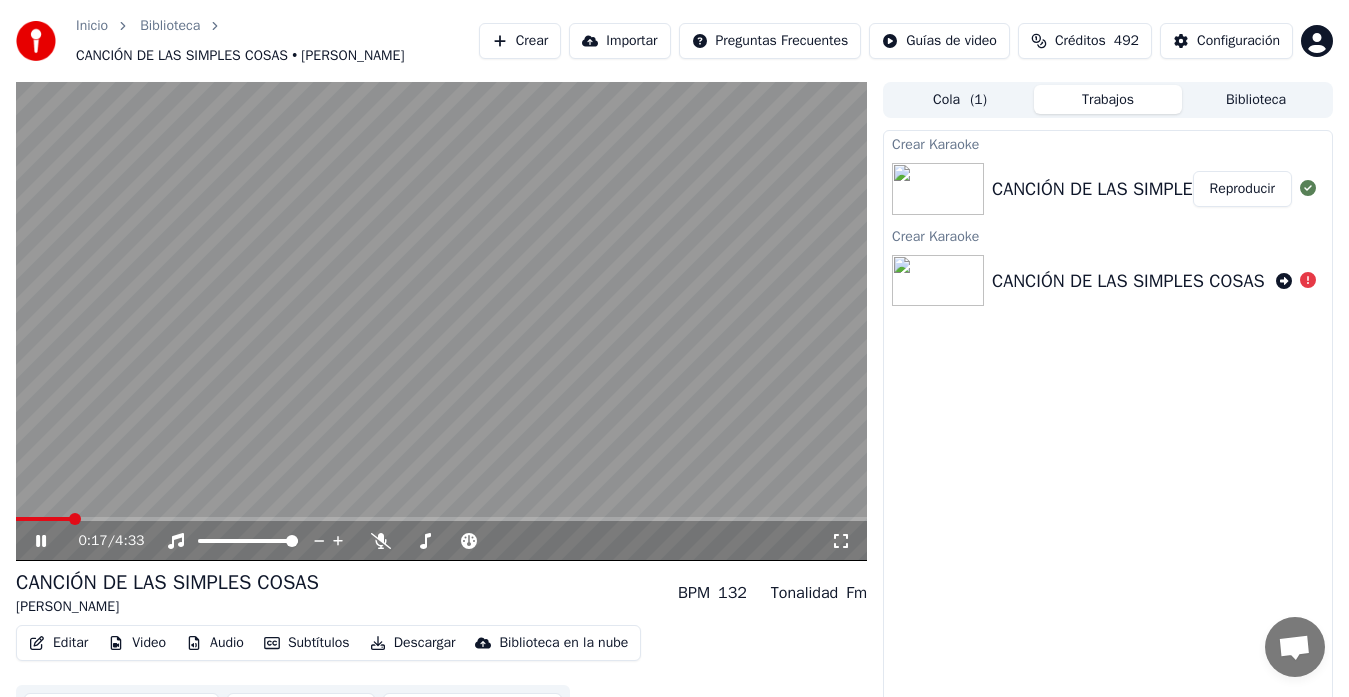 click at bounding box center (441, 321) 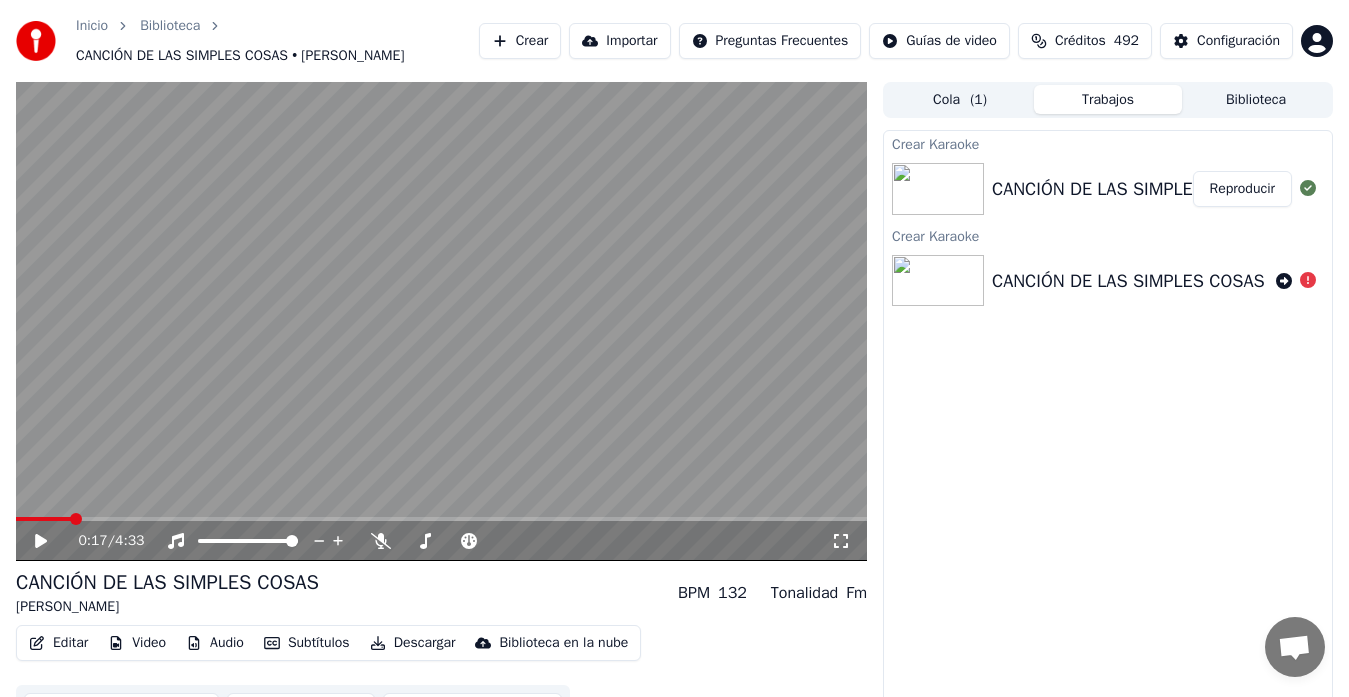 click at bounding box center (43, 519) 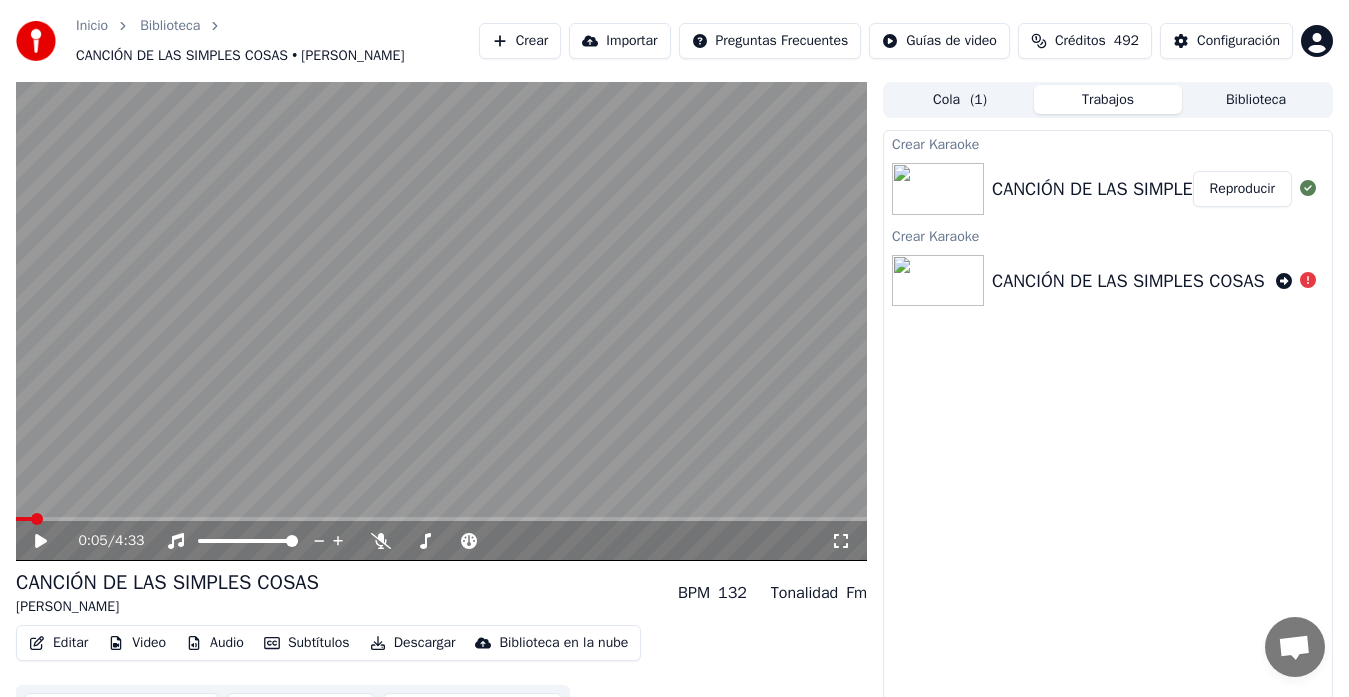 click at bounding box center [441, 321] 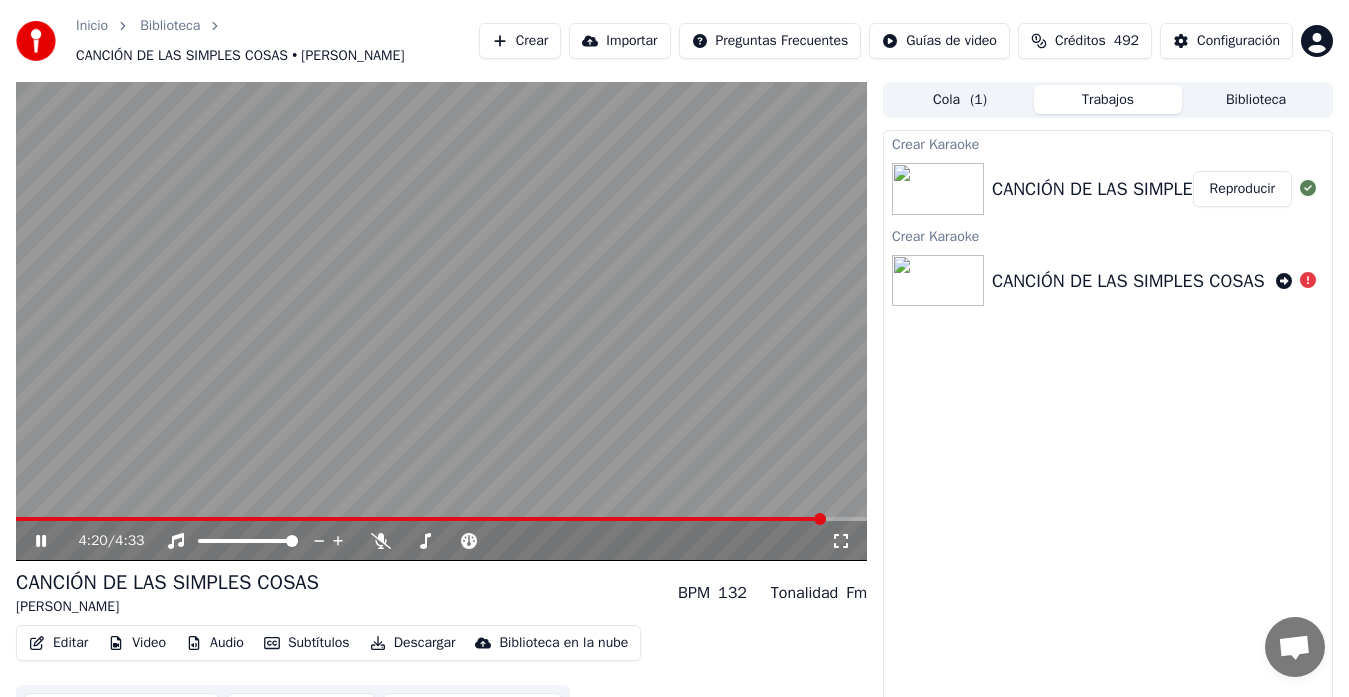 click on "Crear Karaoke CANCIÓN DE LAS SIMPLES COSAS  *Carlos Torres Vila Reproducir Crear Karaoke CANCIÓN DE LAS SIMPLES COSAS  *Carlos Torres Vila" at bounding box center (1108, 426) 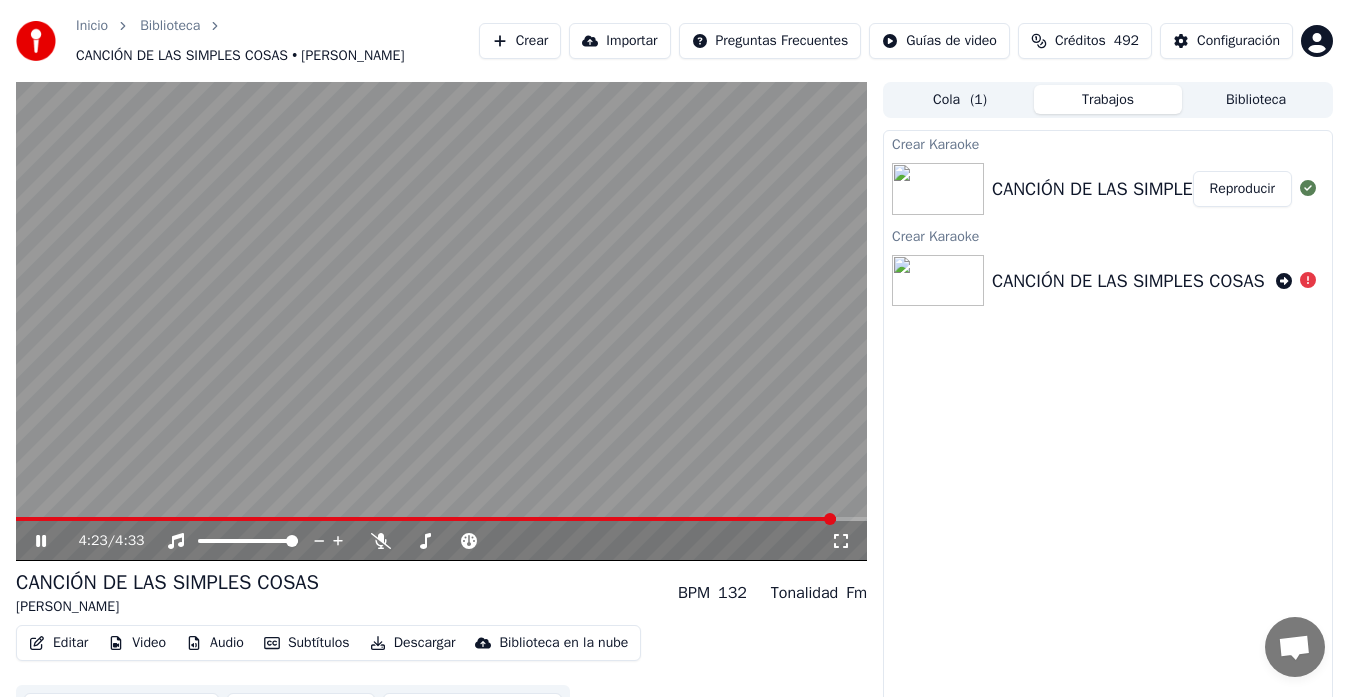 click on "Descargar" at bounding box center (413, 643) 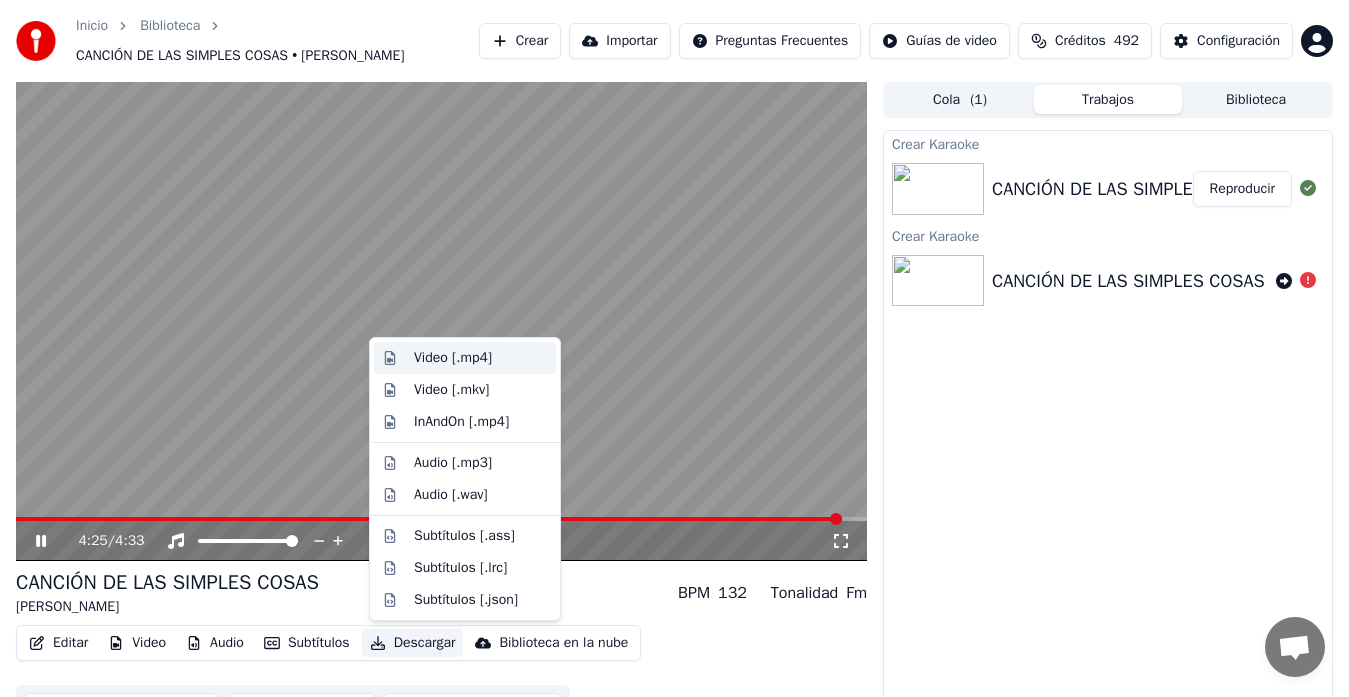 click on "Video [.mp4]" at bounding box center (453, 358) 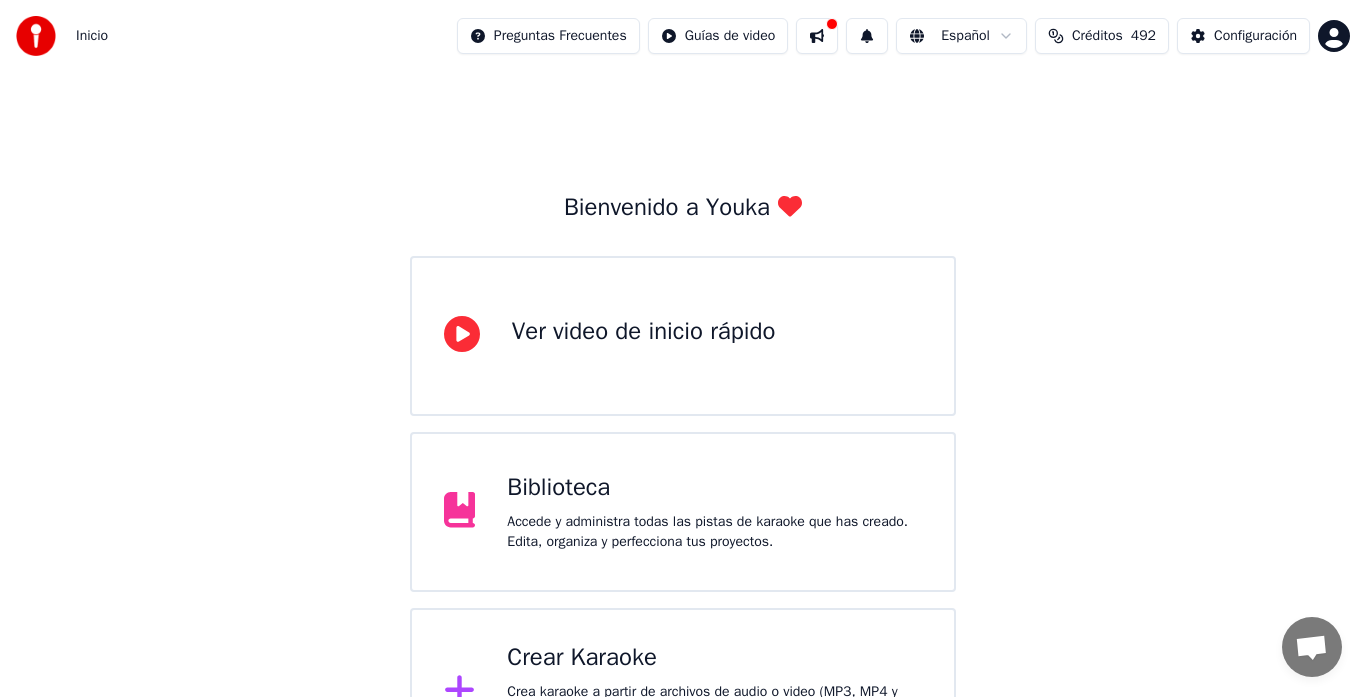 scroll, scrollTop: 0, scrollLeft: 0, axis: both 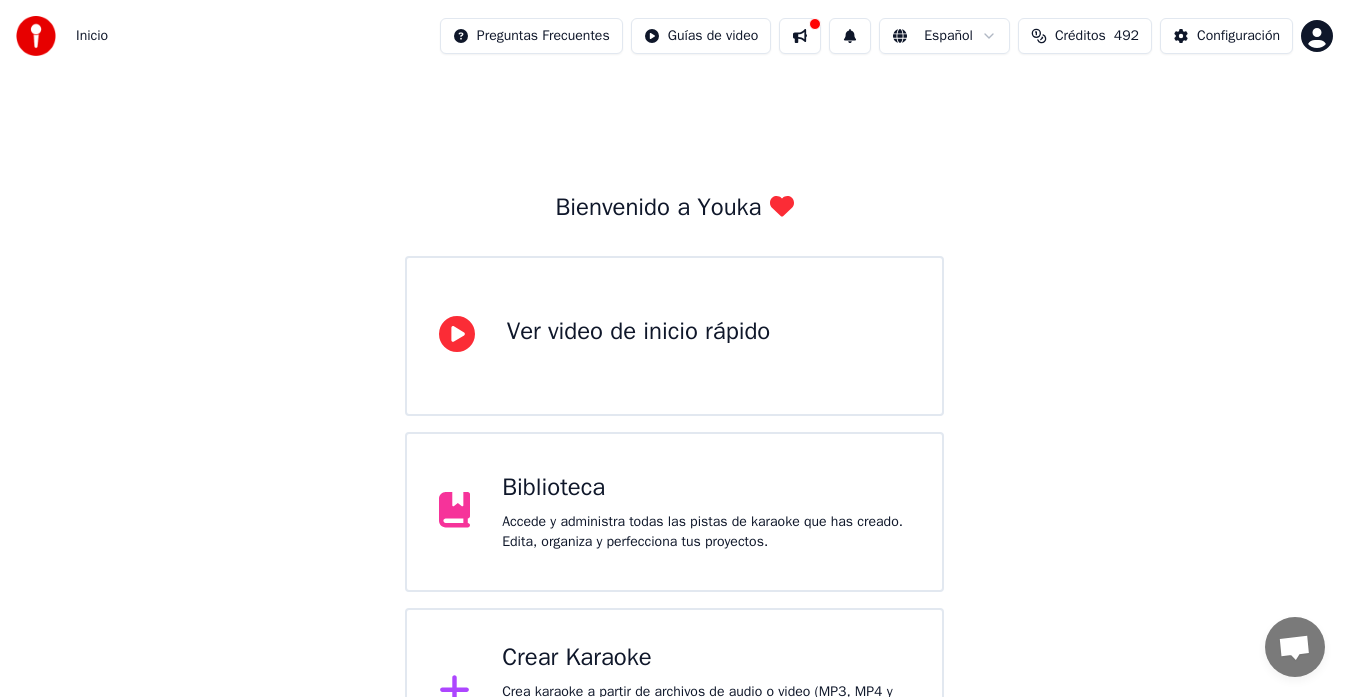 click on "Crear Karaoke" at bounding box center (706, 658) 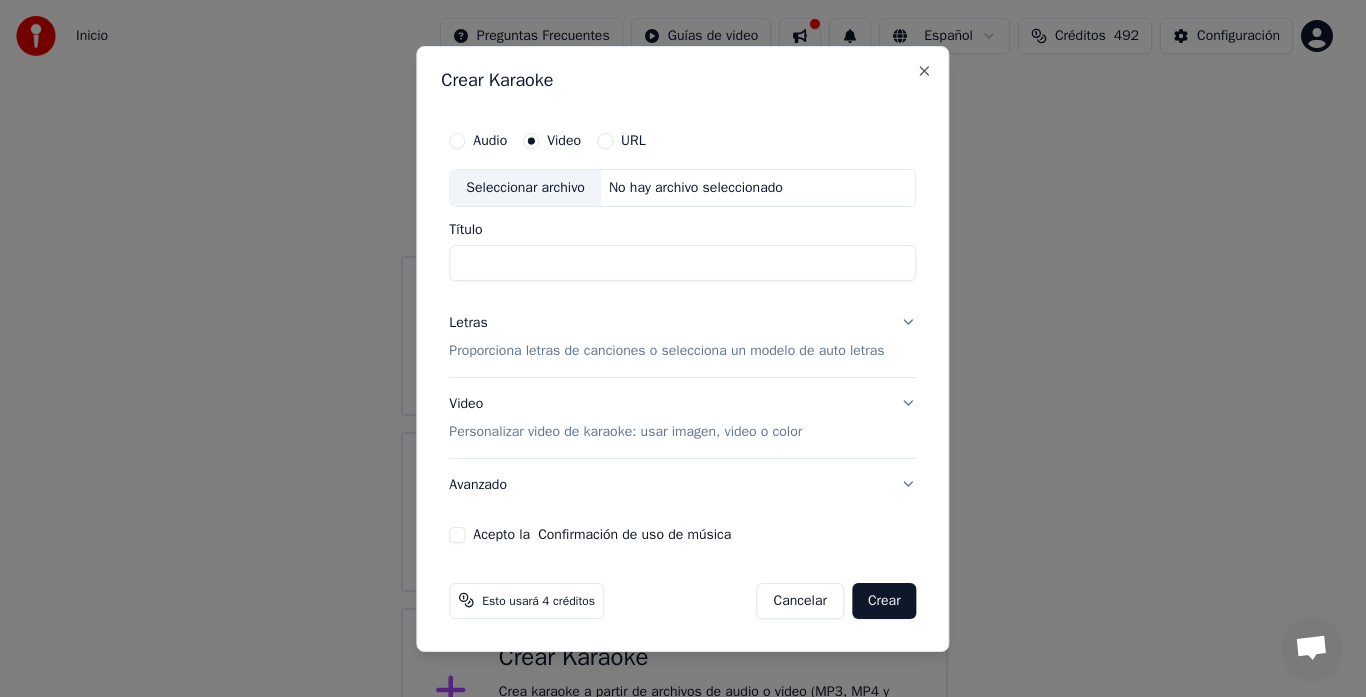 click on "Seleccionar archivo" at bounding box center (525, 188) 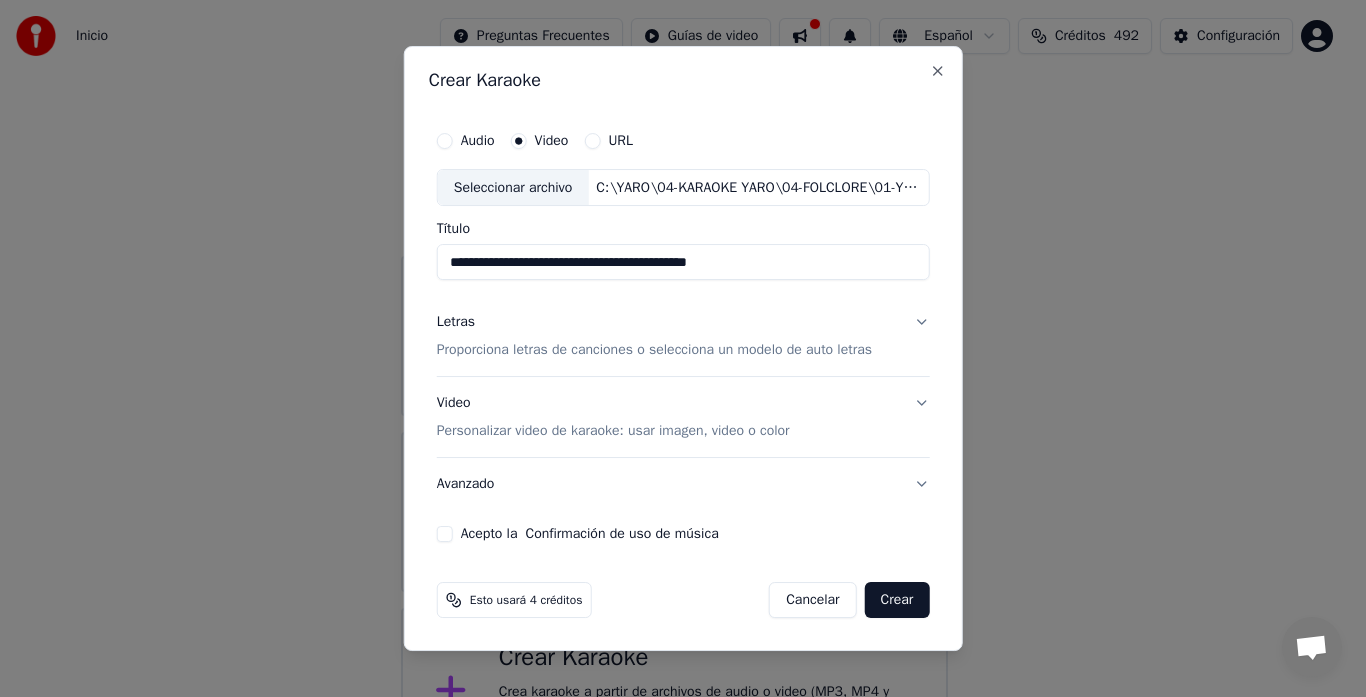 drag, startPoint x: 762, startPoint y: 268, endPoint x: 268, endPoint y: 282, distance: 494.19833 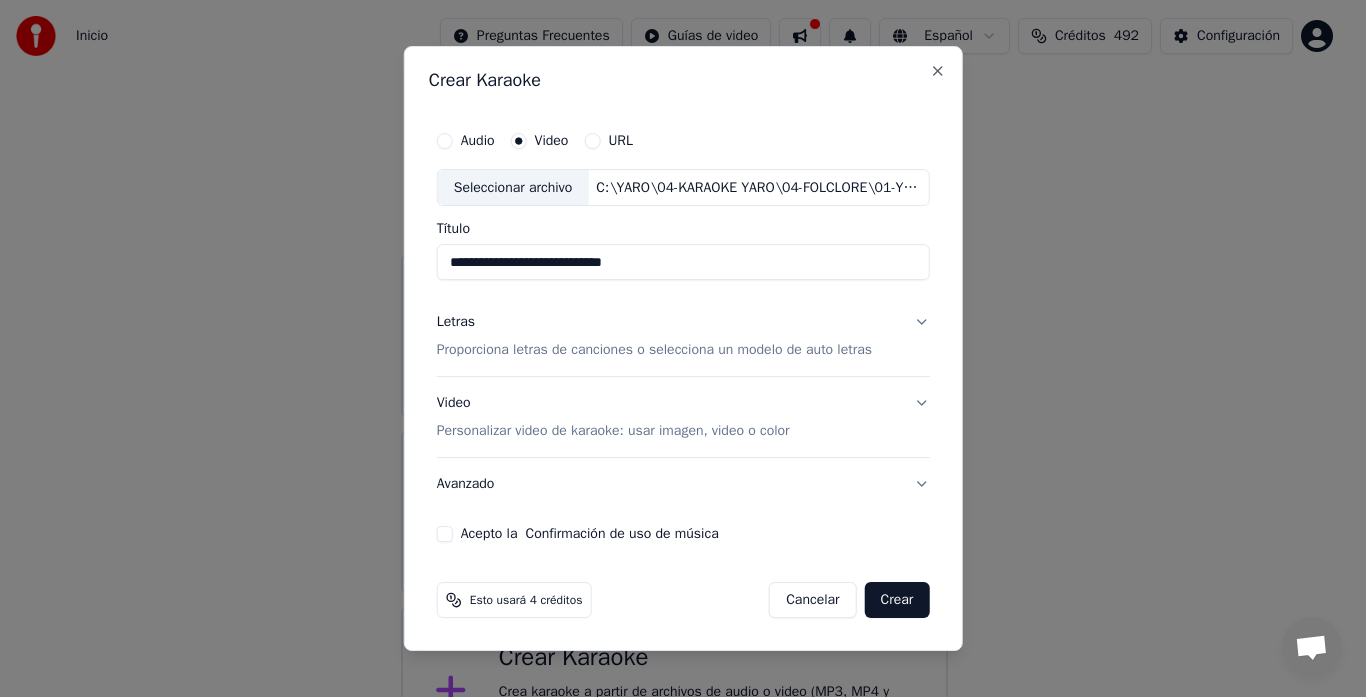 type on "**********" 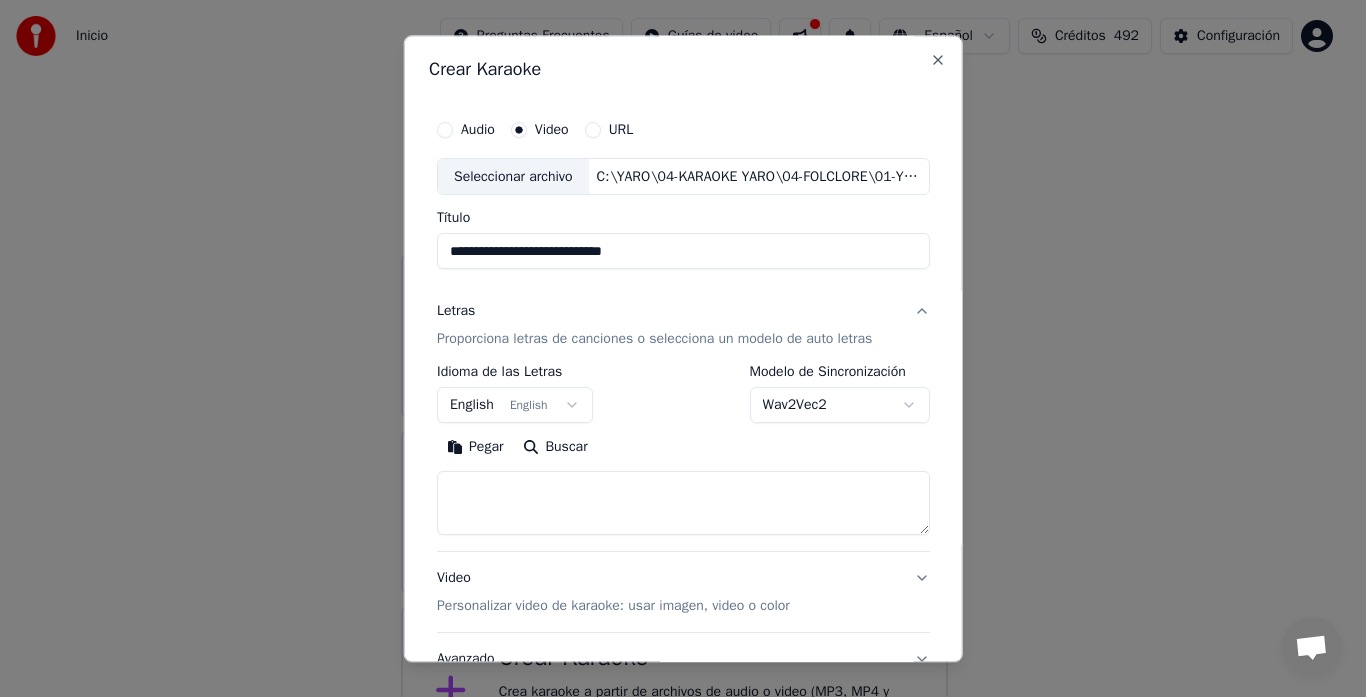 click at bounding box center [683, 504] 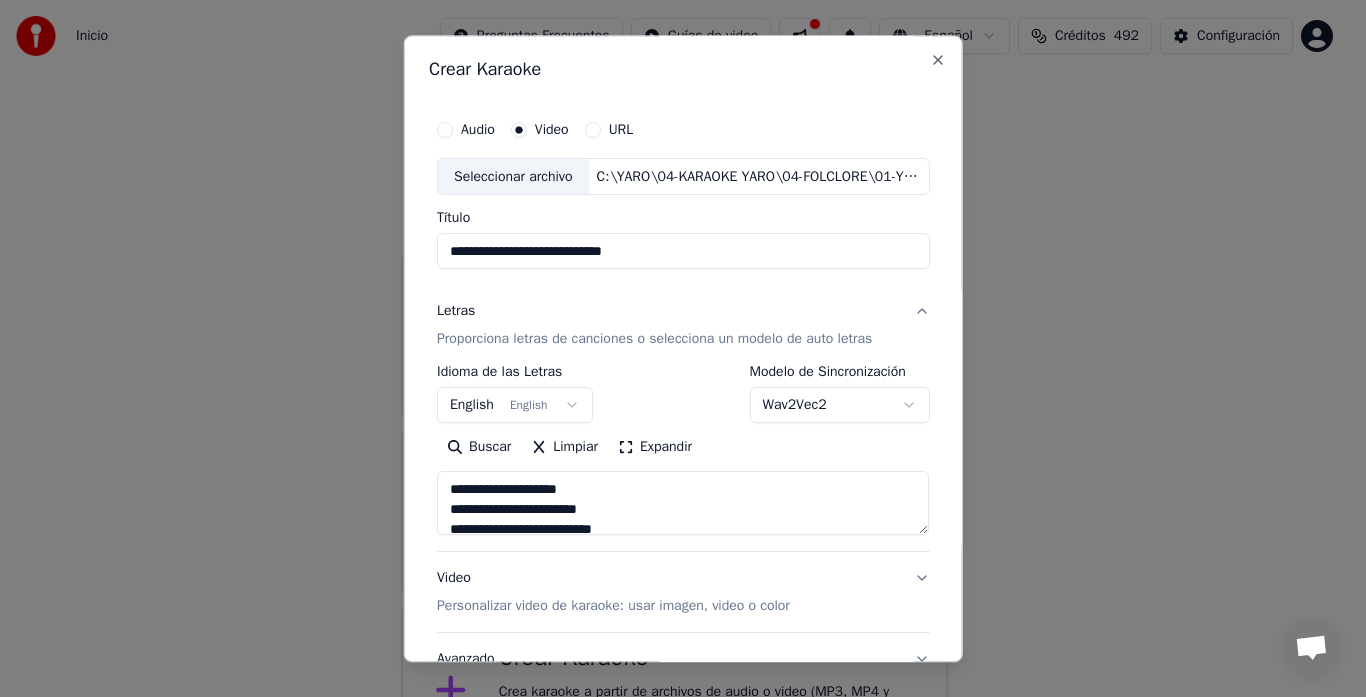 scroll, scrollTop: 105, scrollLeft: 0, axis: vertical 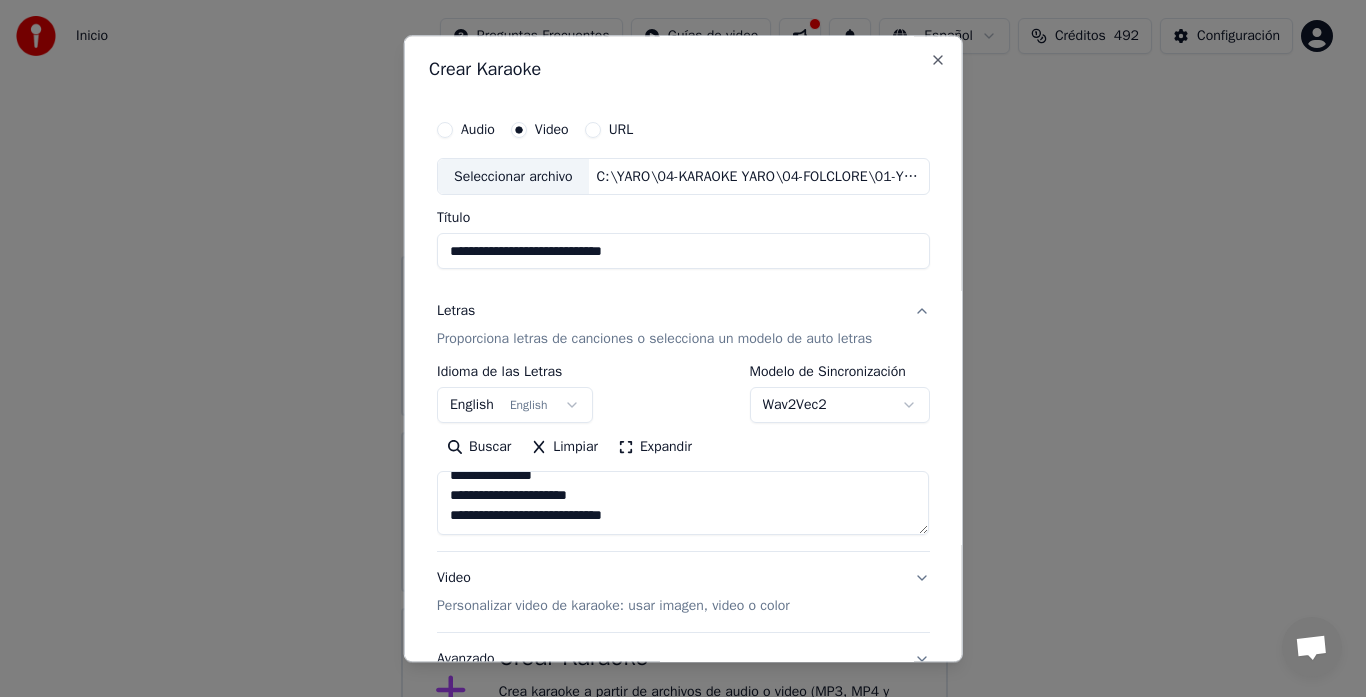 paste on "**********" 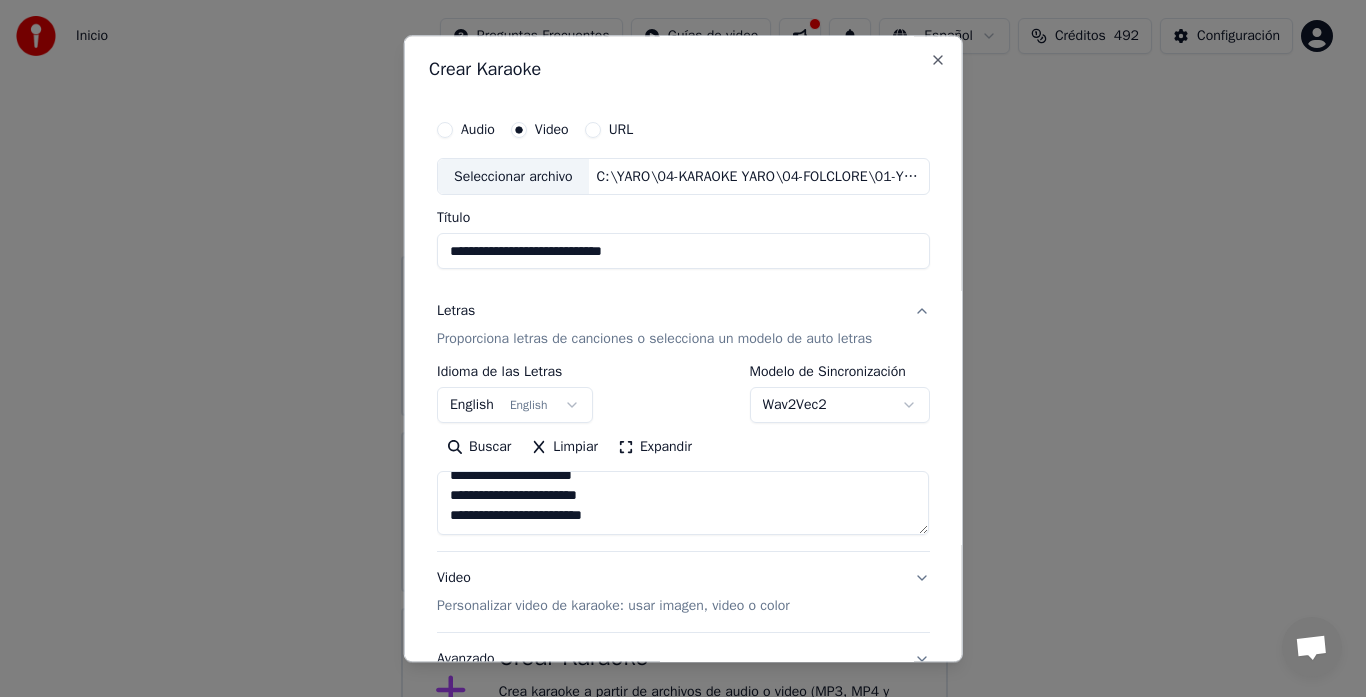 scroll, scrollTop: 365, scrollLeft: 0, axis: vertical 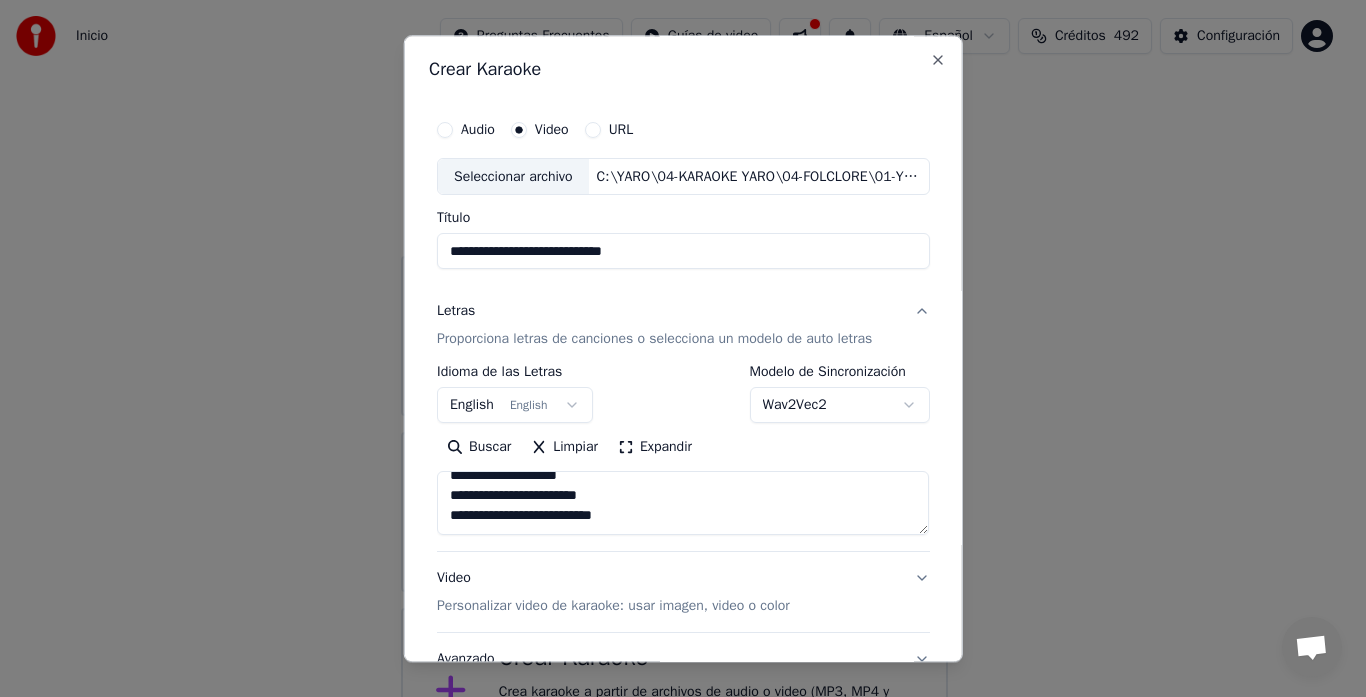paste on "**********" 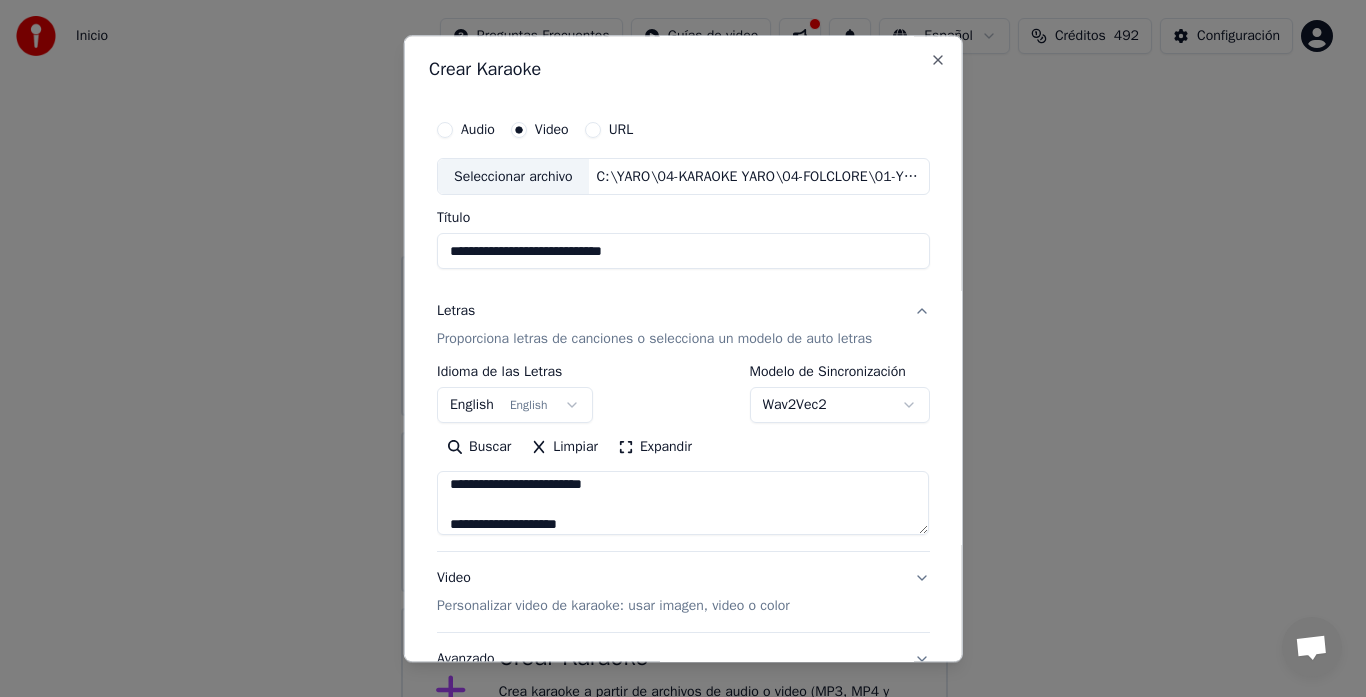 scroll, scrollTop: 725, scrollLeft: 0, axis: vertical 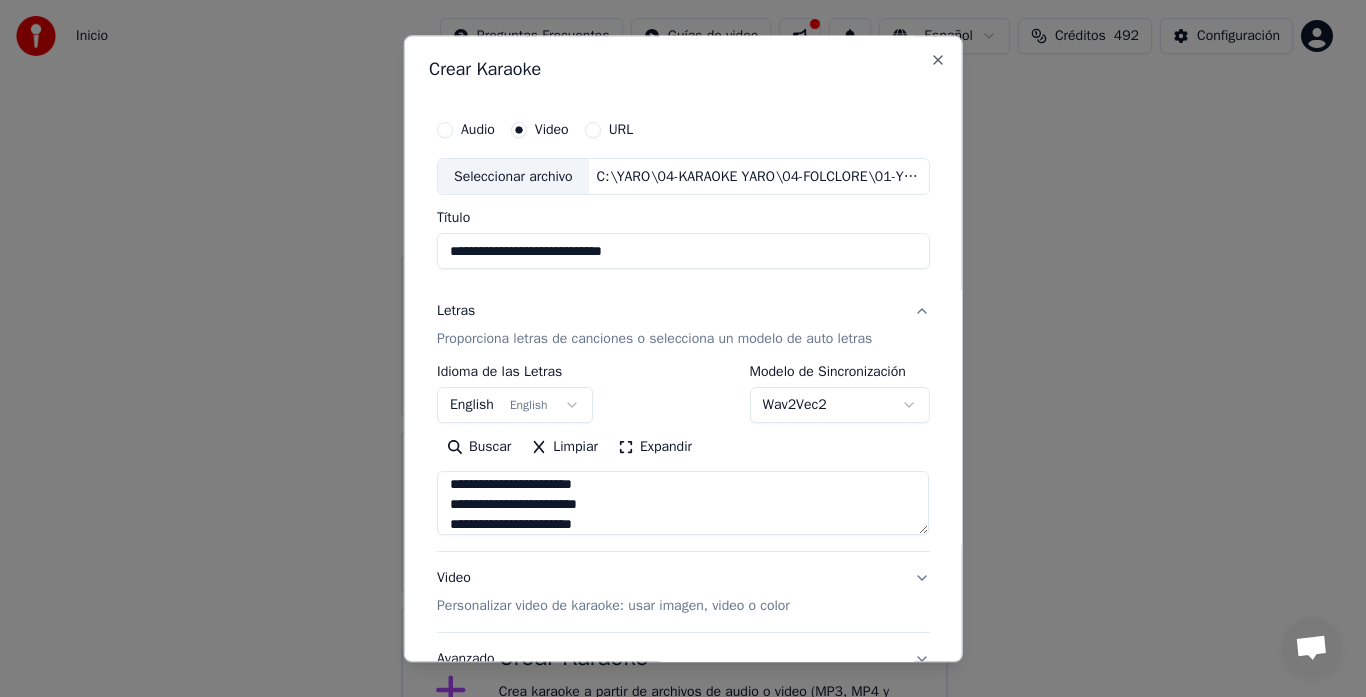 type on "**********" 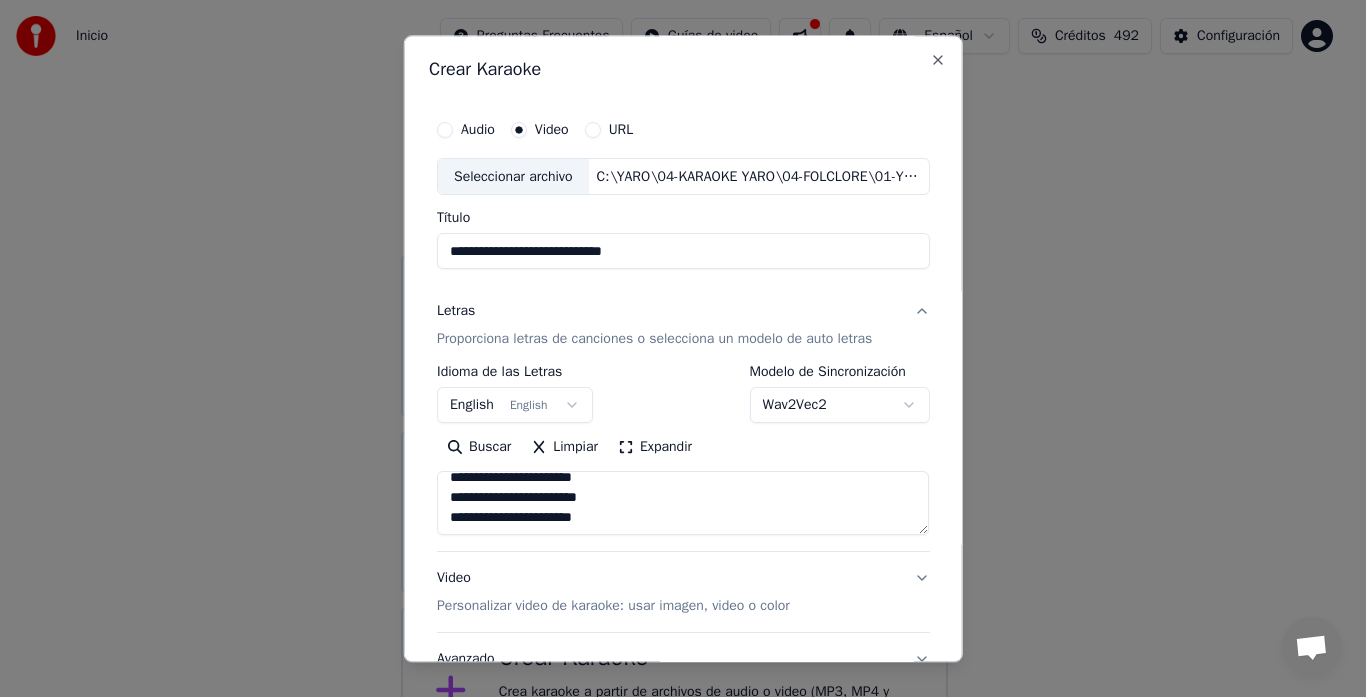 scroll, scrollTop: 733, scrollLeft: 0, axis: vertical 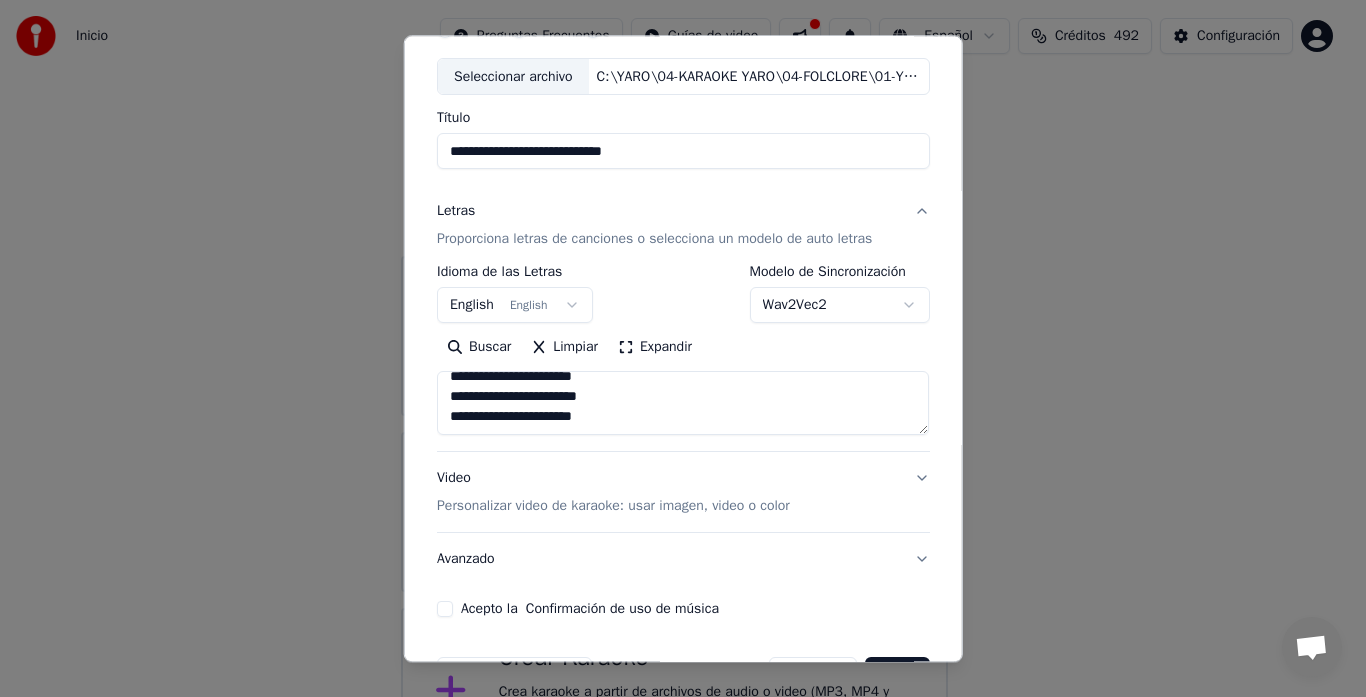 click on "Personalizar video de karaoke: usar imagen, video o color" at bounding box center (613, 507) 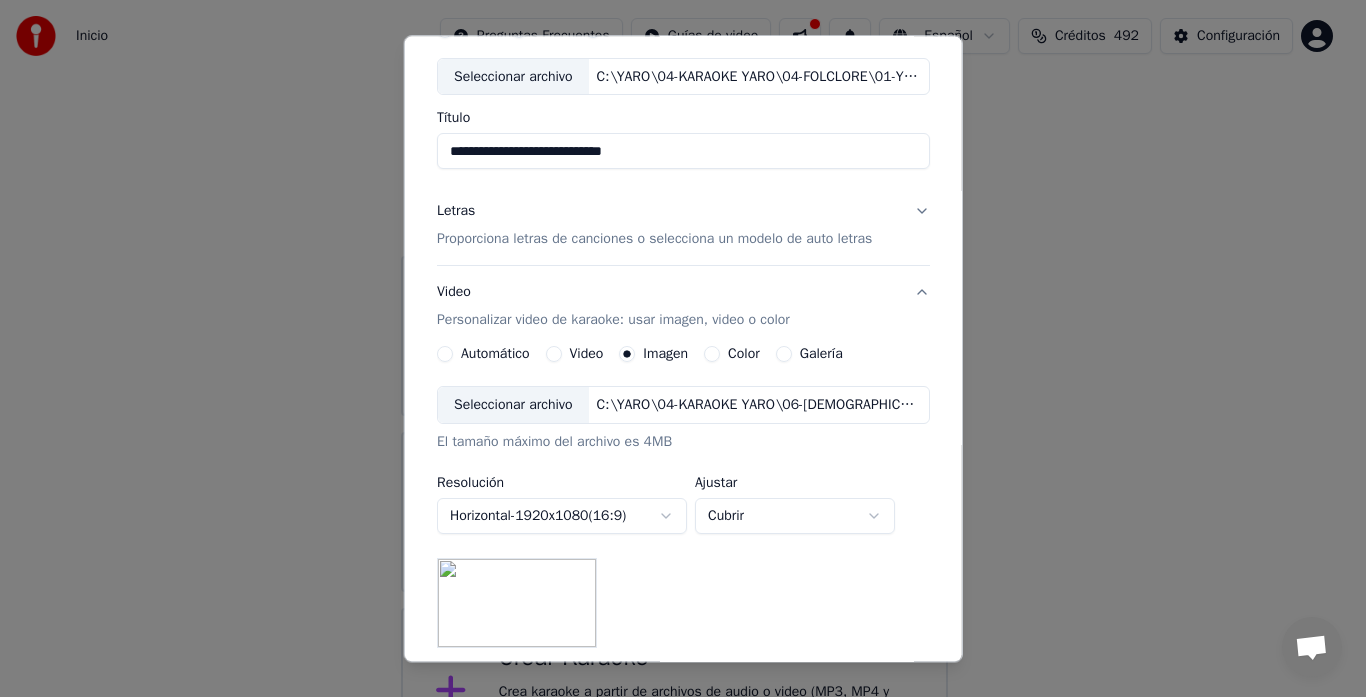 click on "Seleccionar archivo" at bounding box center (513, 406) 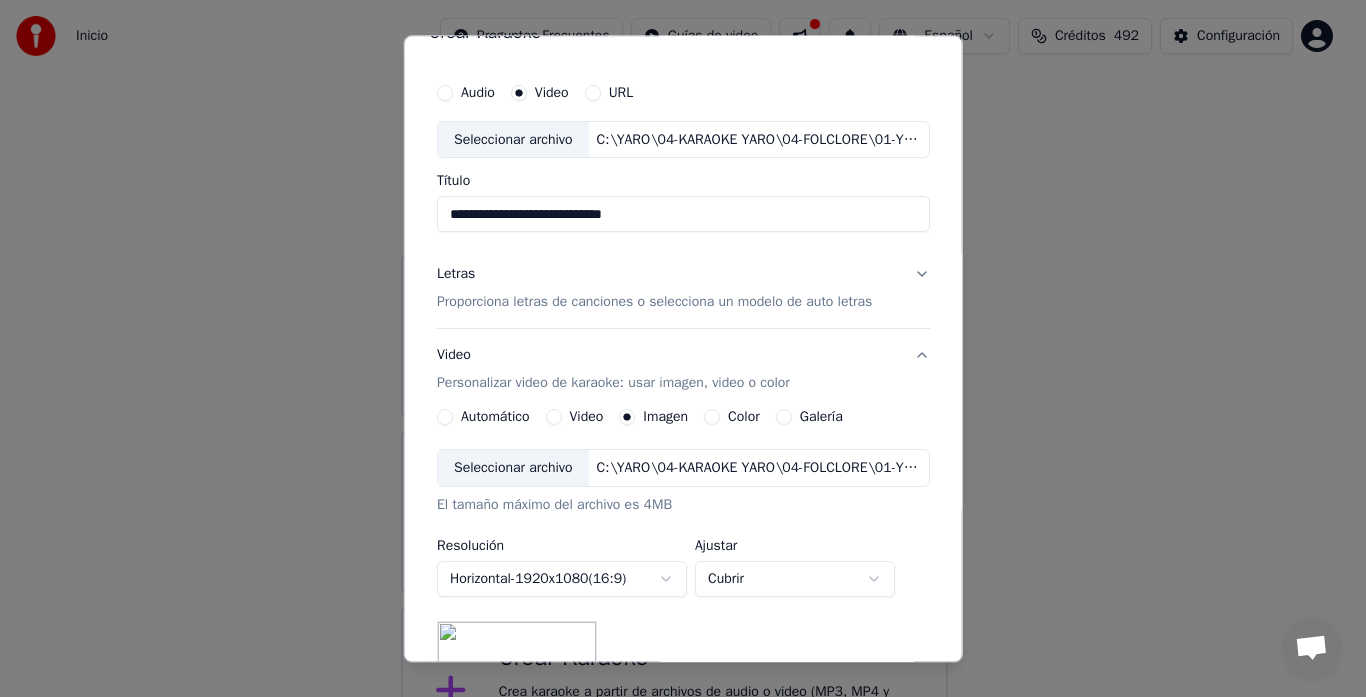 scroll, scrollTop: 0, scrollLeft: 0, axis: both 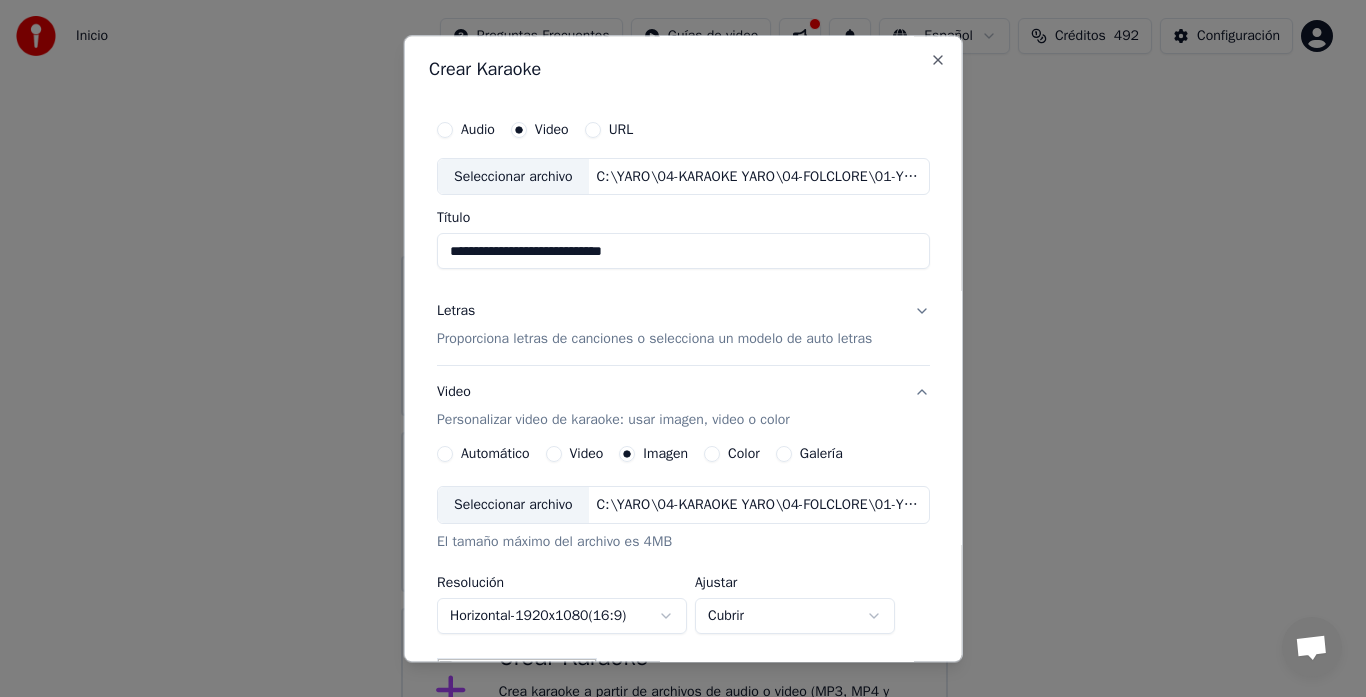 click on "Letras" at bounding box center (456, 312) 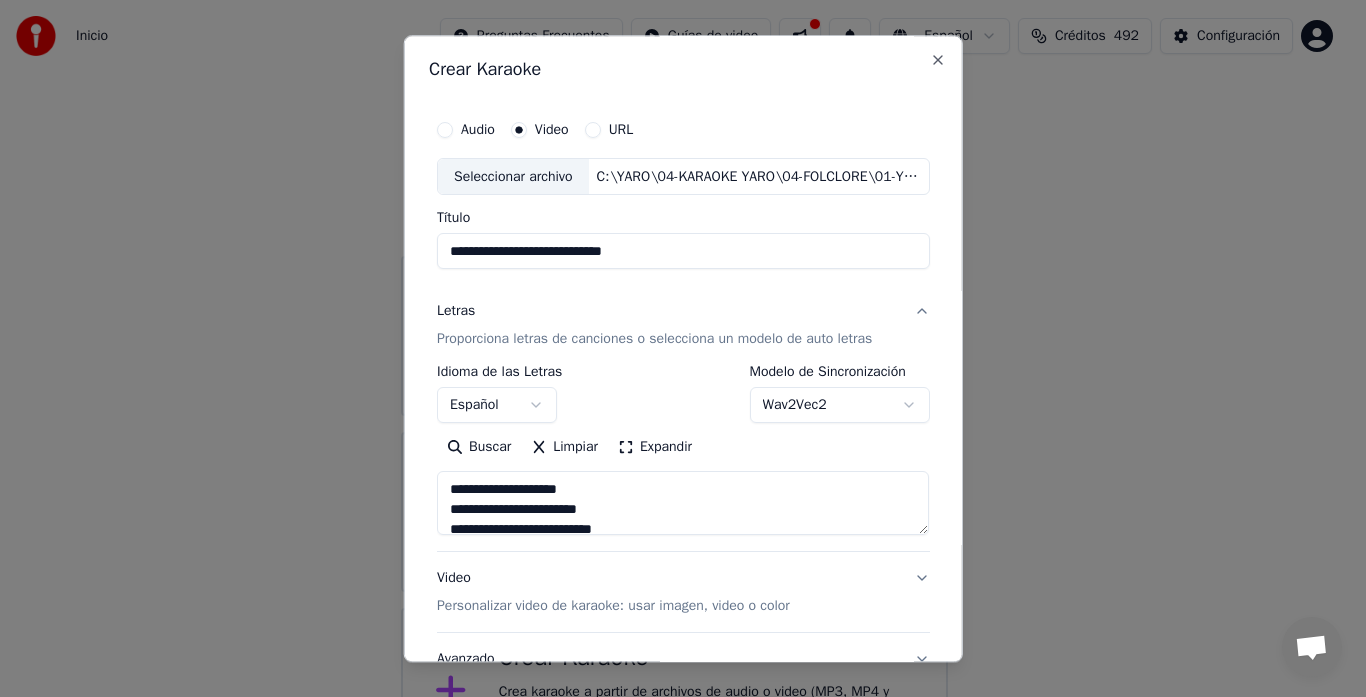 scroll, scrollTop: 40, scrollLeft: 0, axis: vertical 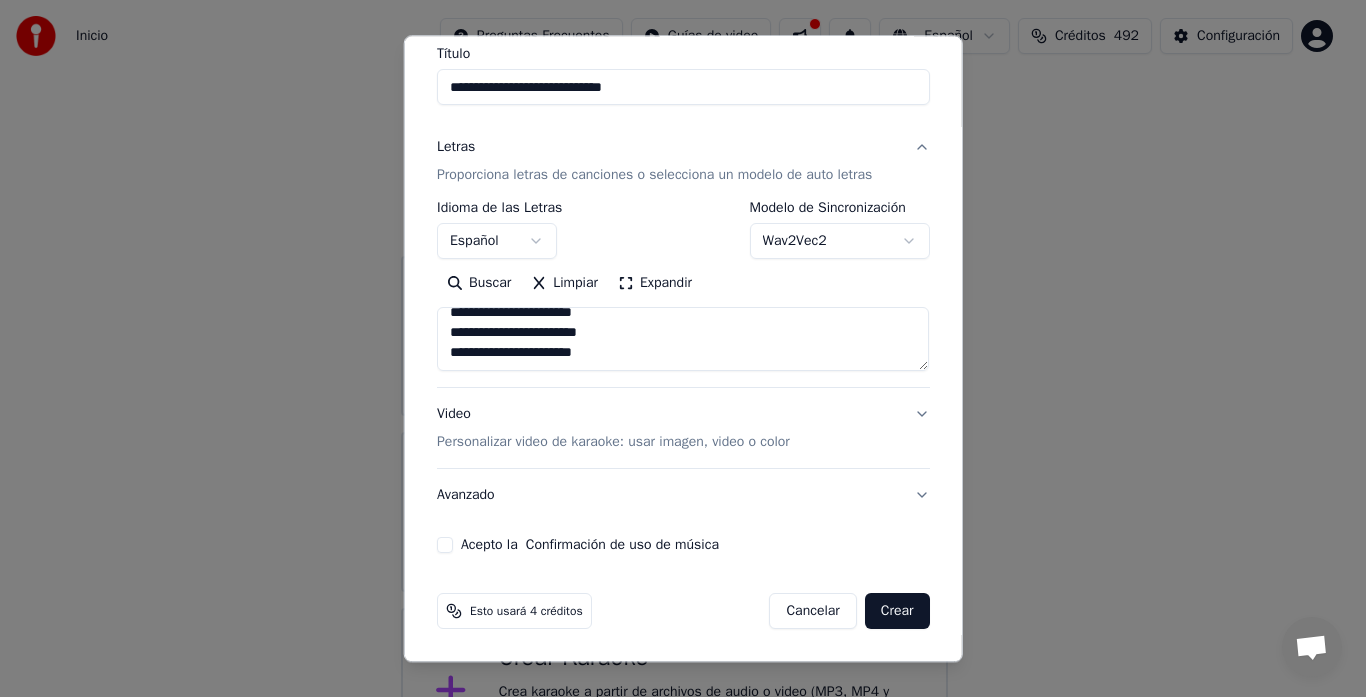 click on "Personalizar video de karaoke: usar imagen, video o color" at bounding box center [613, 443] 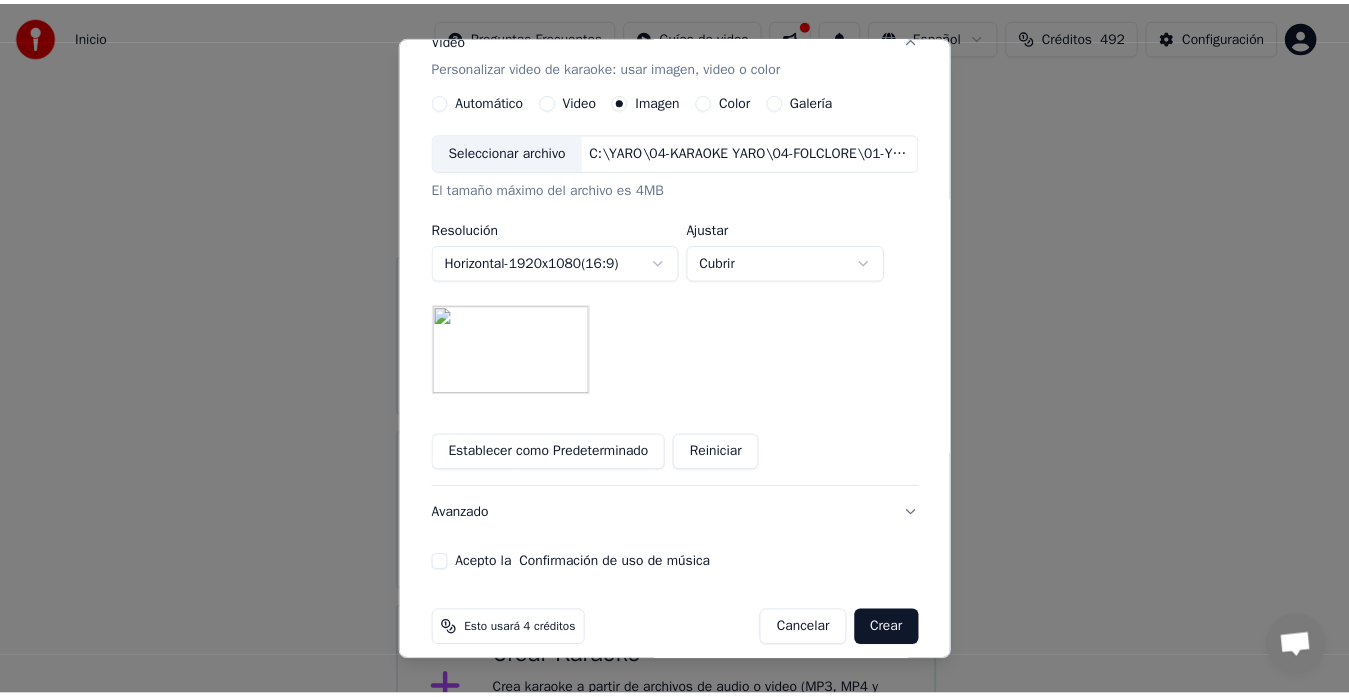 scroll, scrollTop: 372, scrollLeft: 0, axis: vertical 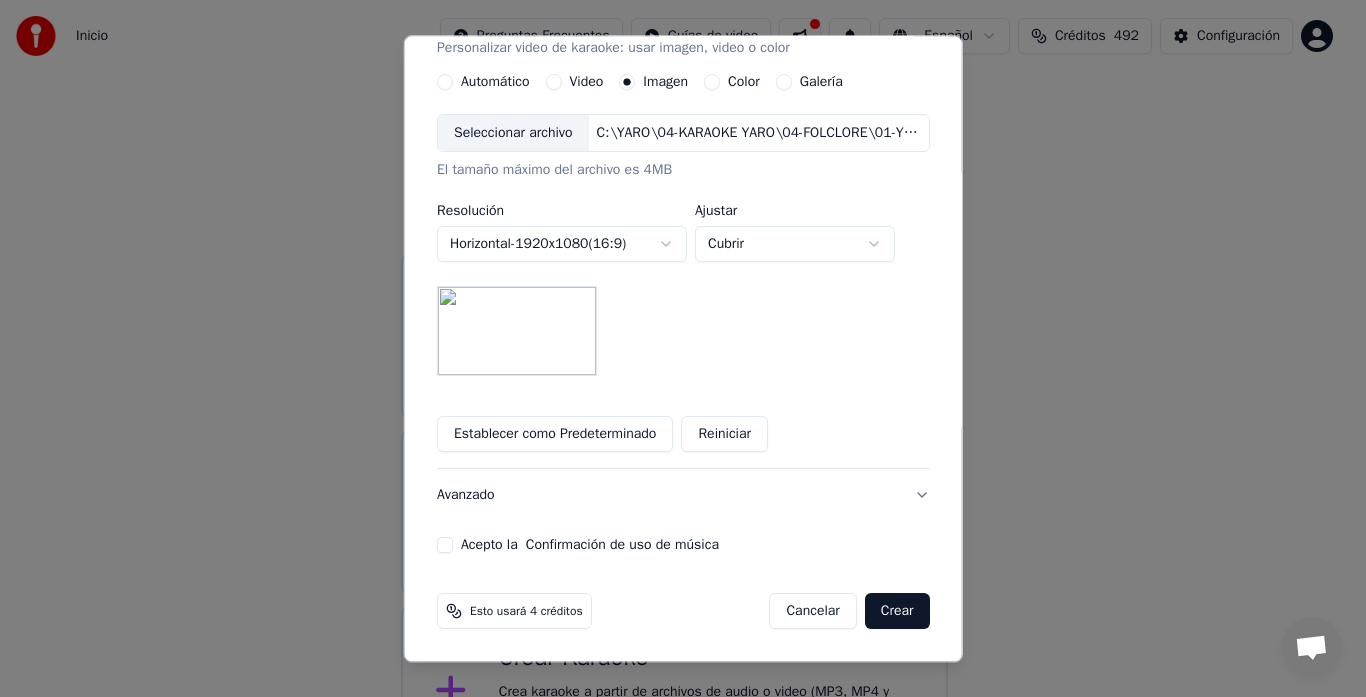 click on "Acepto la   Confirmación de uso de música" at bounding box center (445, 546) 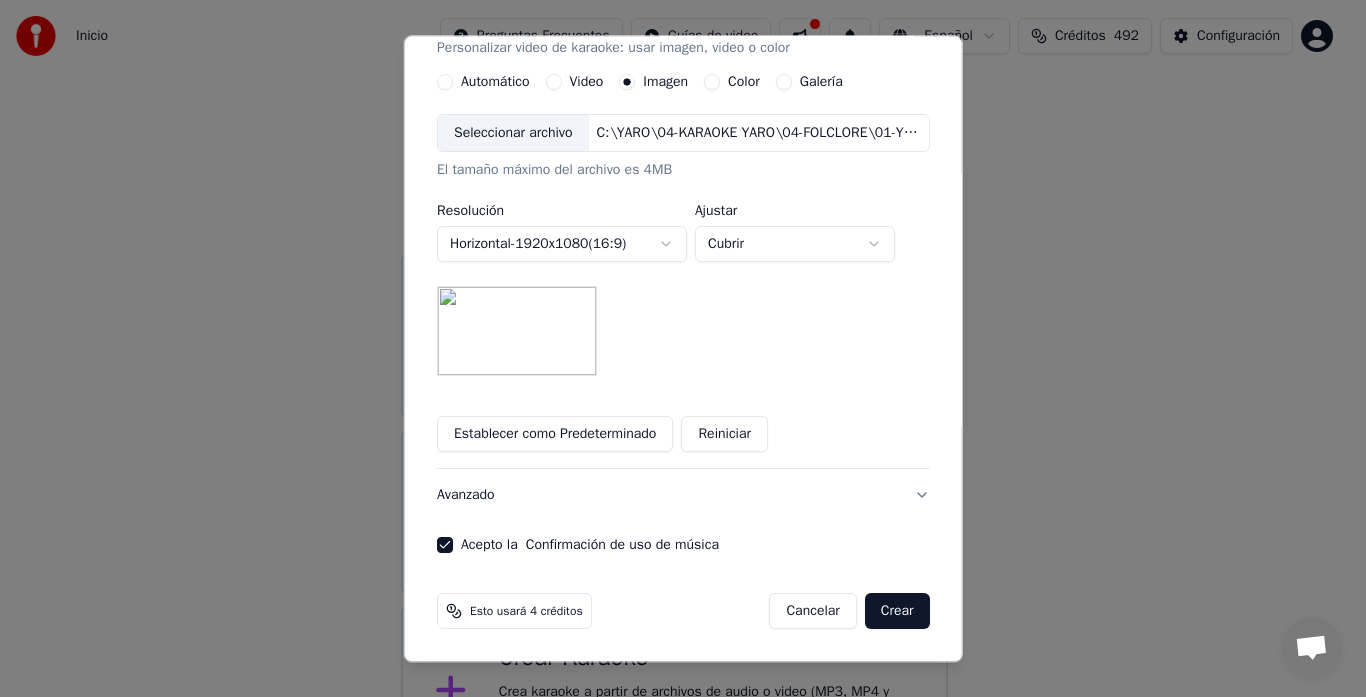 click on "Crear" at bounding box center [897, 612] 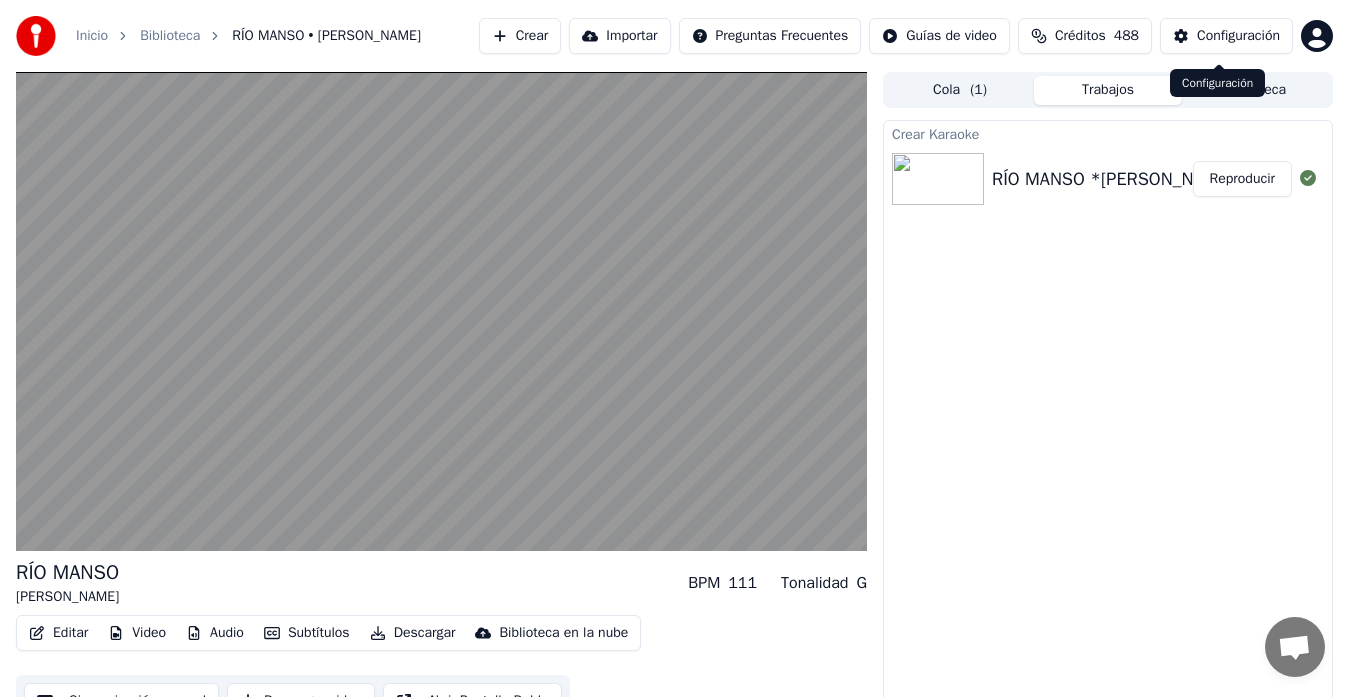 click on "Inicio Biblioteca RÍO MANSO • Carlos Torres Vila Crear Importar Preguntas Frecuentes Guías de video Créditos 488 Configuración" at bounding box center [674, 36] 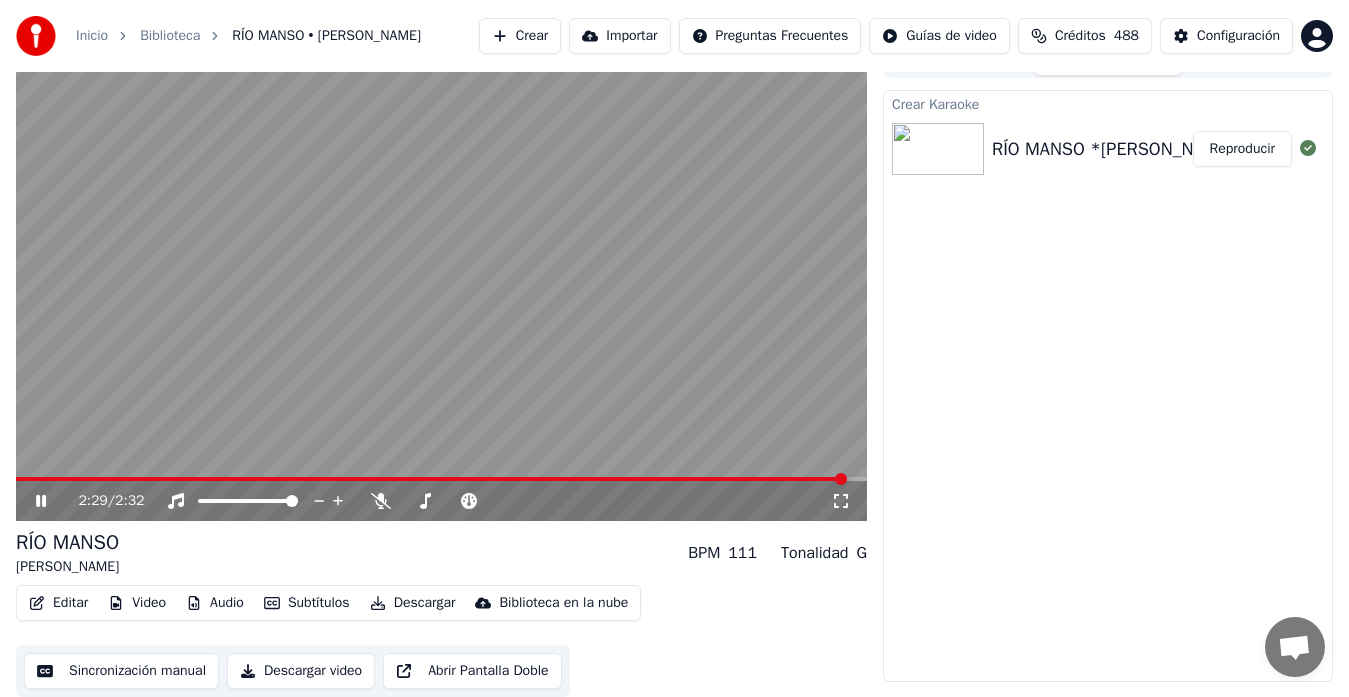 scroll, scrollTop: 40, scrollLeft: 0, axis: vertical 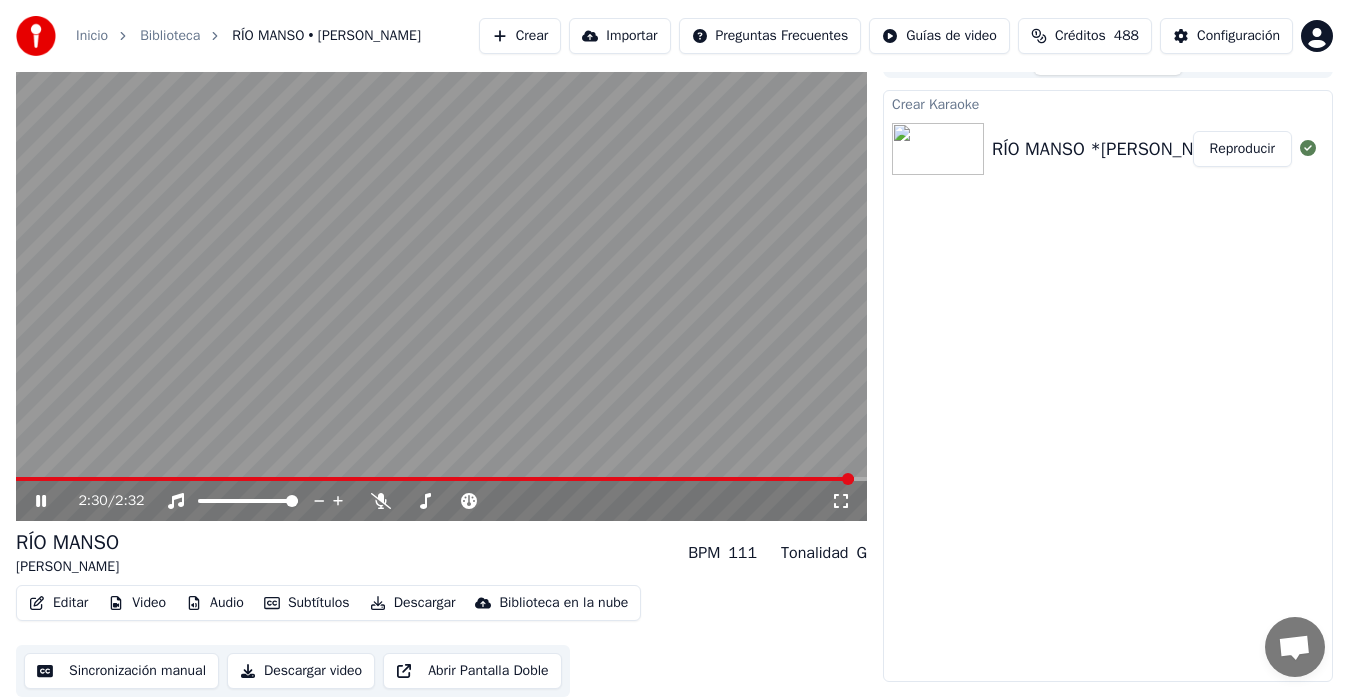 click on "Descargar" at bounding box center (413, 603) 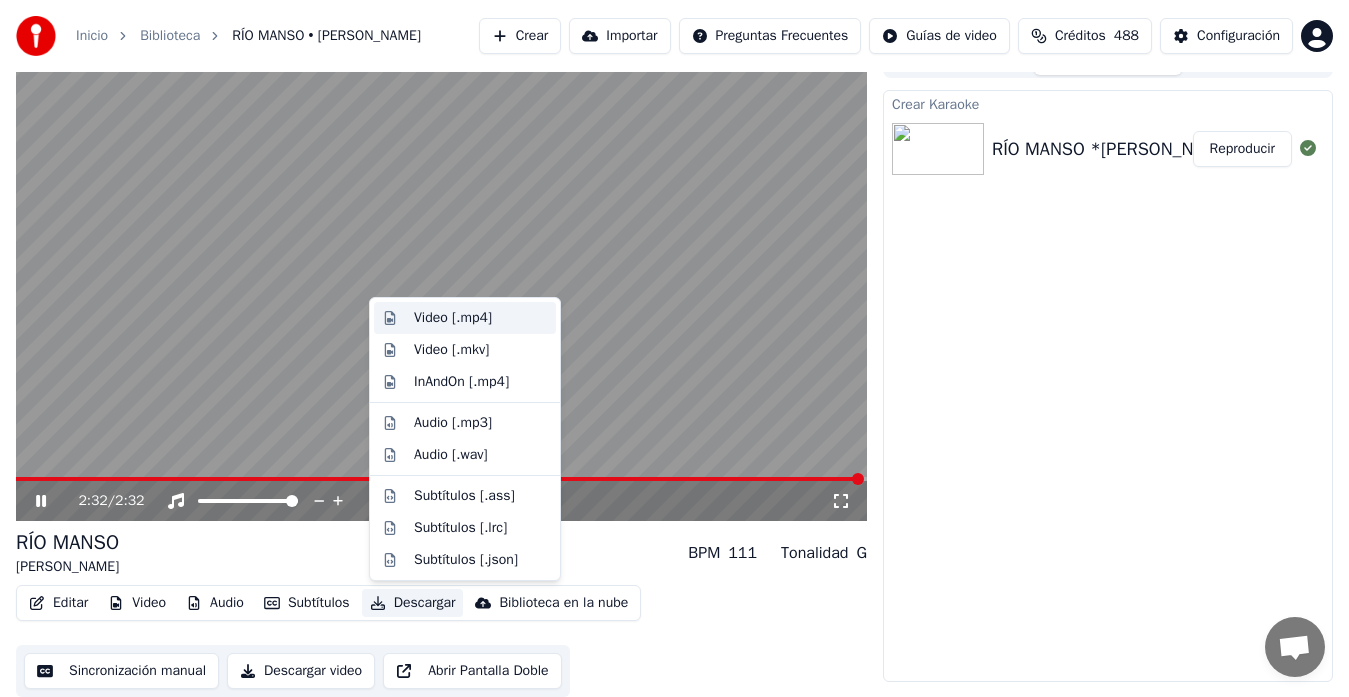 click on "Video [.mp4]" at bounding box center (453, 318) 